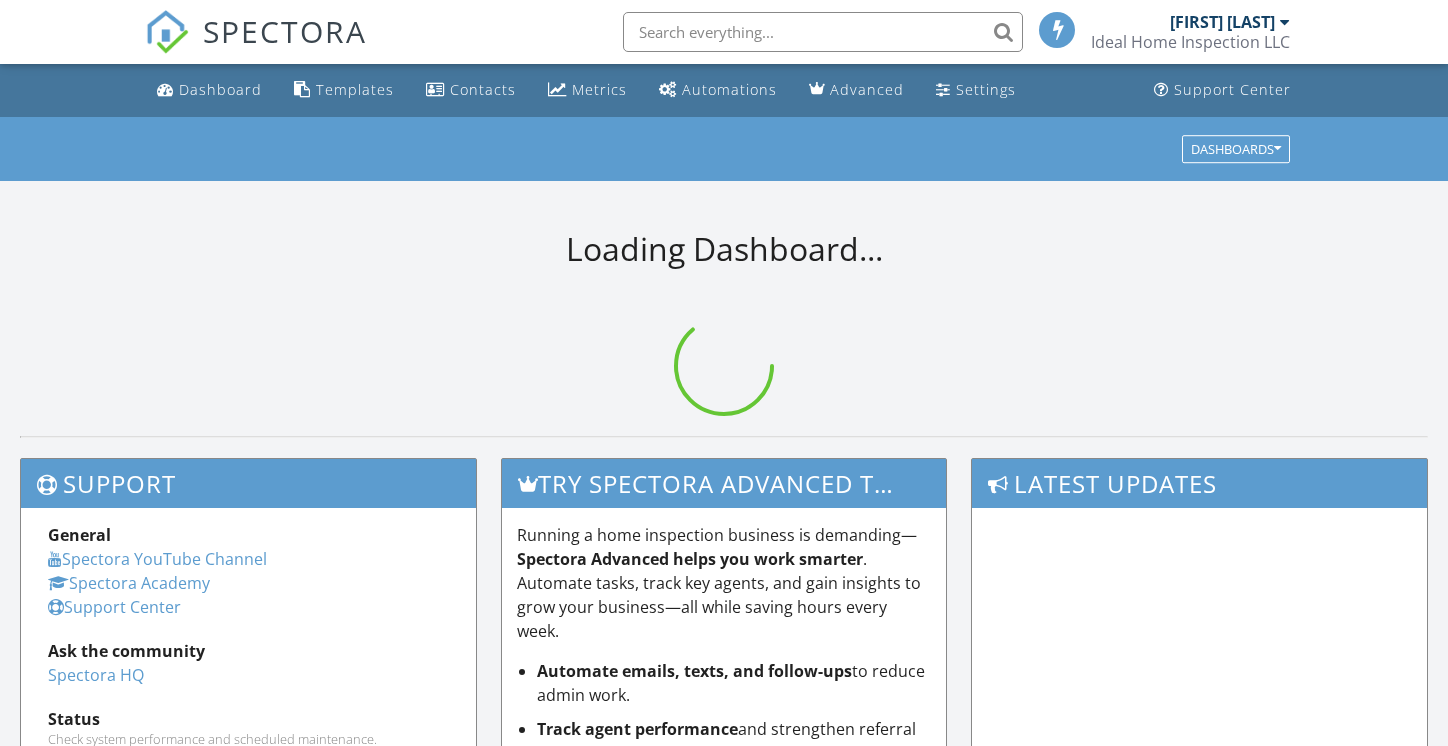 scroll, scrollTop: 0, scrollLeft: 0, axis: both 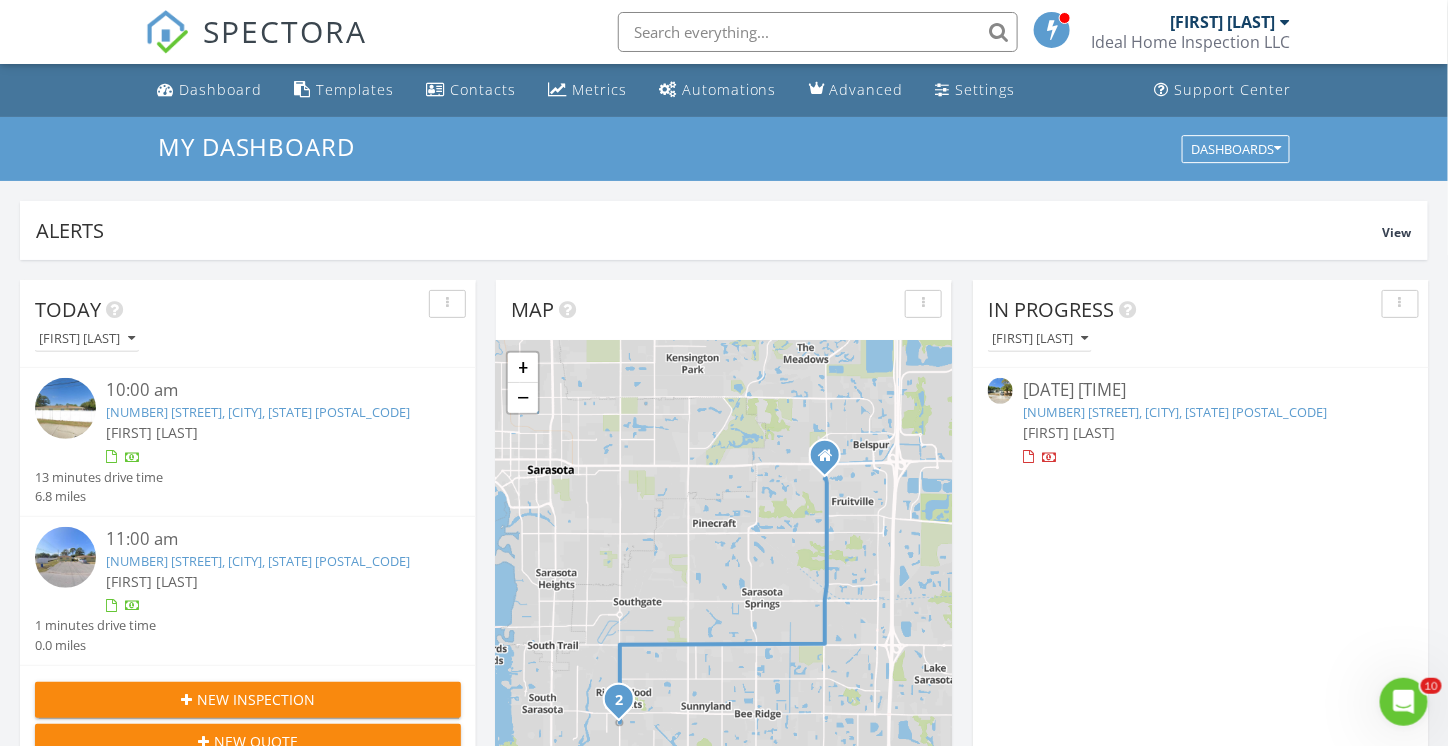 click on "[NUMBER] [STREET], [CITY], [STATE] [POSTAL_CODE]" at bounding box center (1175, 412) 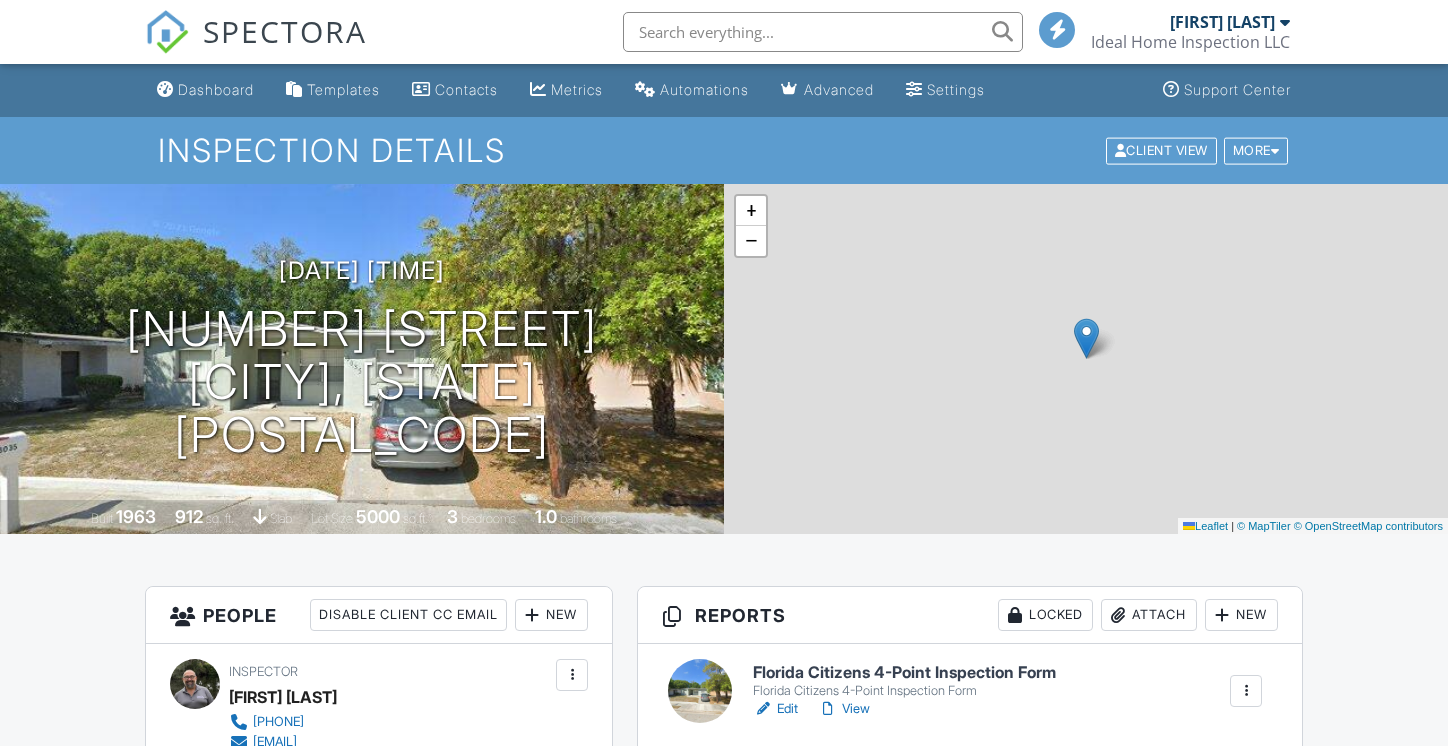 scroll, scrollTop: 0, scrollLeft: 0, axis: both 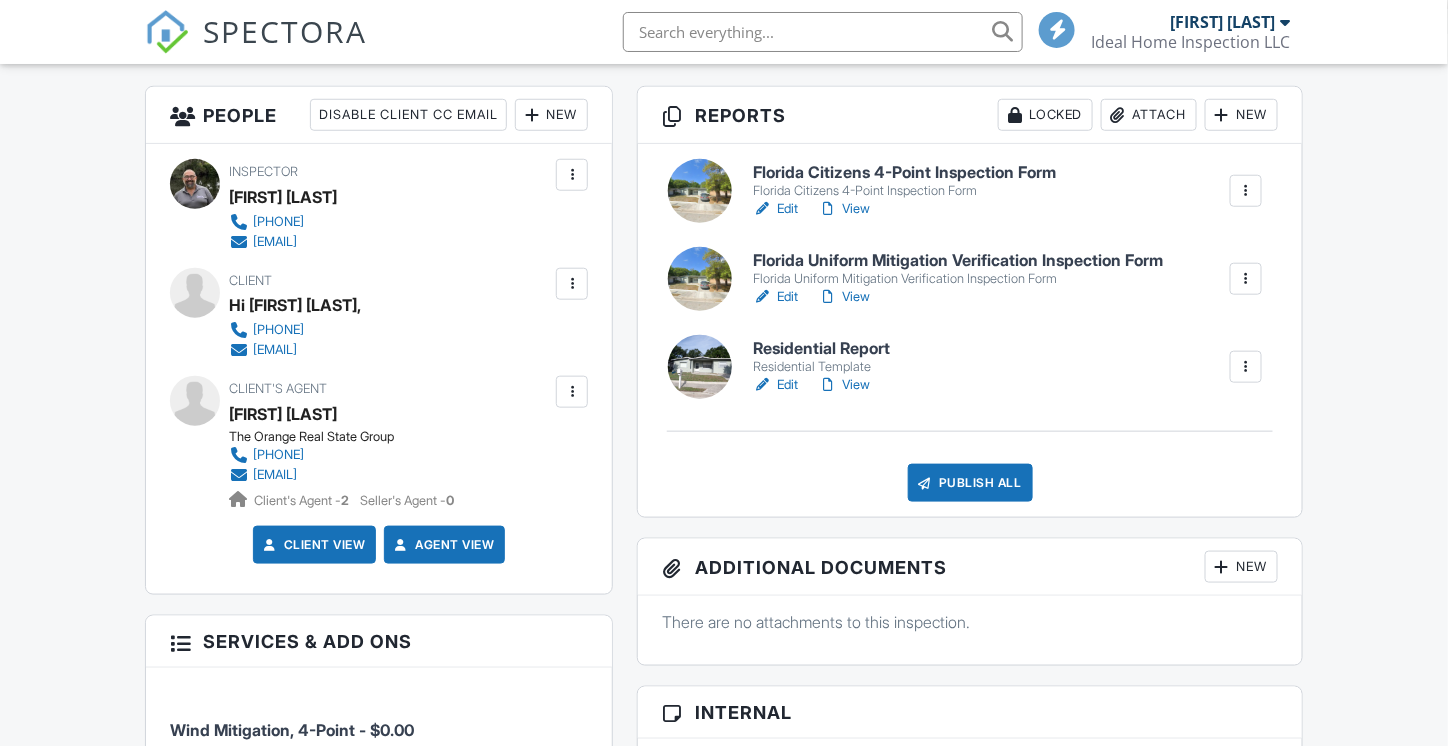 click on "Florida Citizens 4-Point Inspection Form" at bounding box center [904, 191] 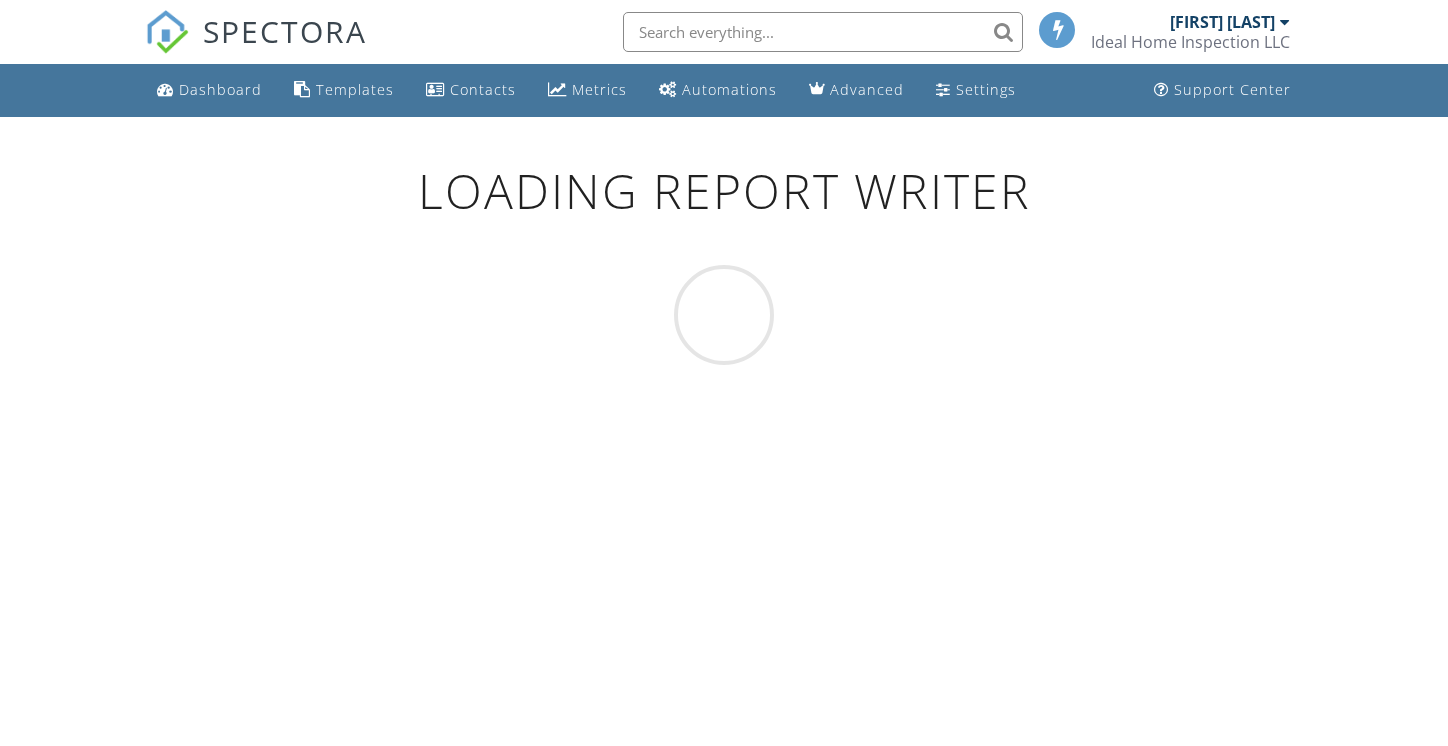 scroll, scrollTop: 0, scrollLeft: 0, axis: both 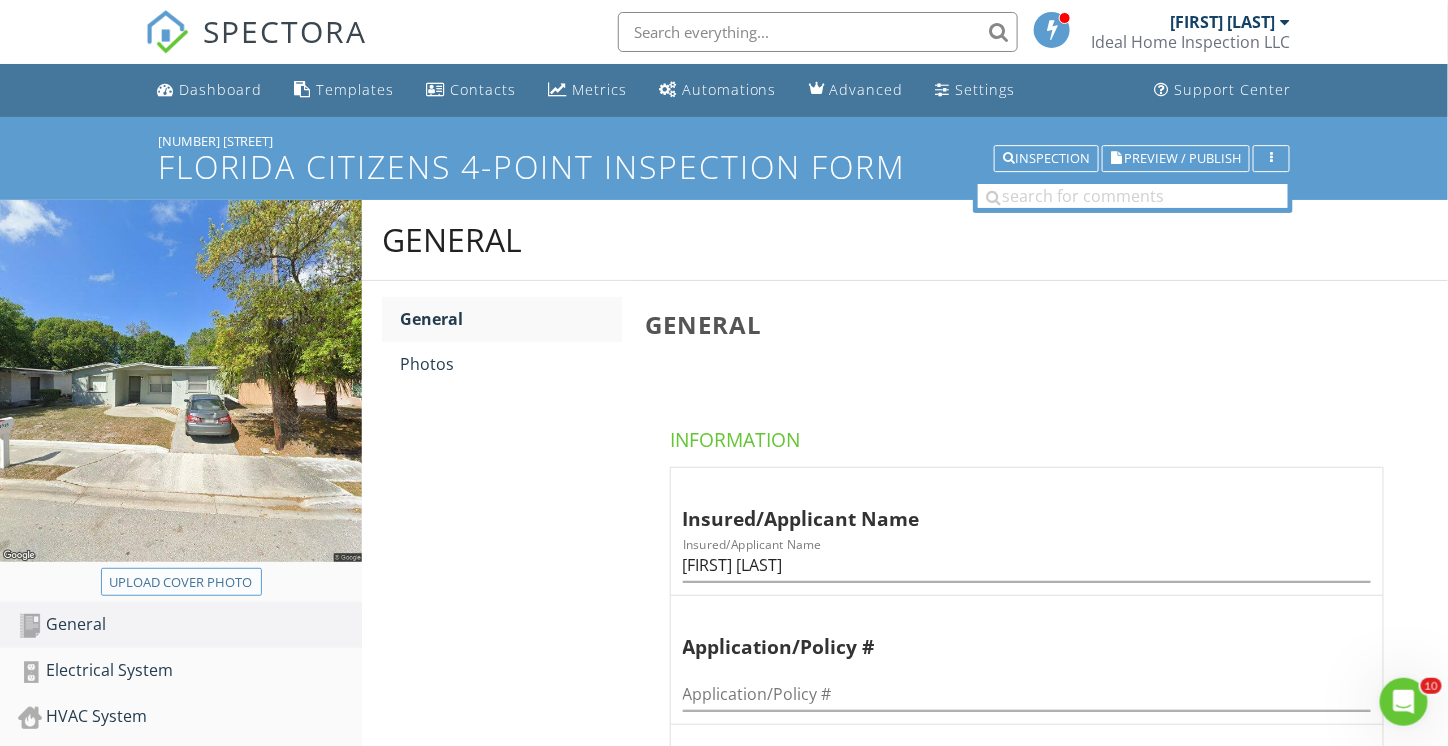 click on "Upload cover photo" at bounding box center (181, 583) 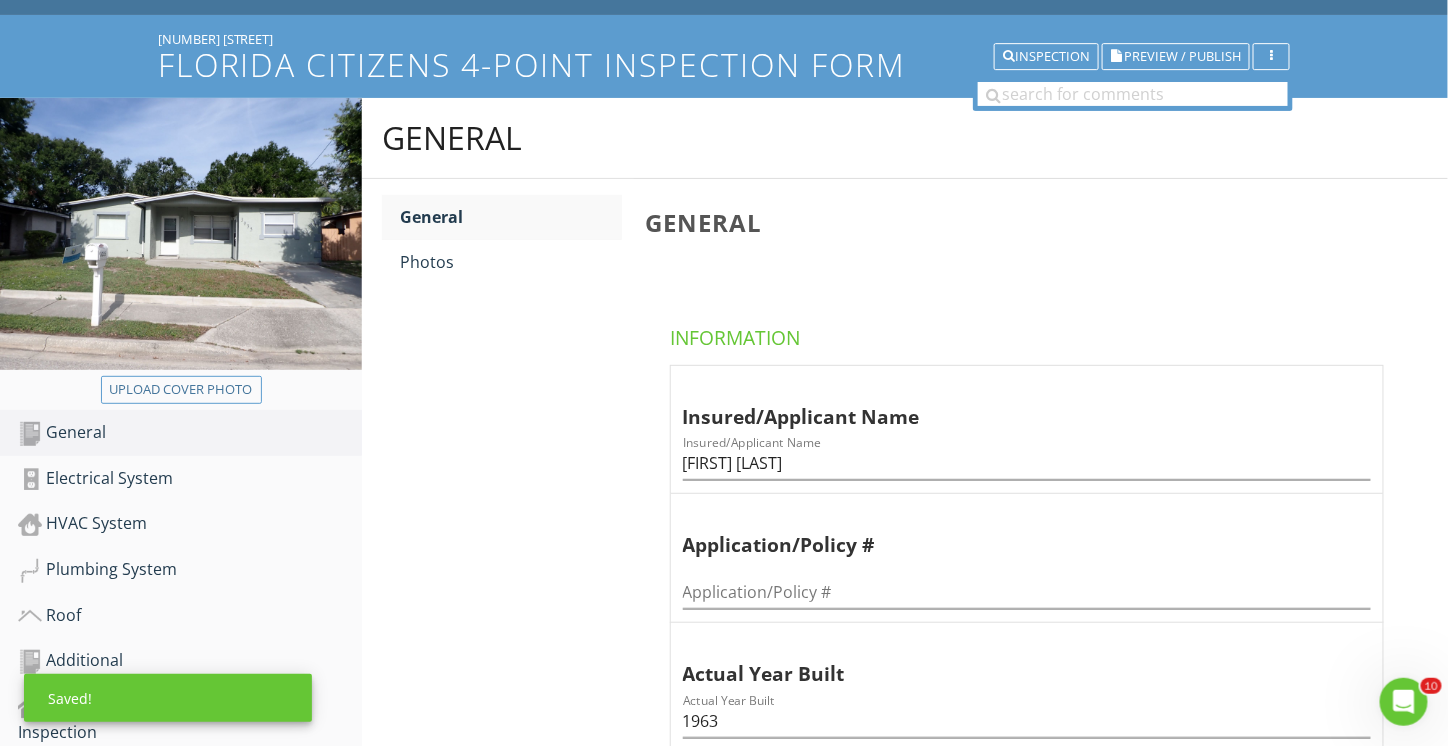 scroll, scrollTop: 200, scrollLeft: 0, axis: vertical 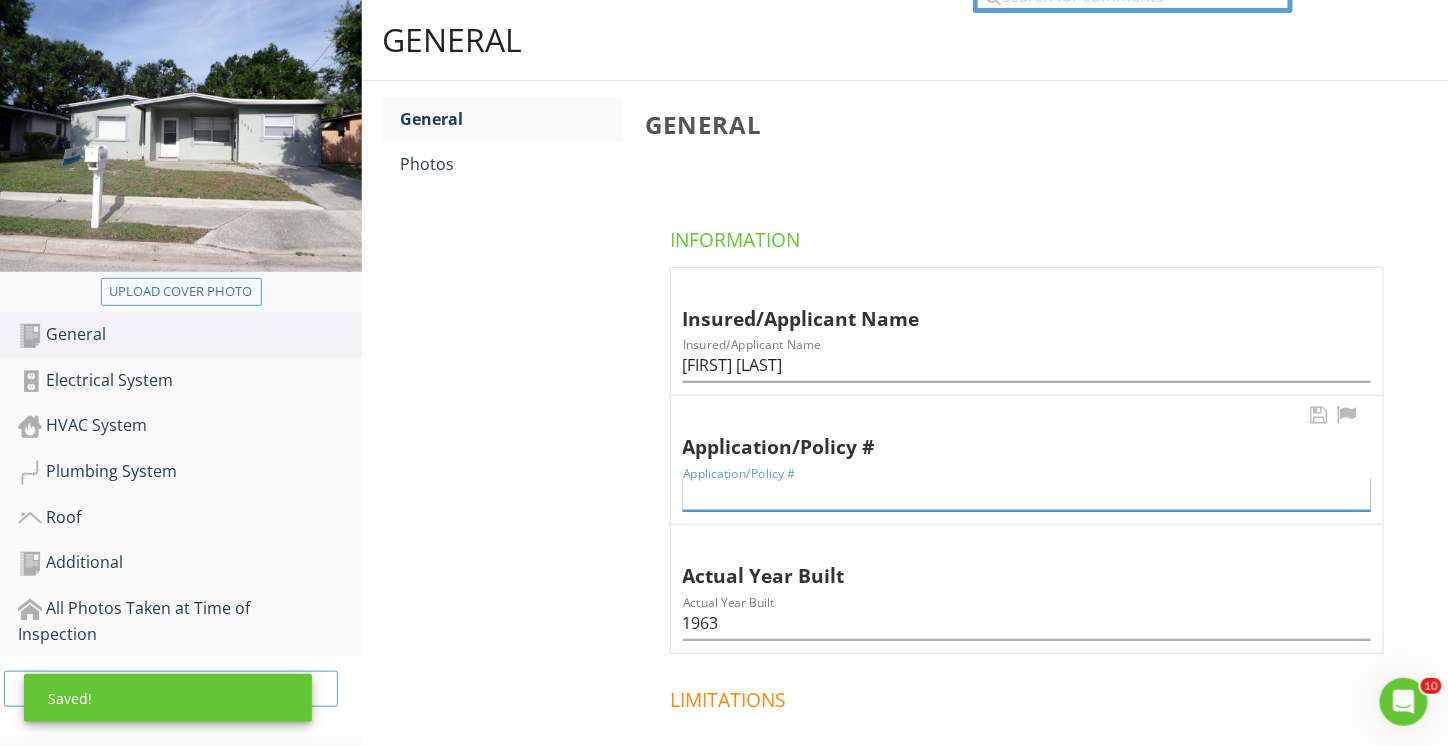 click at bounding box center (1027, 494) 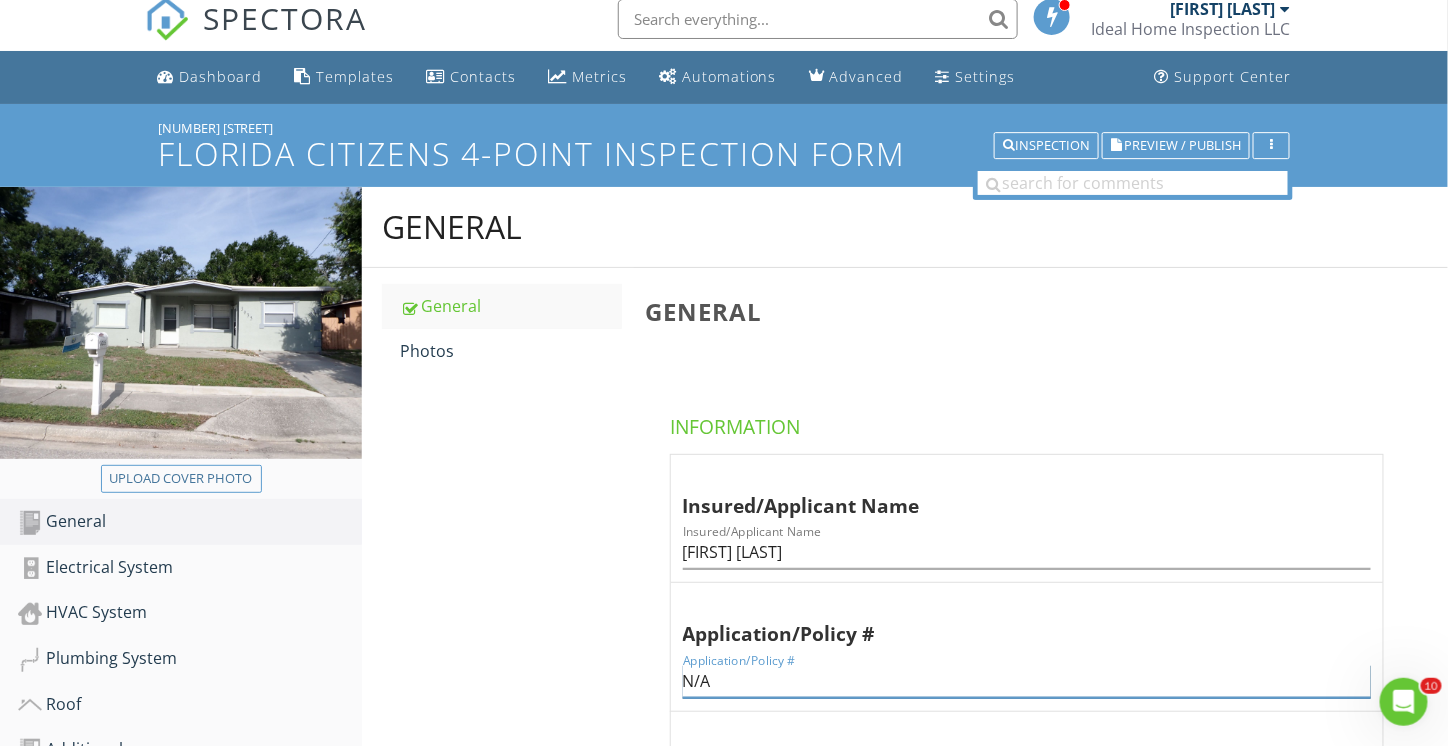 scroll, scrollTop: 0, scrollLeft: 0, axis: both 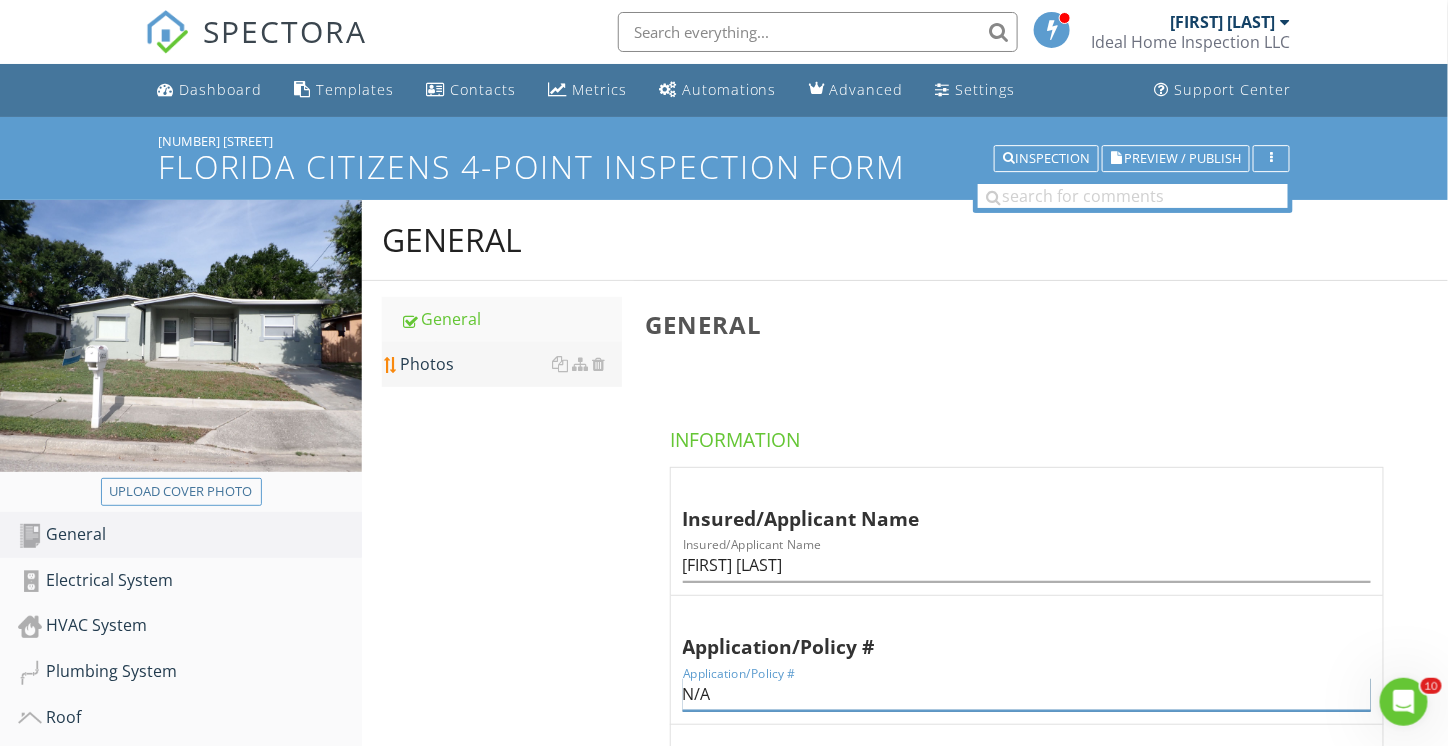 type on "N/A" 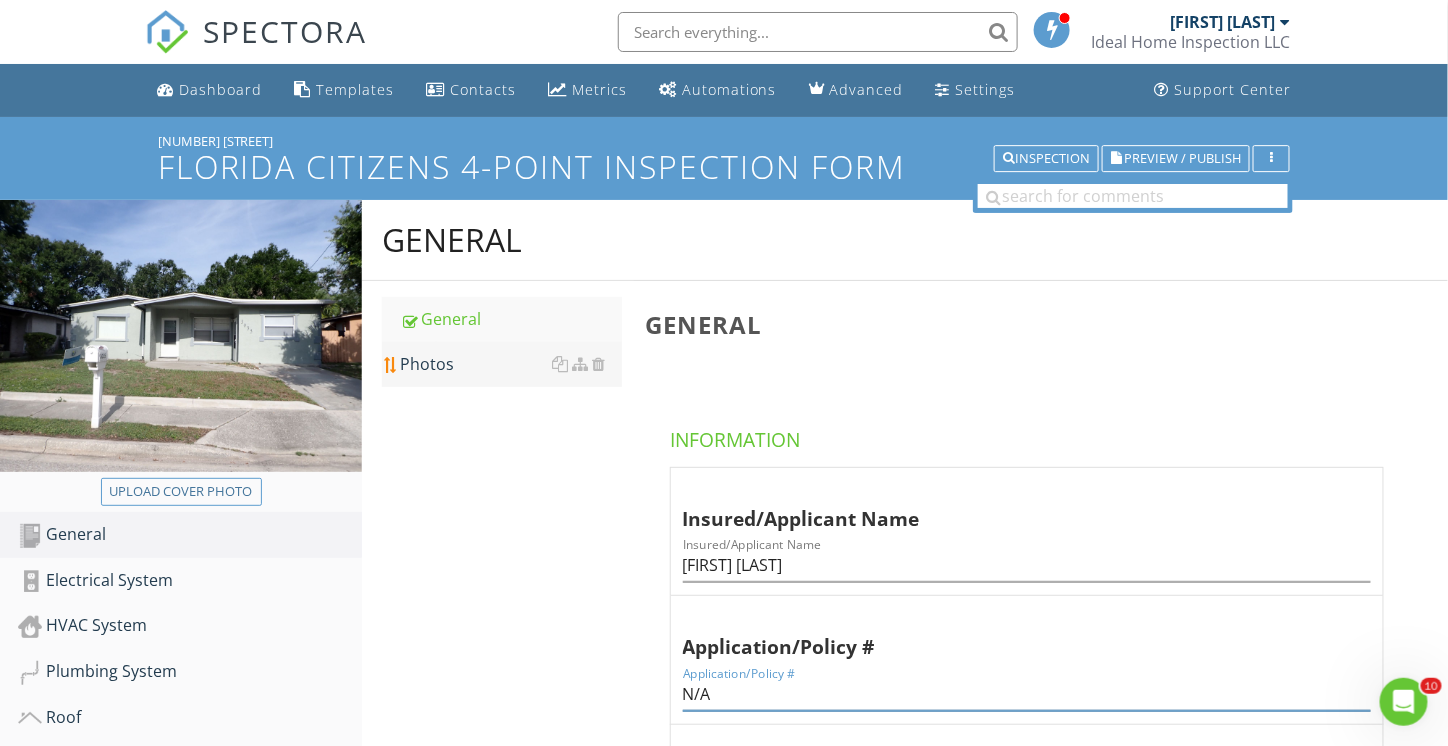 click on "Photos" at bounding box center [511, 364] 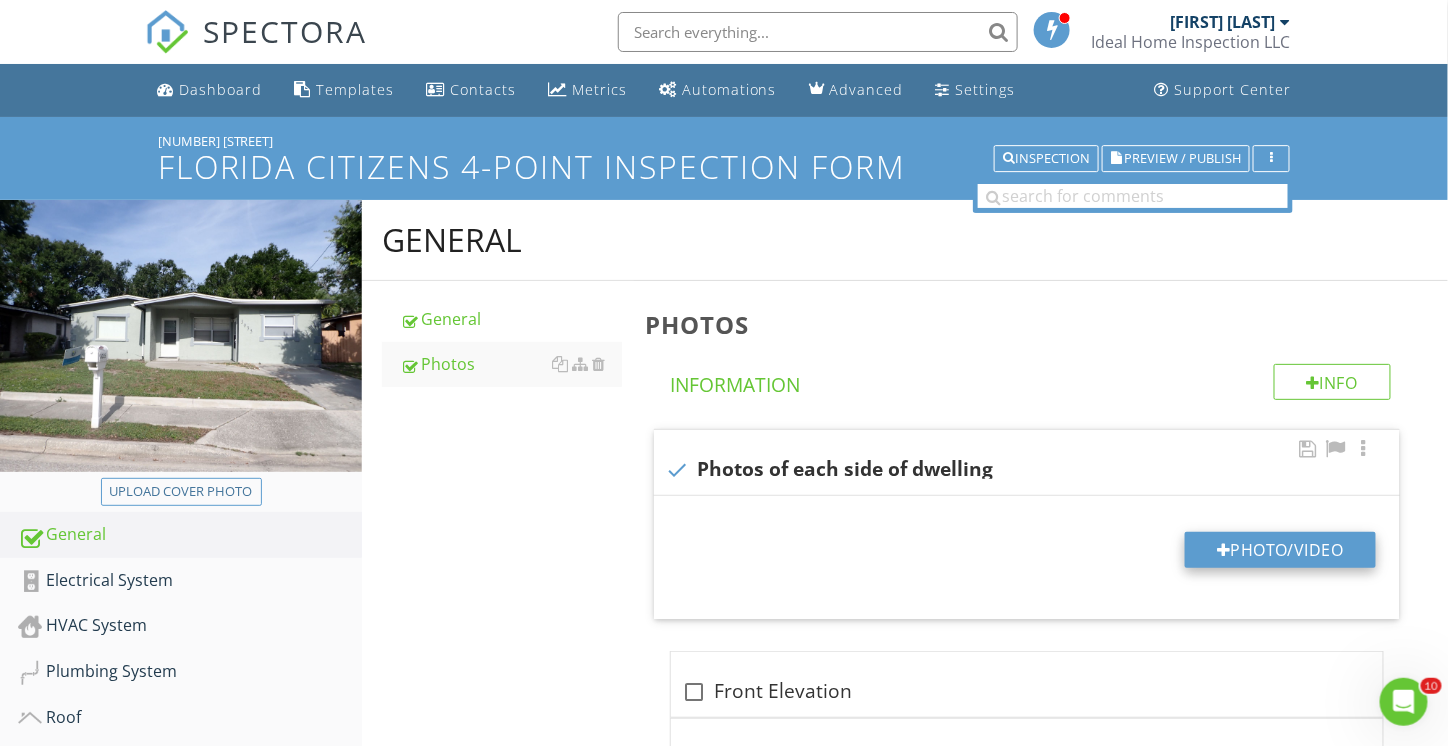 click on "Photo/Video" at bounding box center [1280, 550] 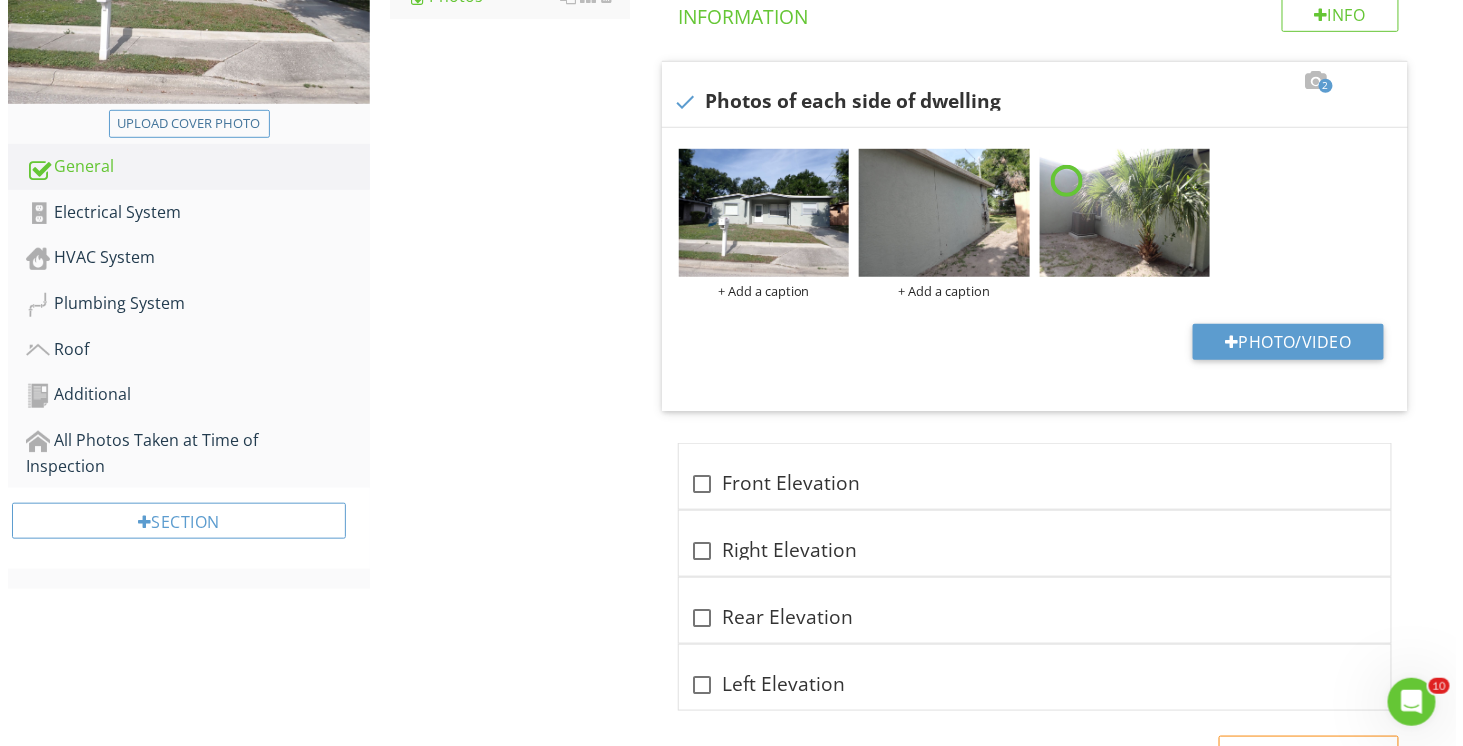 scroll, scrollTop: 500, scrollLeft: 0, axis: vertical 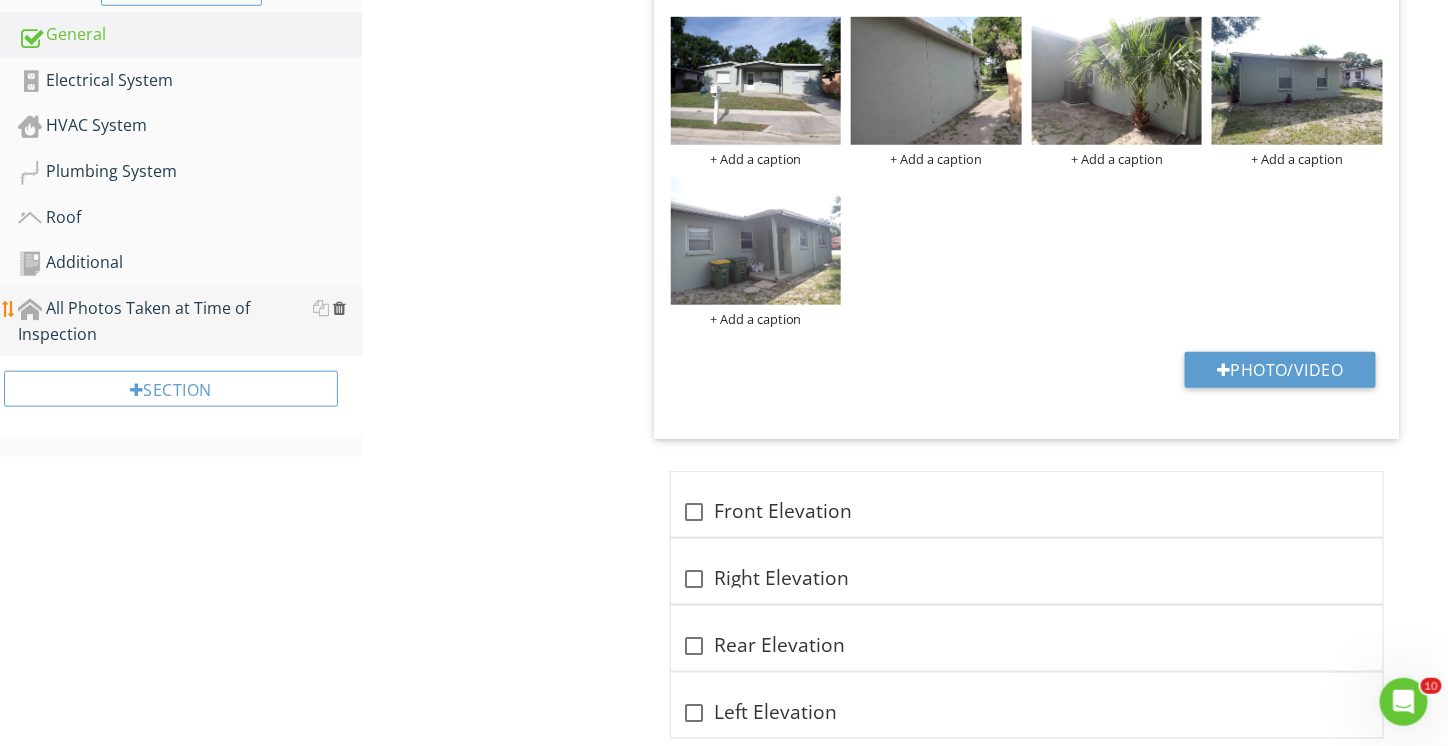 click at bounding box center [339, 308] 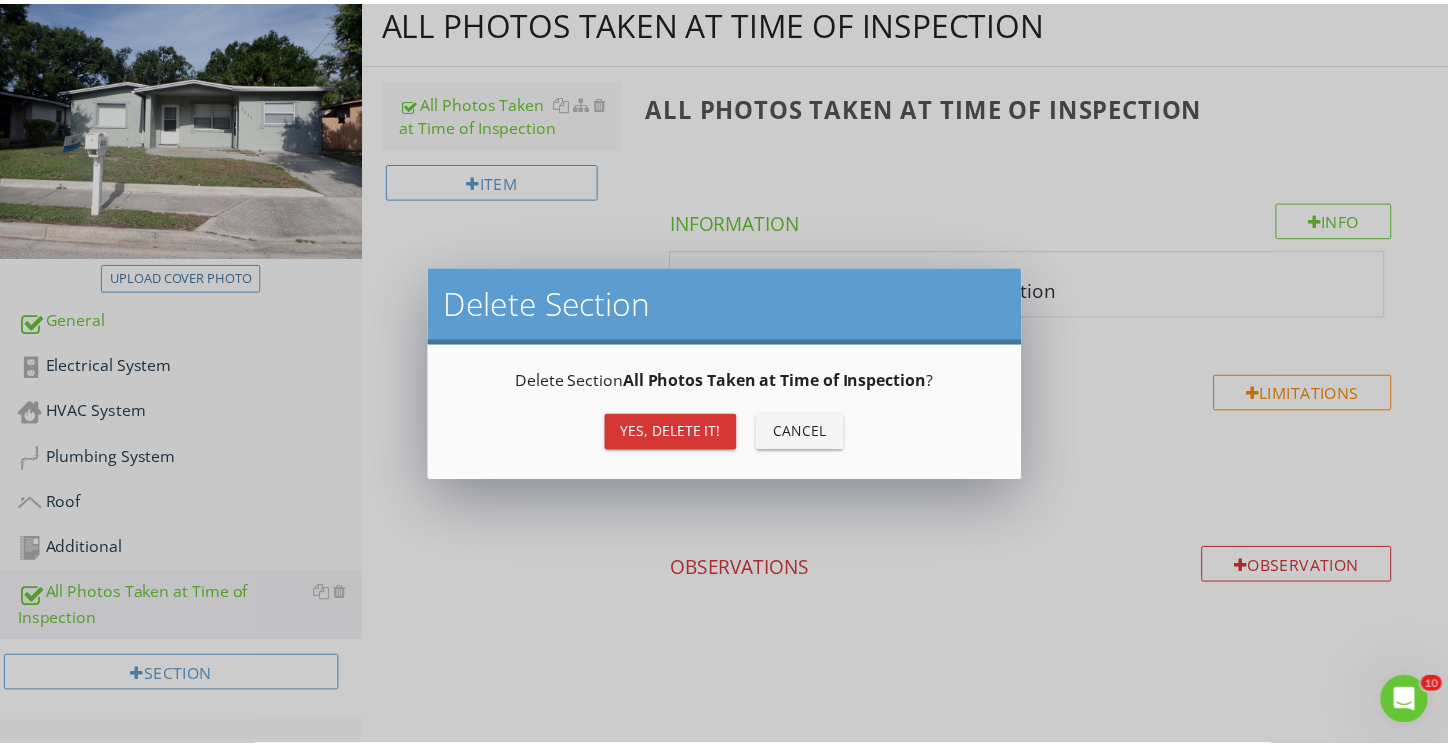 scroll, scrollTop: 216, scrollLeft: 0, axis: vertical 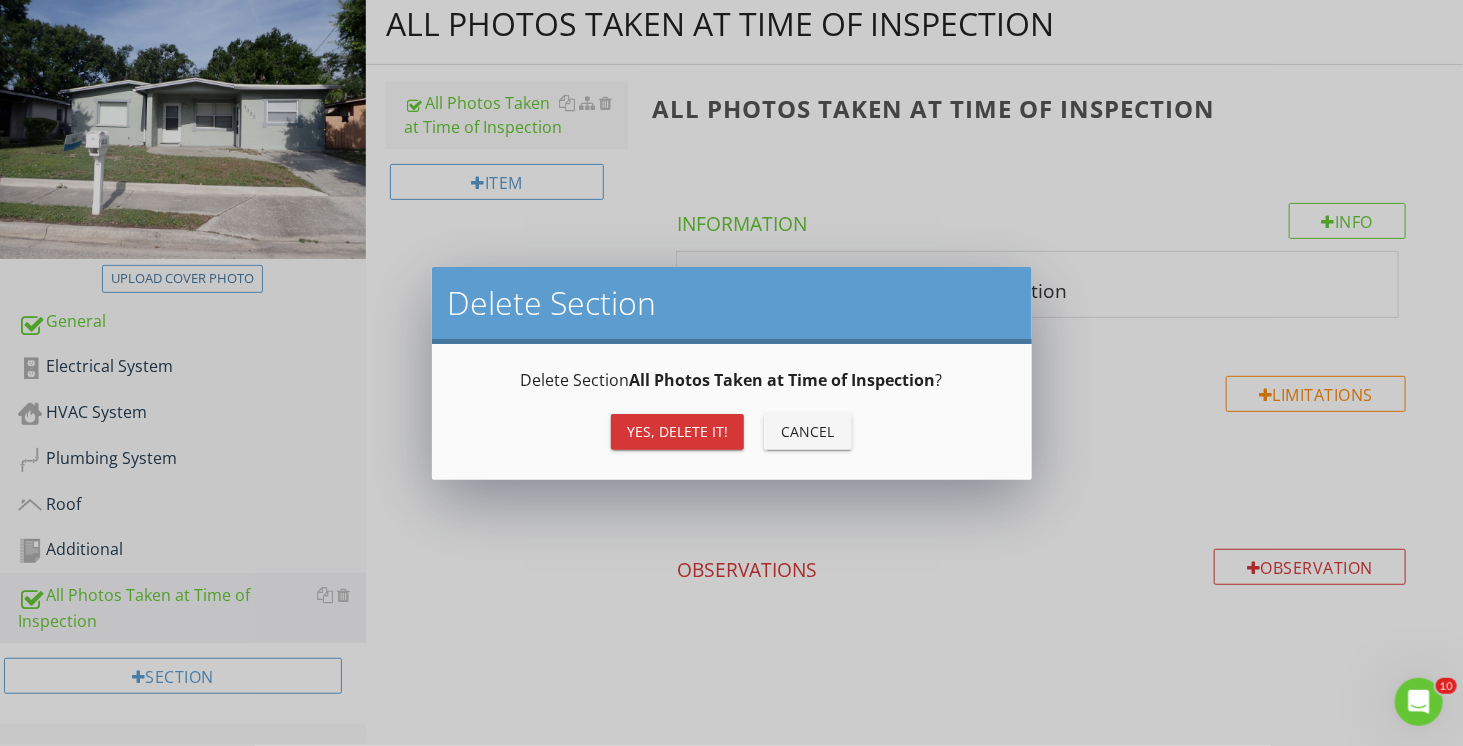 click on "Delete Section
All Photos Taken at Time of Inspection ?   Yes, Delete it!   Cancel" at bounding box center (732, 412) 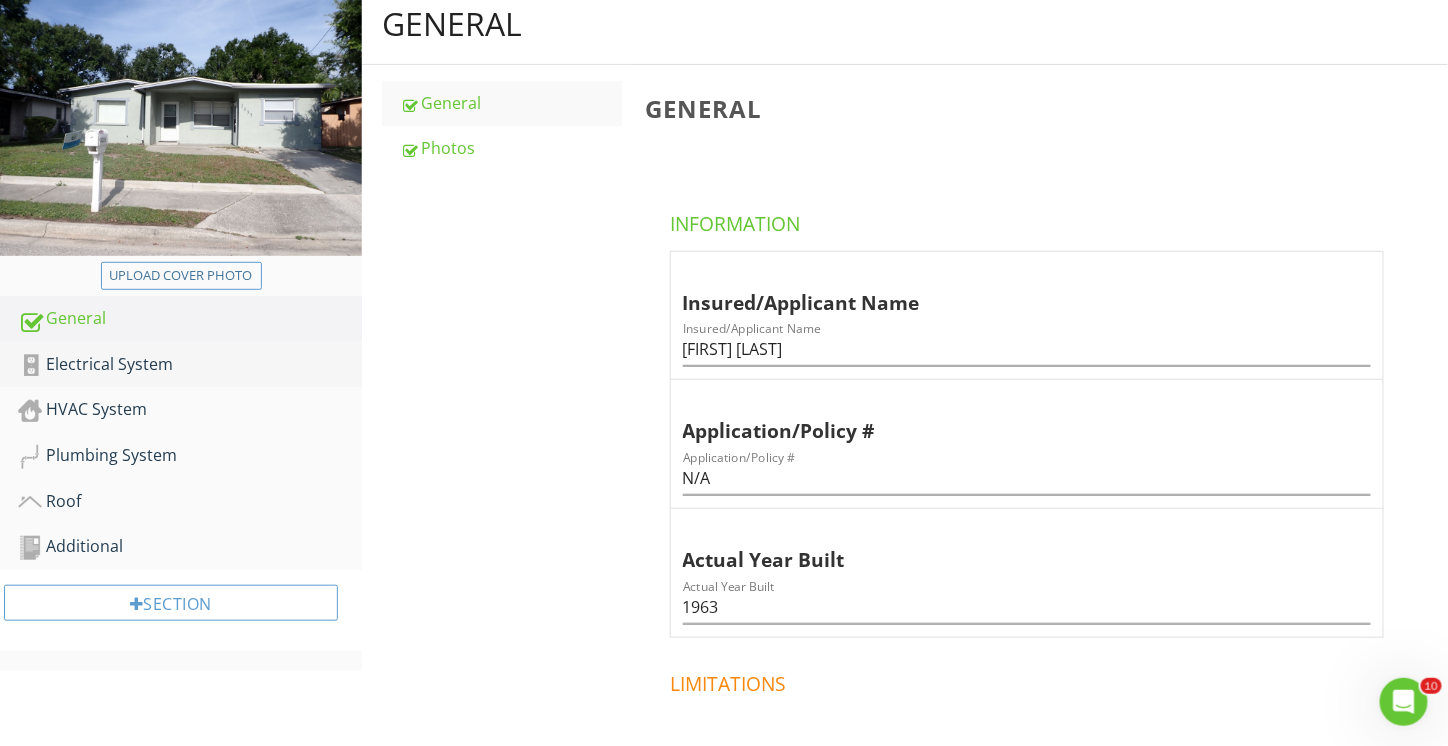 click on "Electrical System" at bounding box center (190, 365) 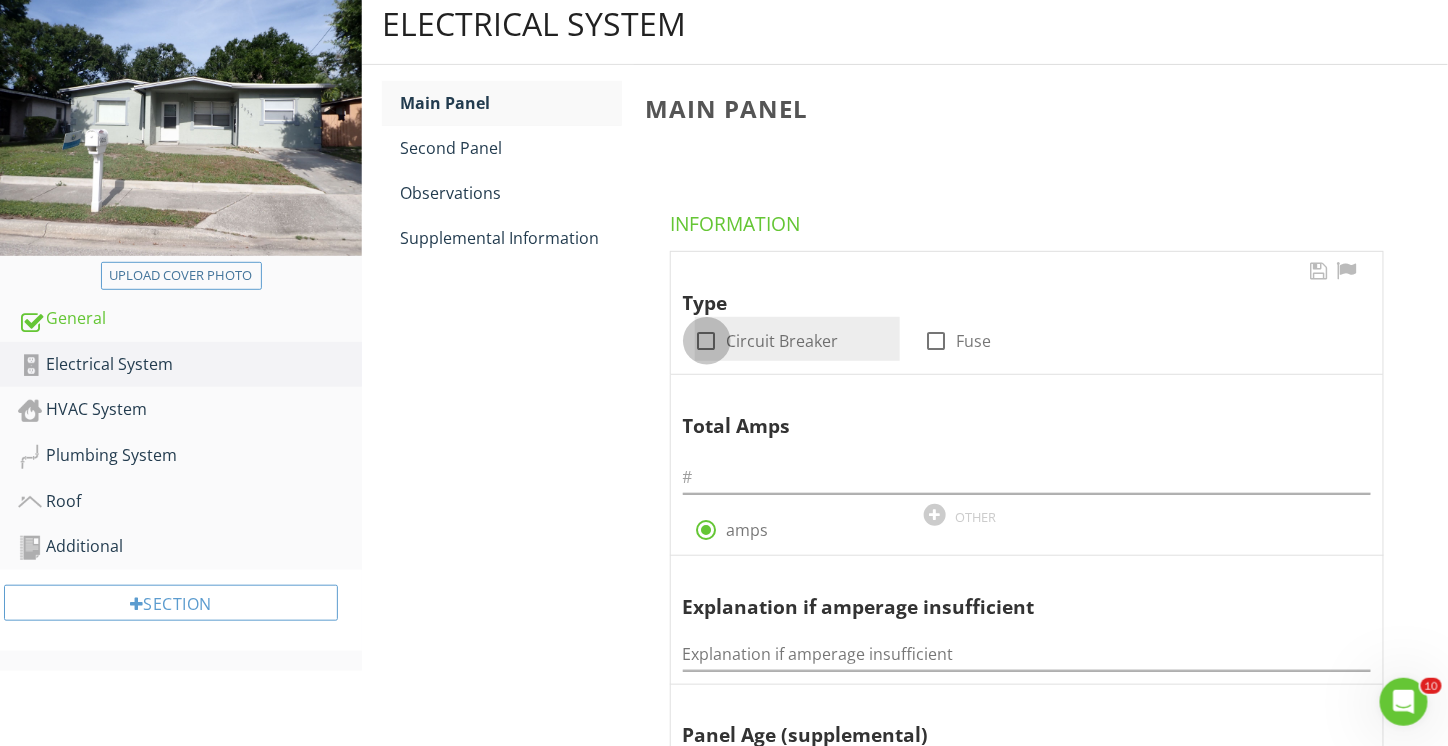 click at bounding box center [707, 341] 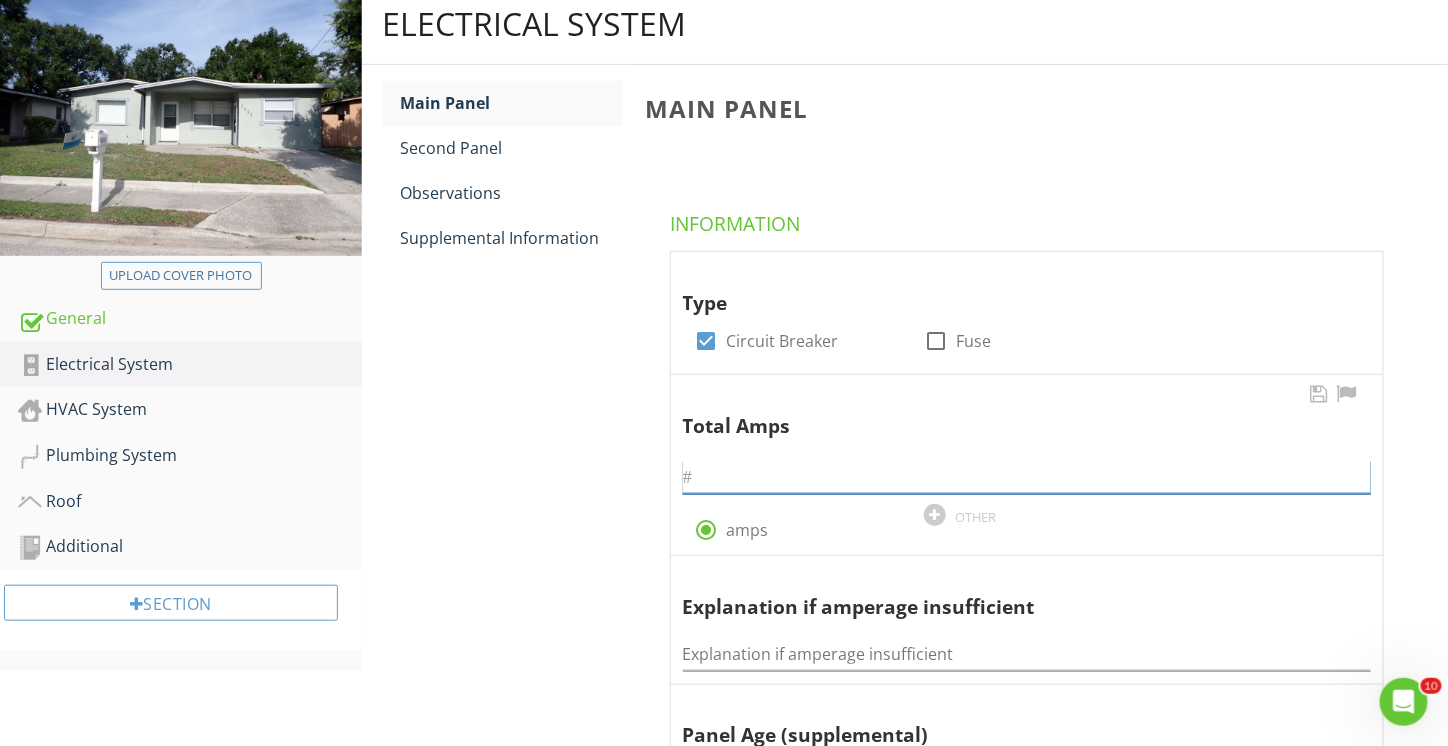 click at bounding box center [1027, 477] 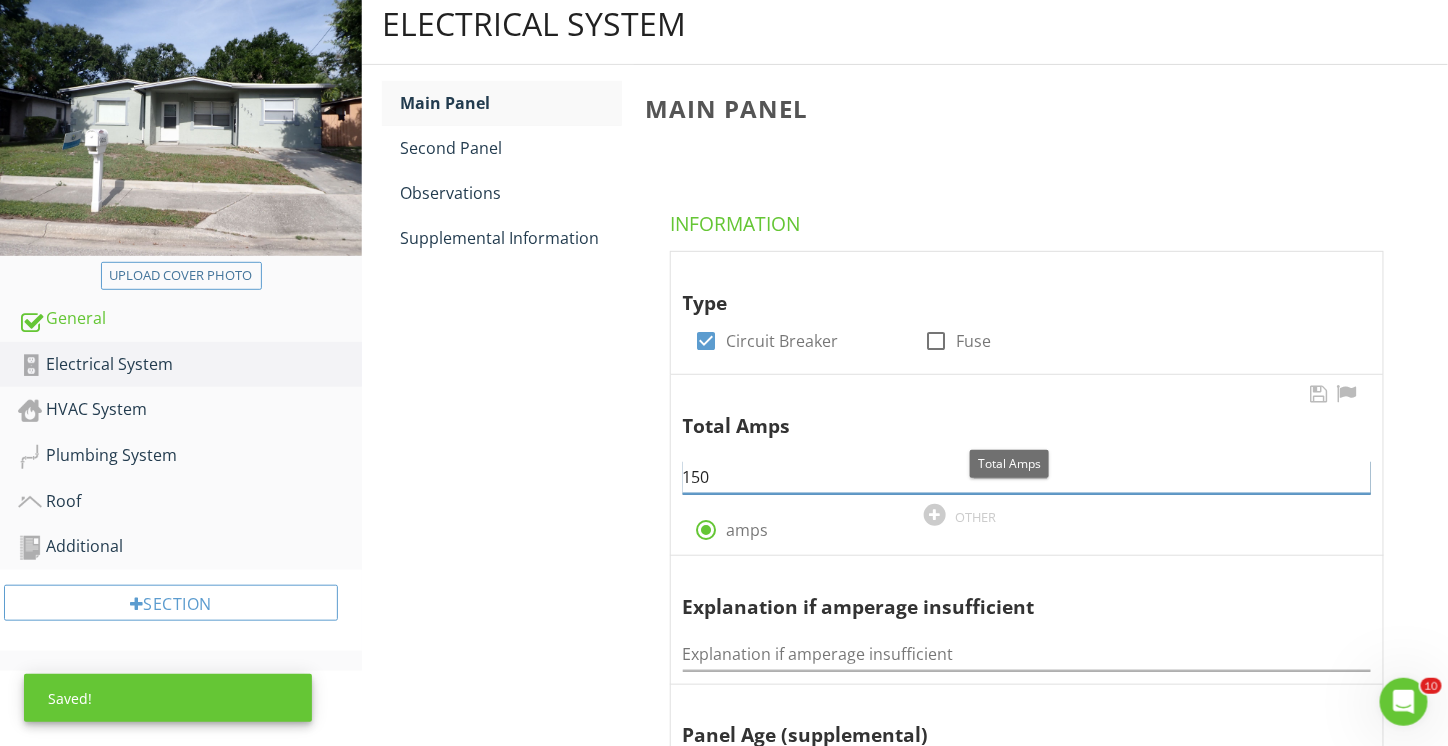type on "150" 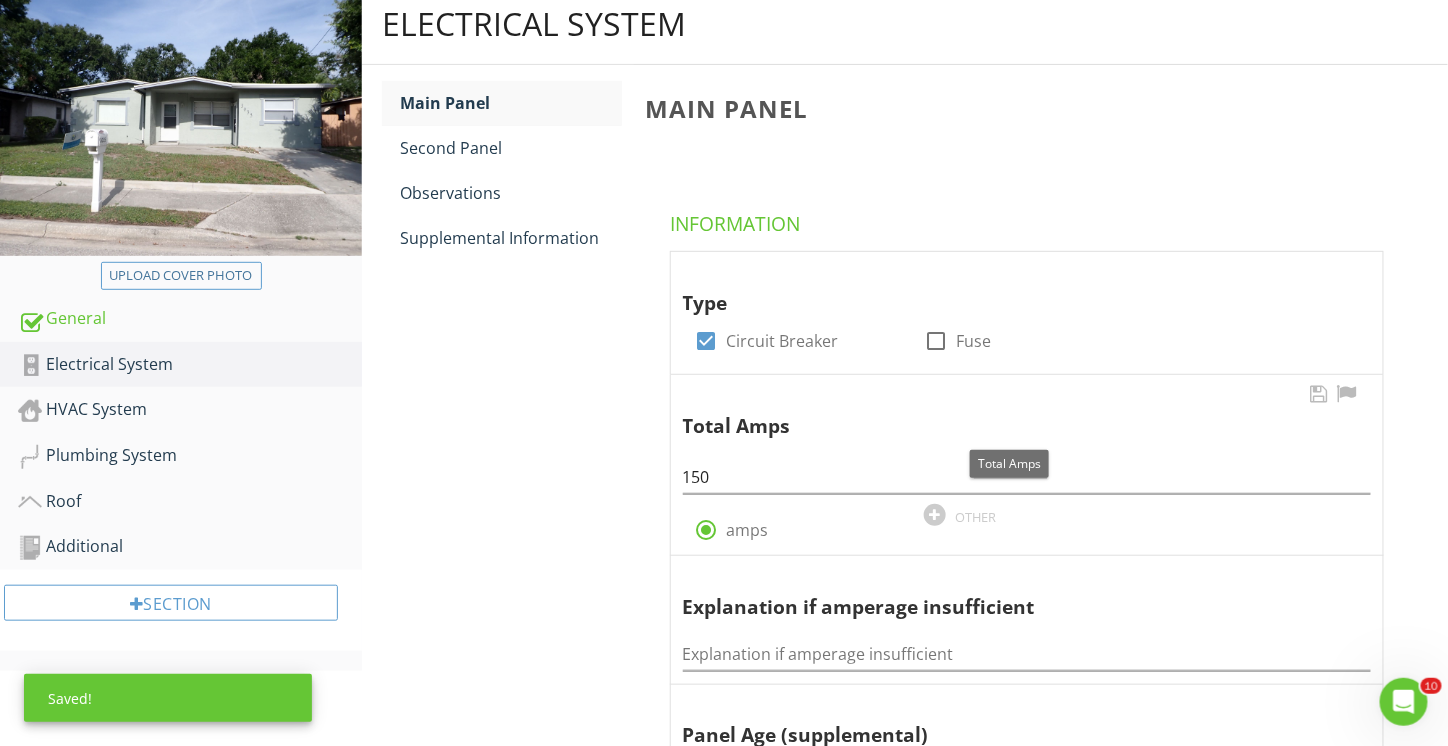 click on "Total Amps" at bounding box center [1010, 412] 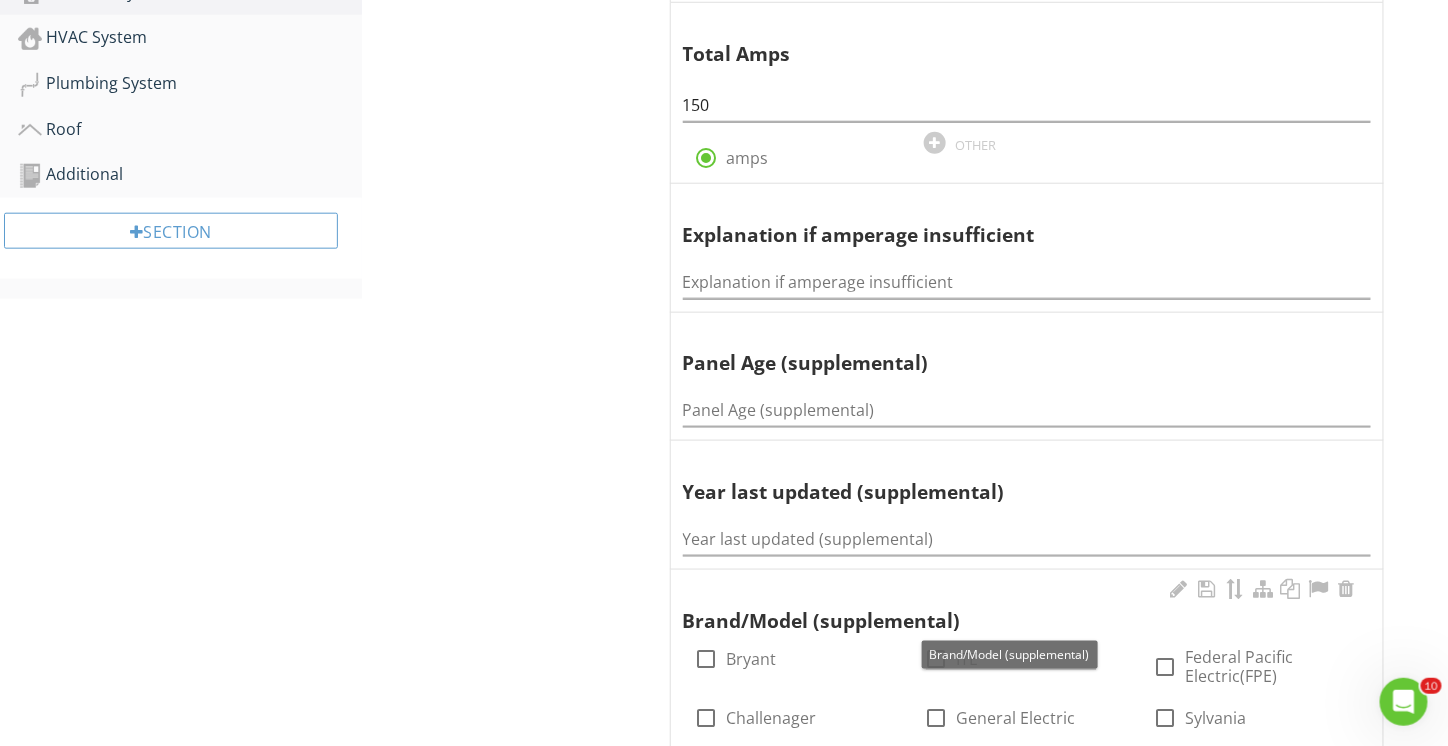 scroll, scrollTop: 616, scrollLeft: 0, axis: vertical 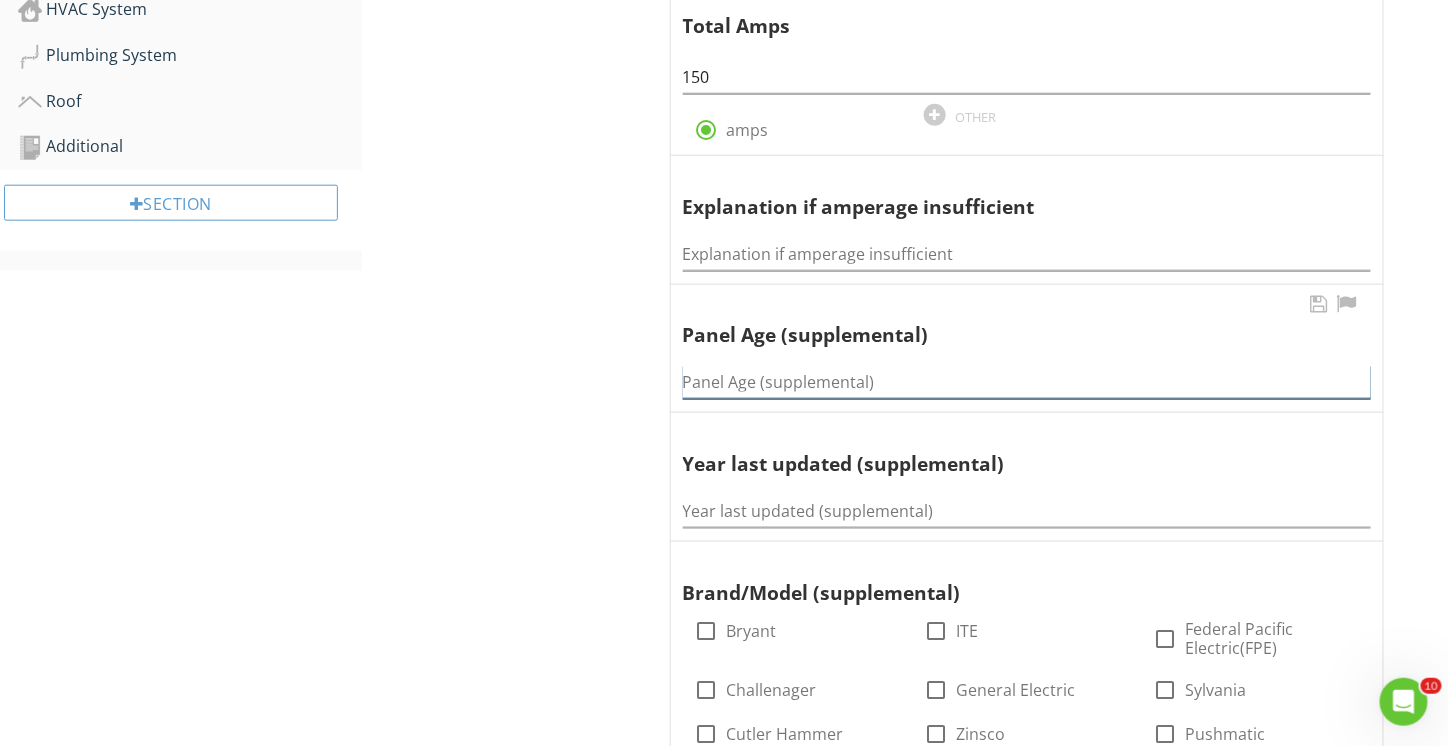 click at bounding box center [1027, 382] 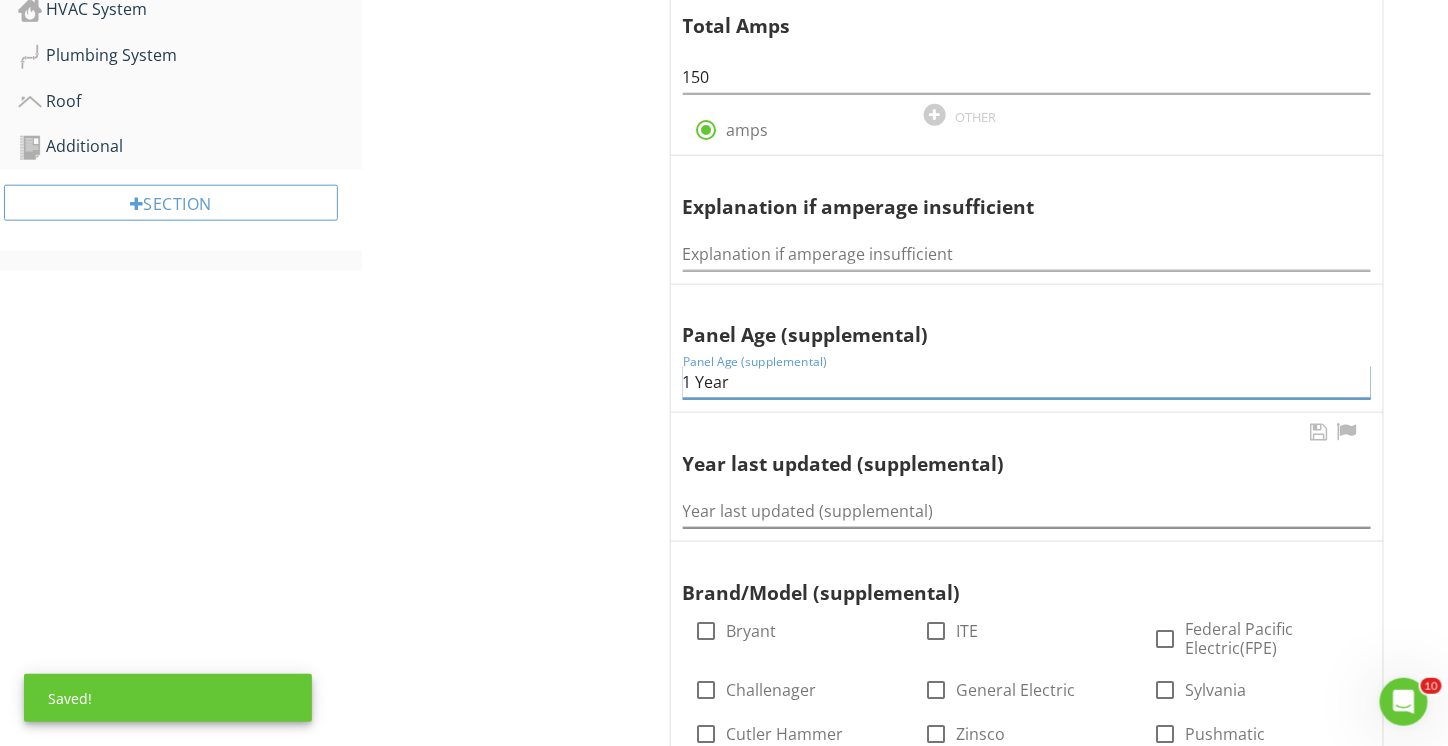 type on "1 Year" 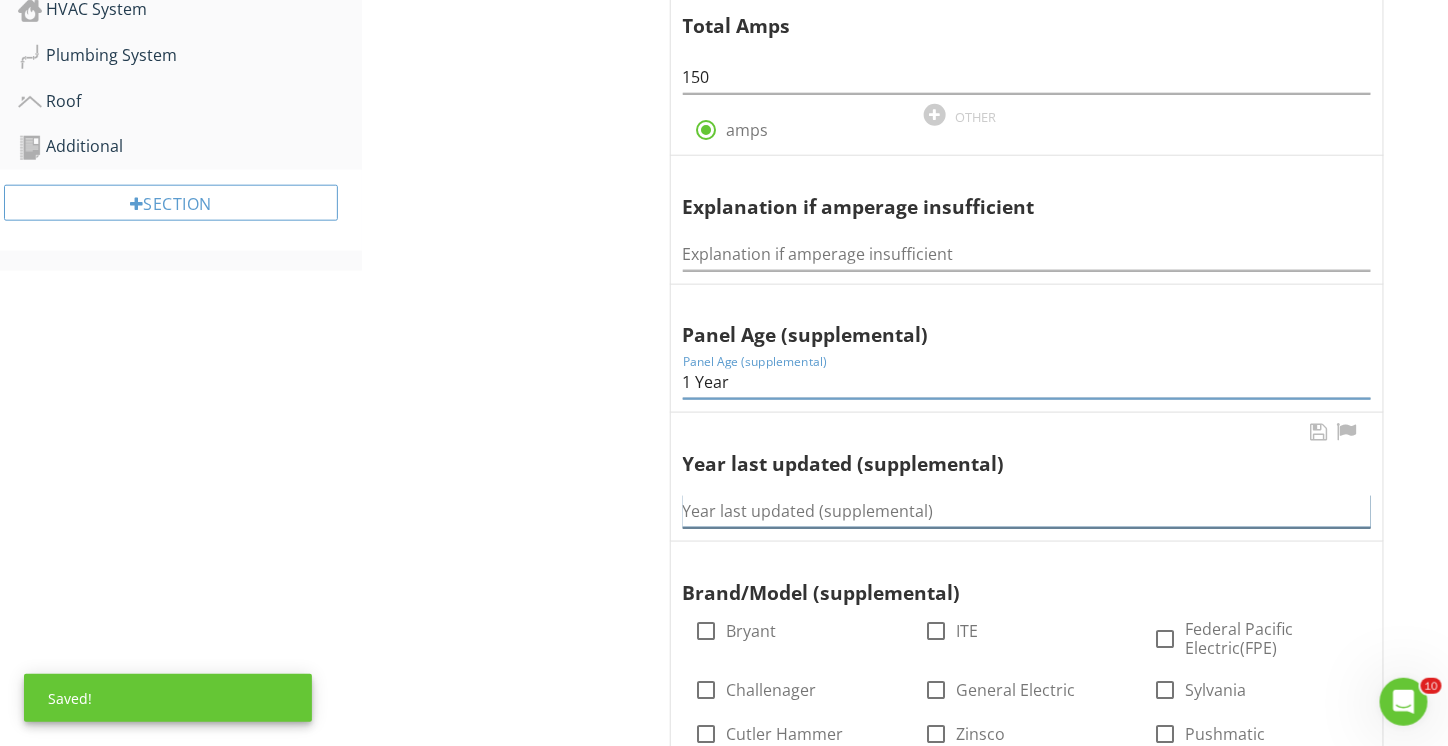 click at bounding box center (1027, 511) 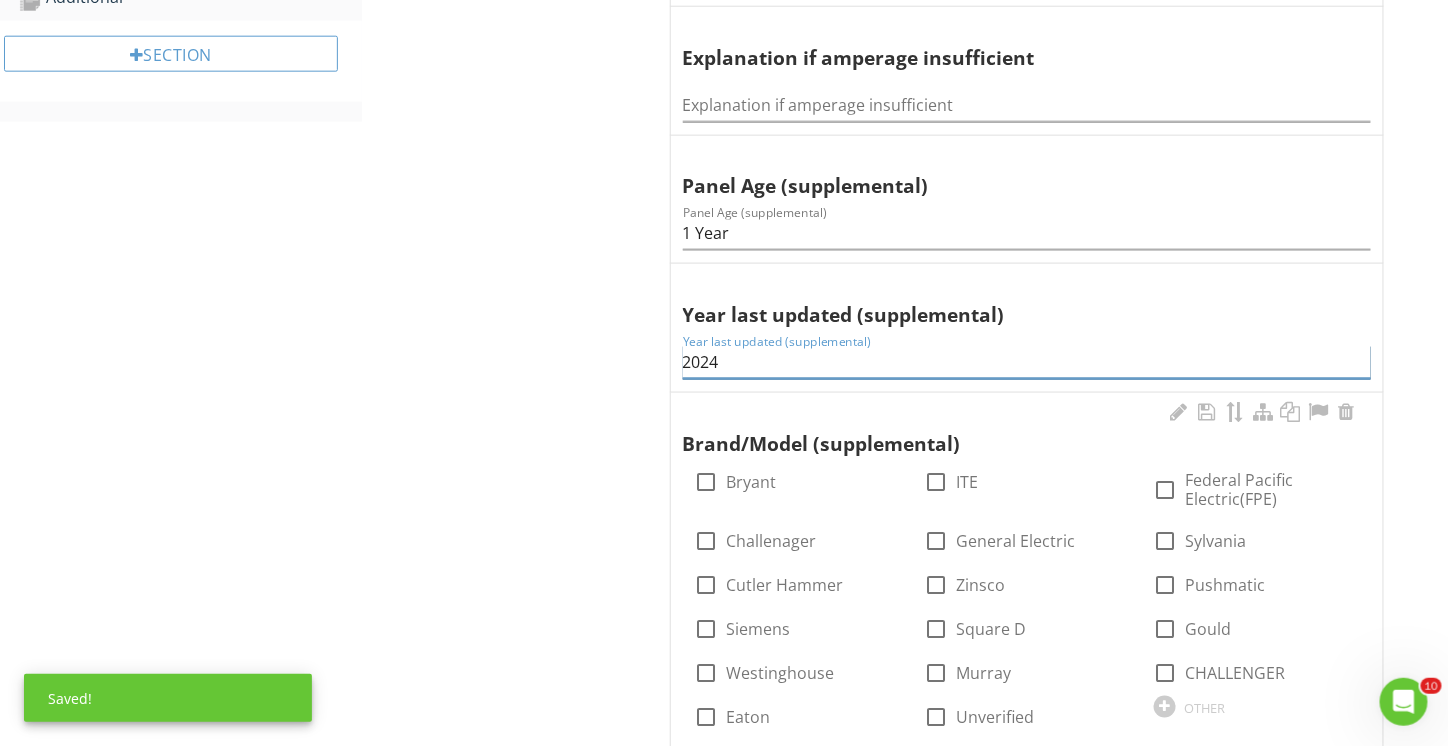 scroll, scrollTop: 916, scrollLeft: 0, axis: vertical 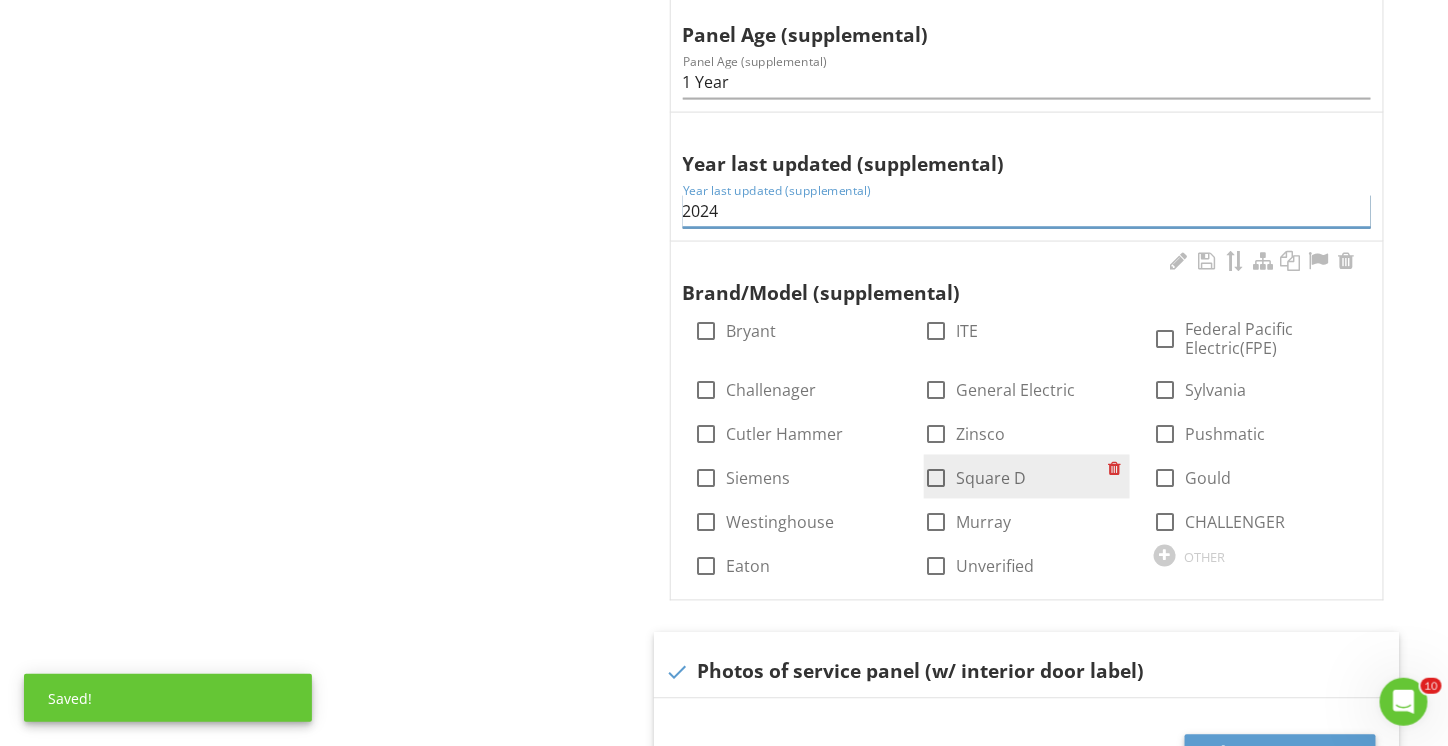 type on "2024" 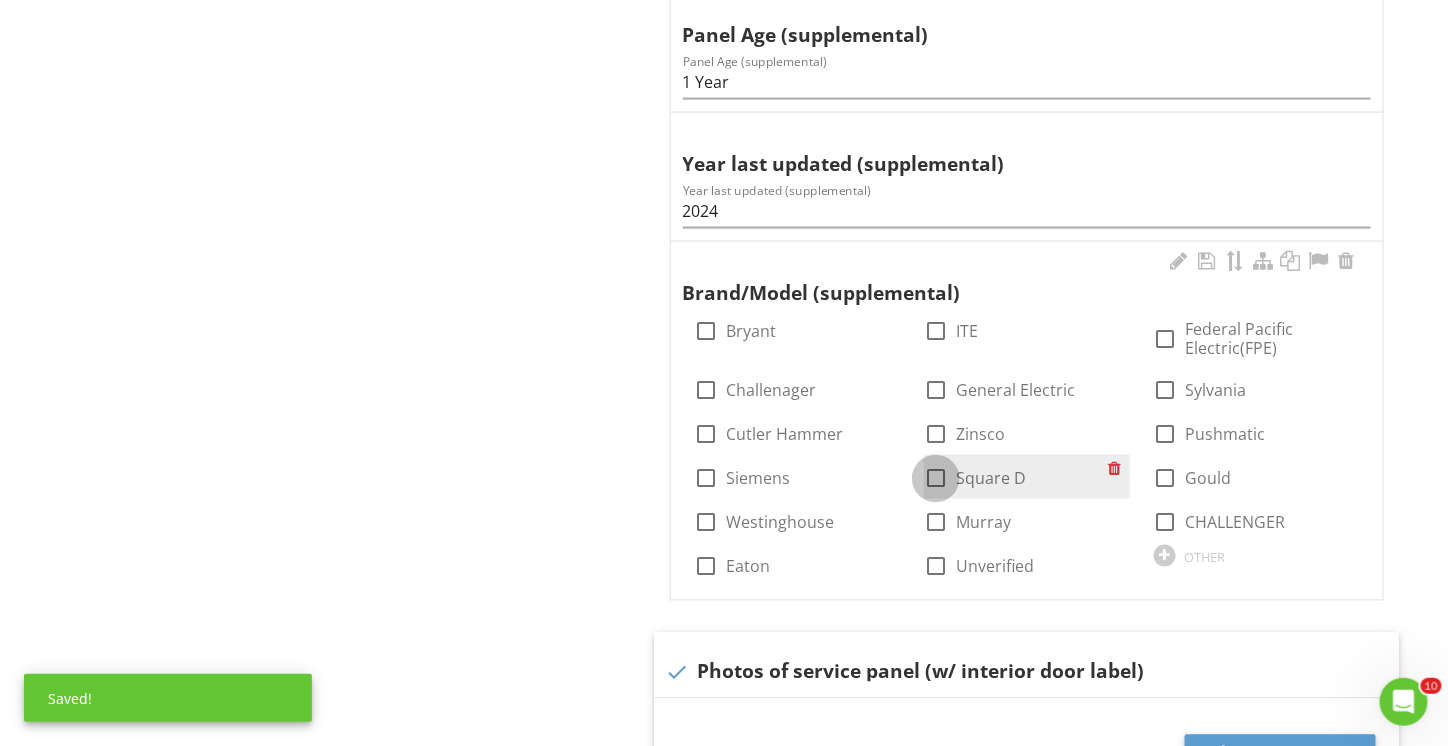 click at bounding box center [936, 479] 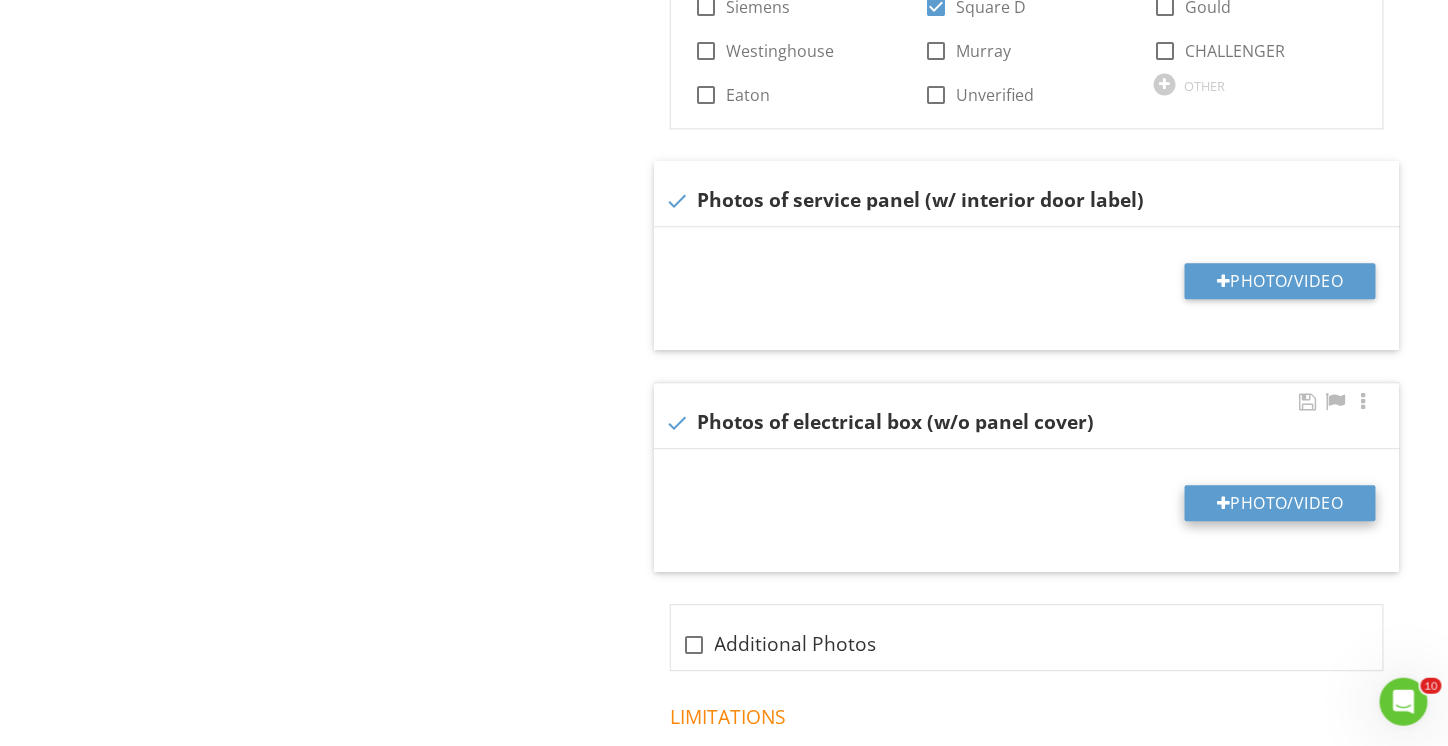 scroll, scrollTop: 1416, scrollLeft: 0, axis: vertical 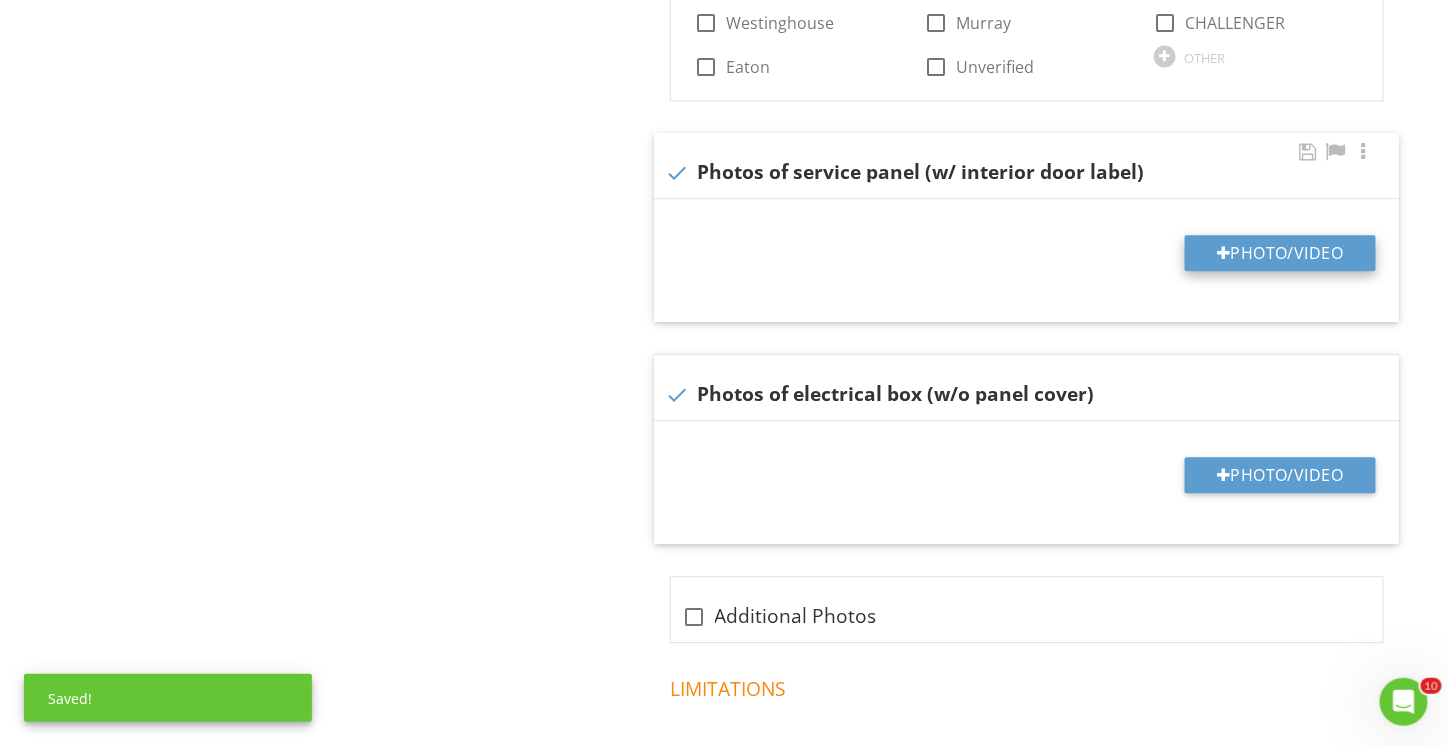 click on "Photo/Video" at bounding box center (1280, 253) 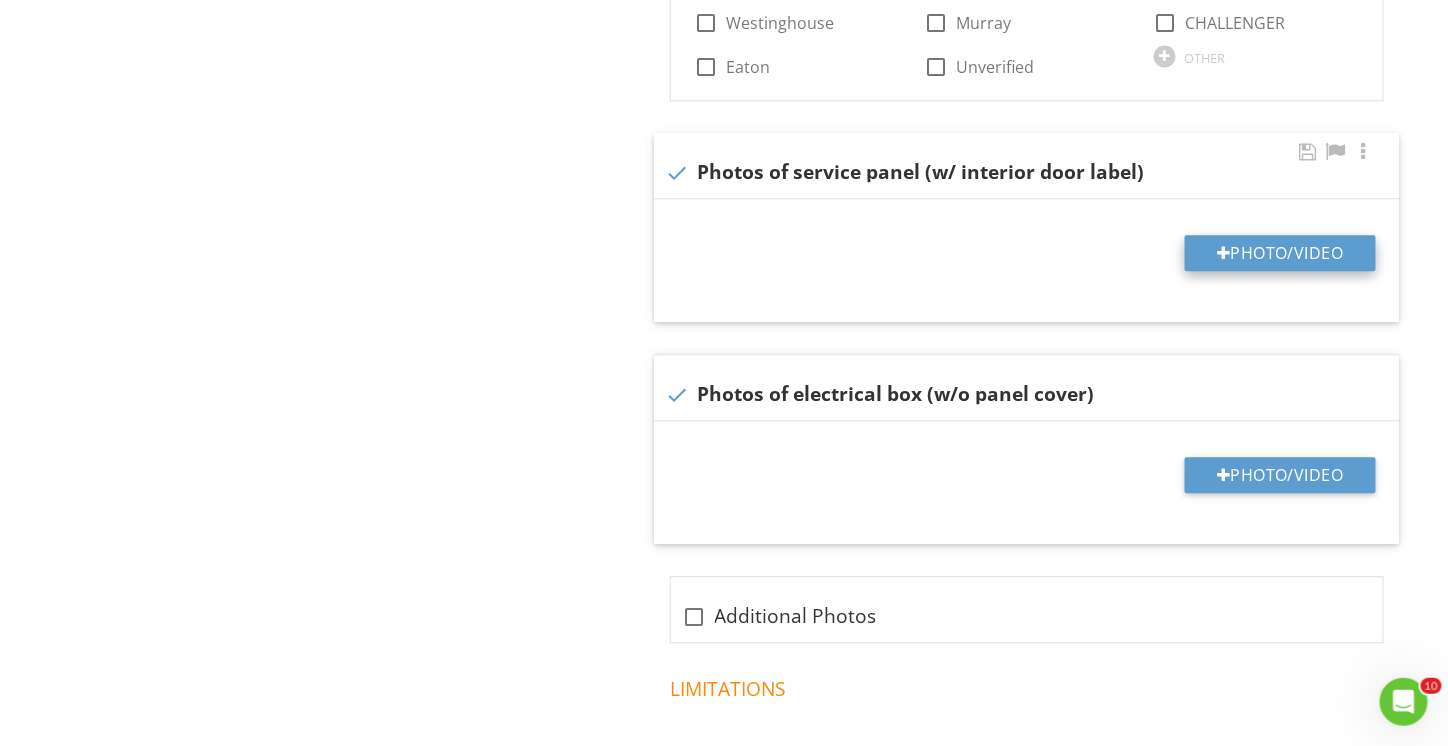 type on "C:\fakepath\P8020250.JPG" 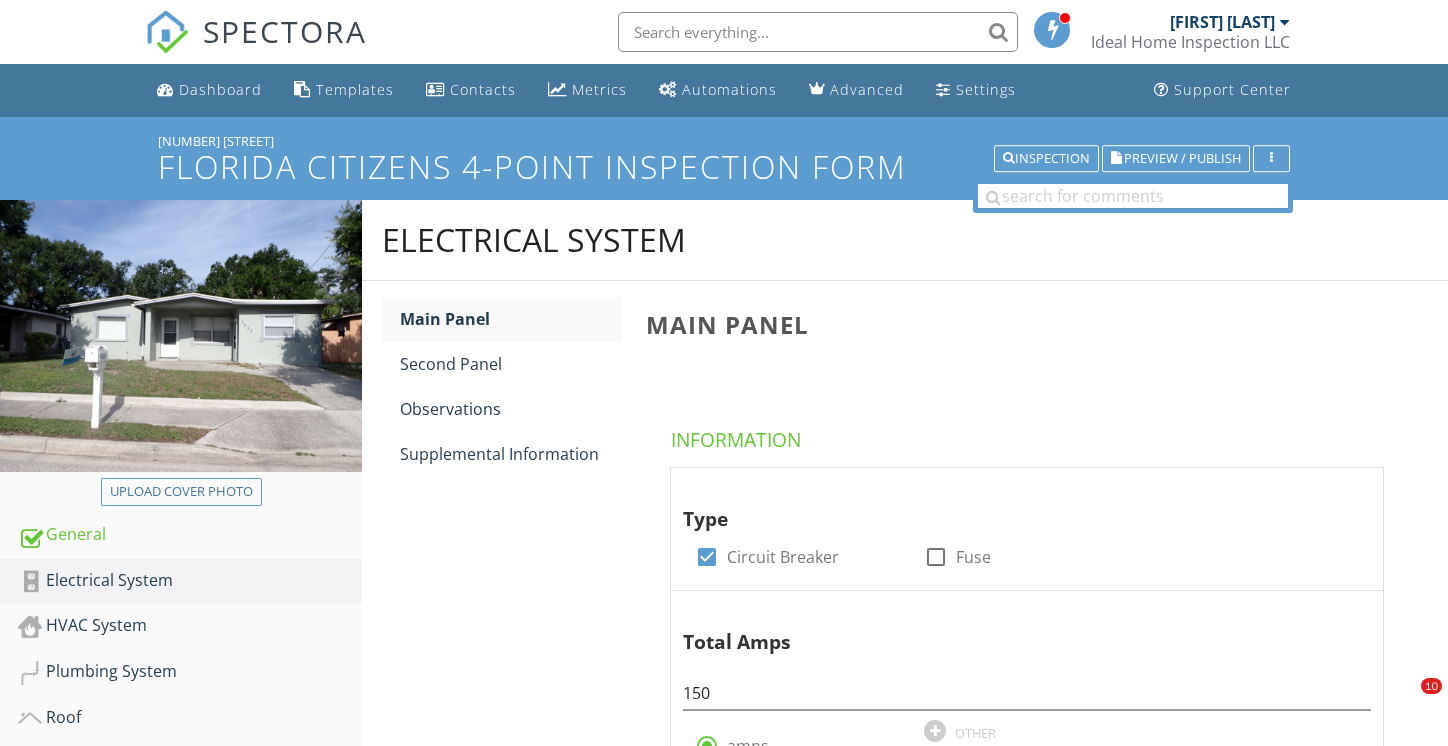 scroll, scrollTop: 1616, scrollLeft: 0, axis: vertical 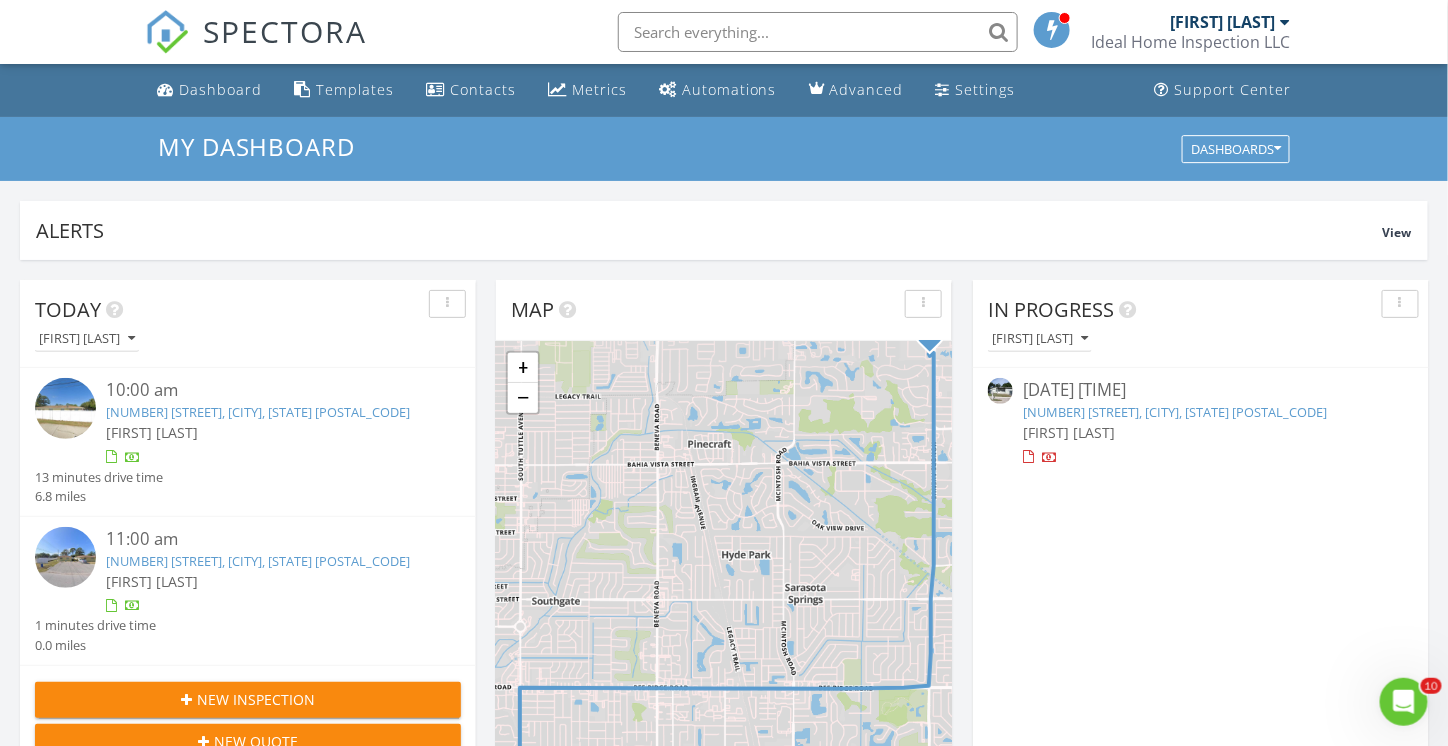 click on "[NUMBER] [STREET], [CITY], [STATE] [POSTAL_CODE]" at bounding box center (1175, 412) 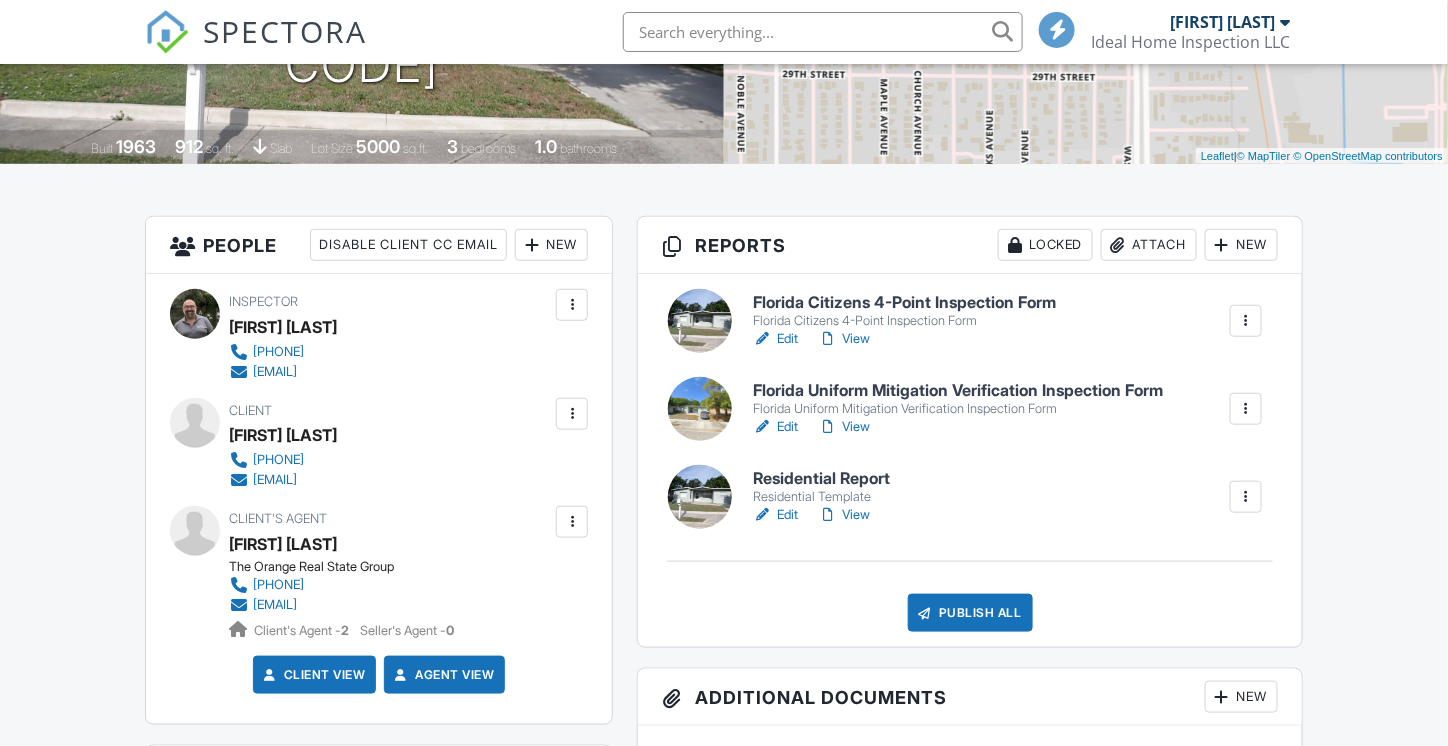 scroll, scrollTop: 500, scrollLeft: 0, axis: vertical 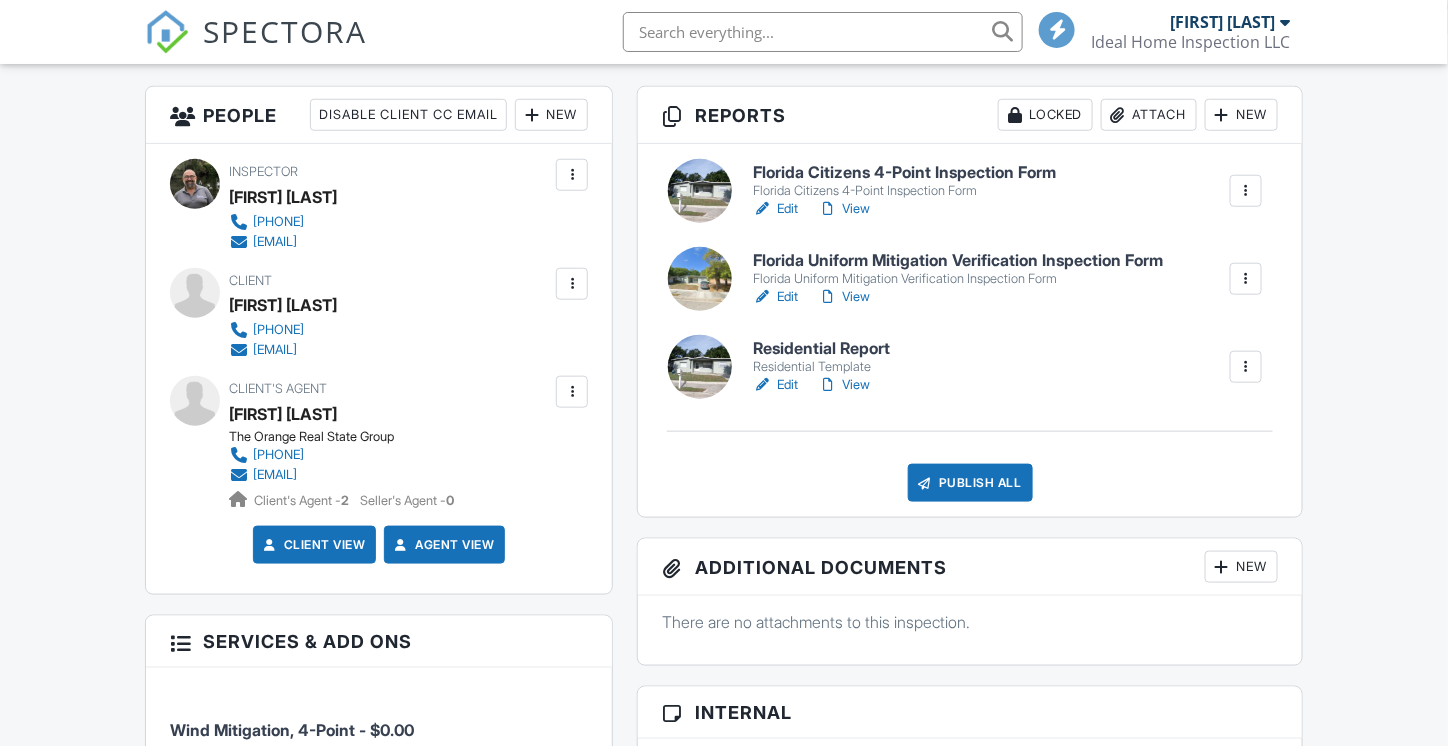 click on "Florida Uniform Mitigation Verification Inspection Form" at bounding box center (958, 261) 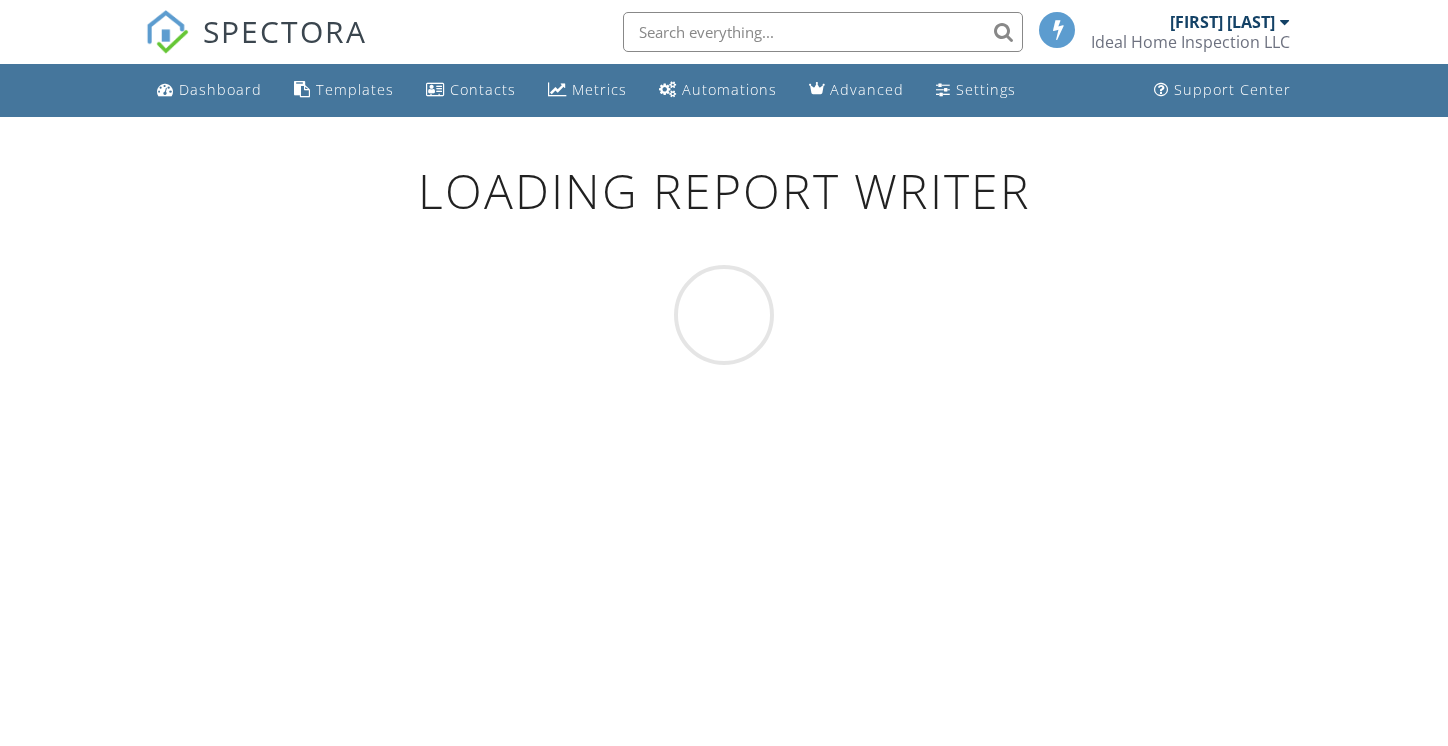 scroll, scrollTop: 0, scrollLeft: 0, axis: both 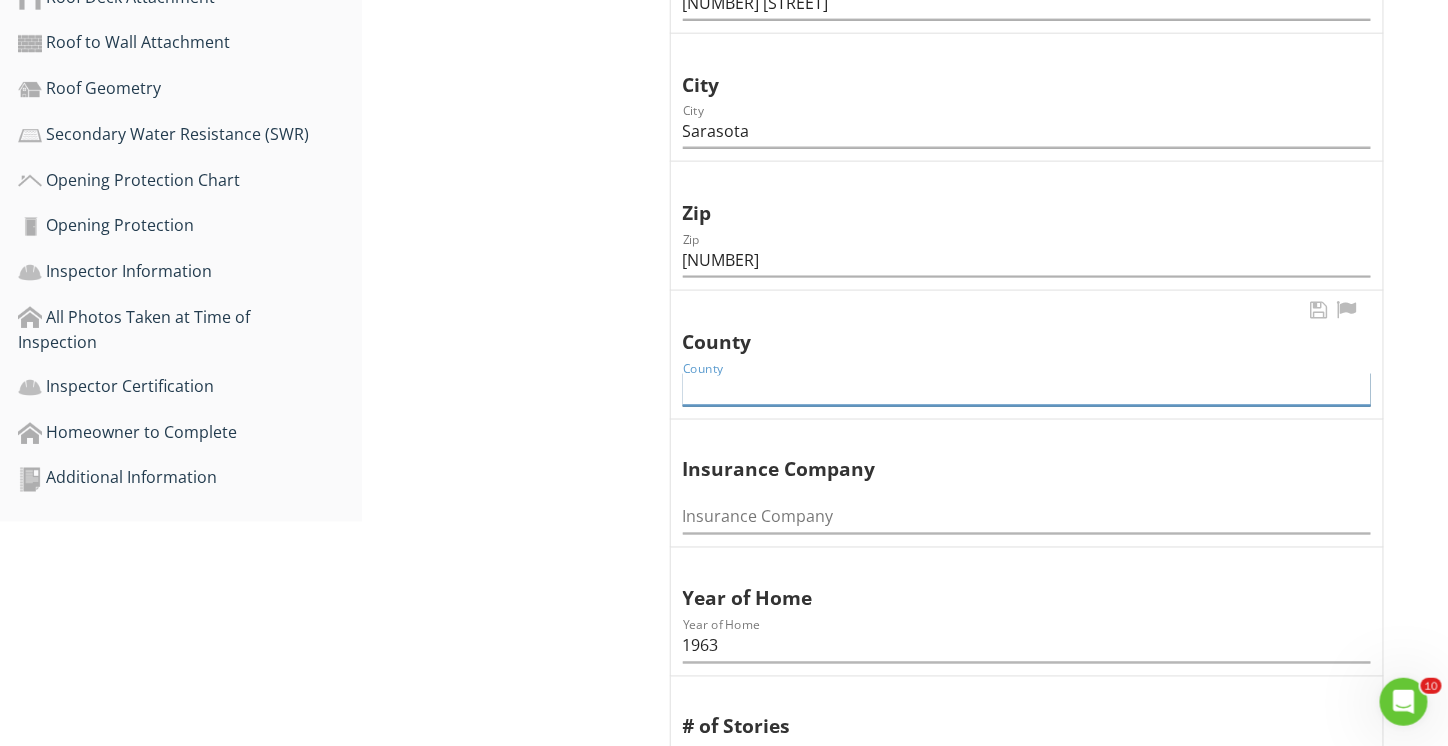 click at bounding box center [1027, 389] 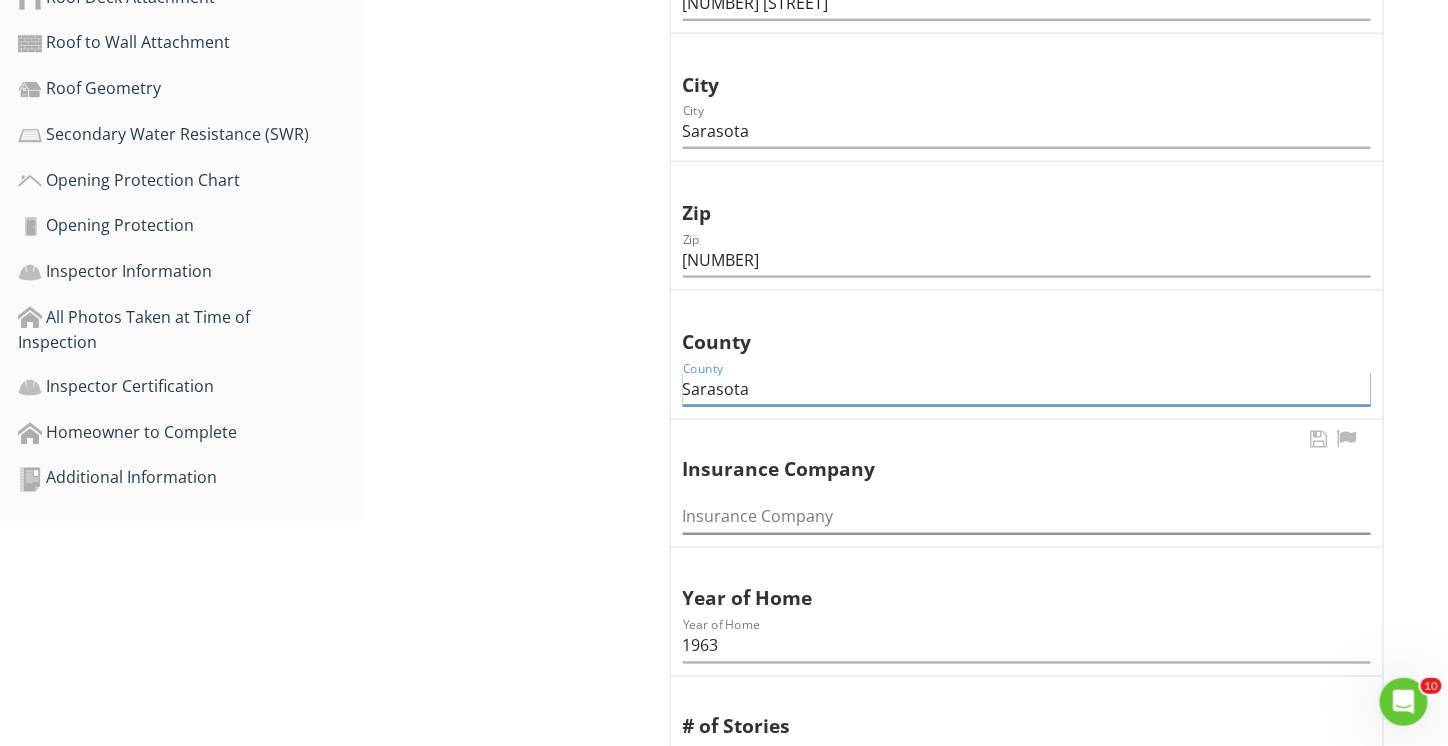 type on "Sarasota" 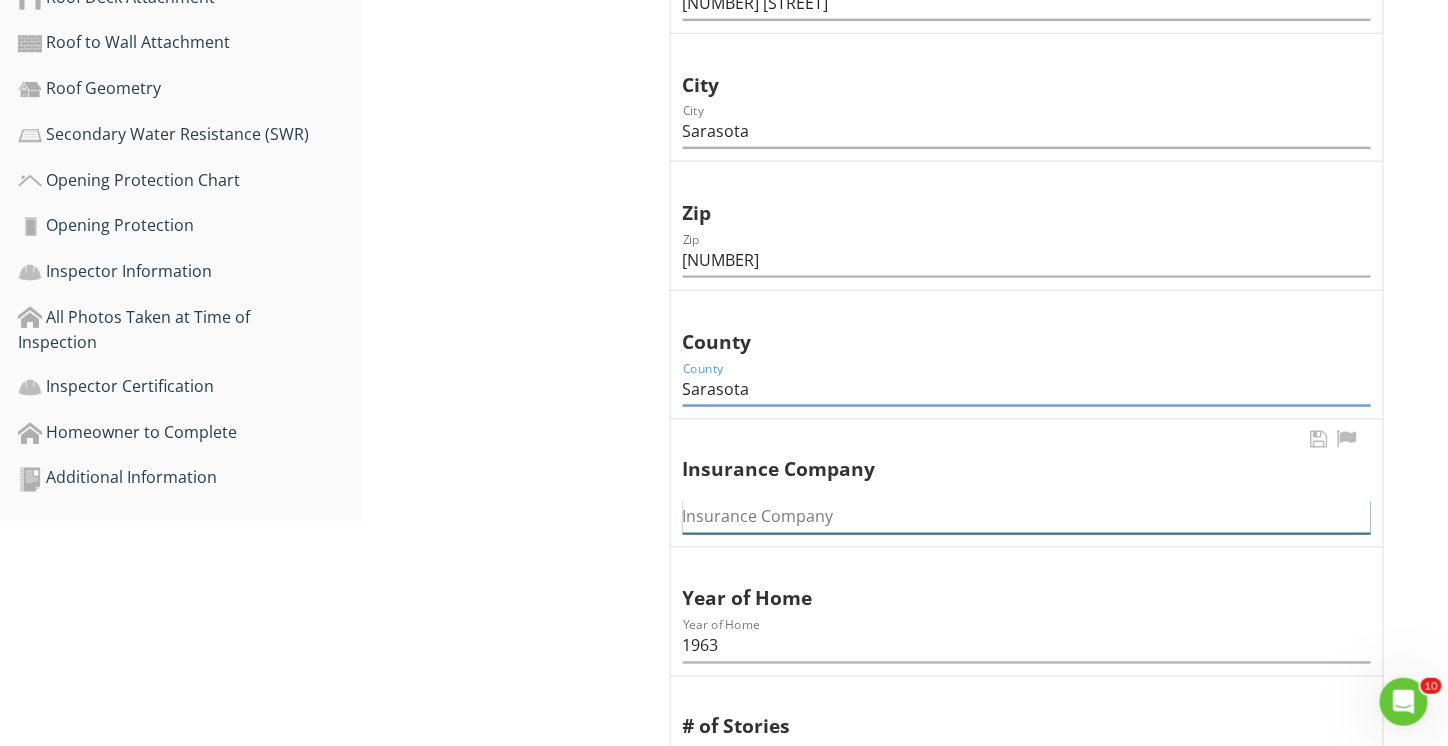 click at bounding box center (1027, 517) 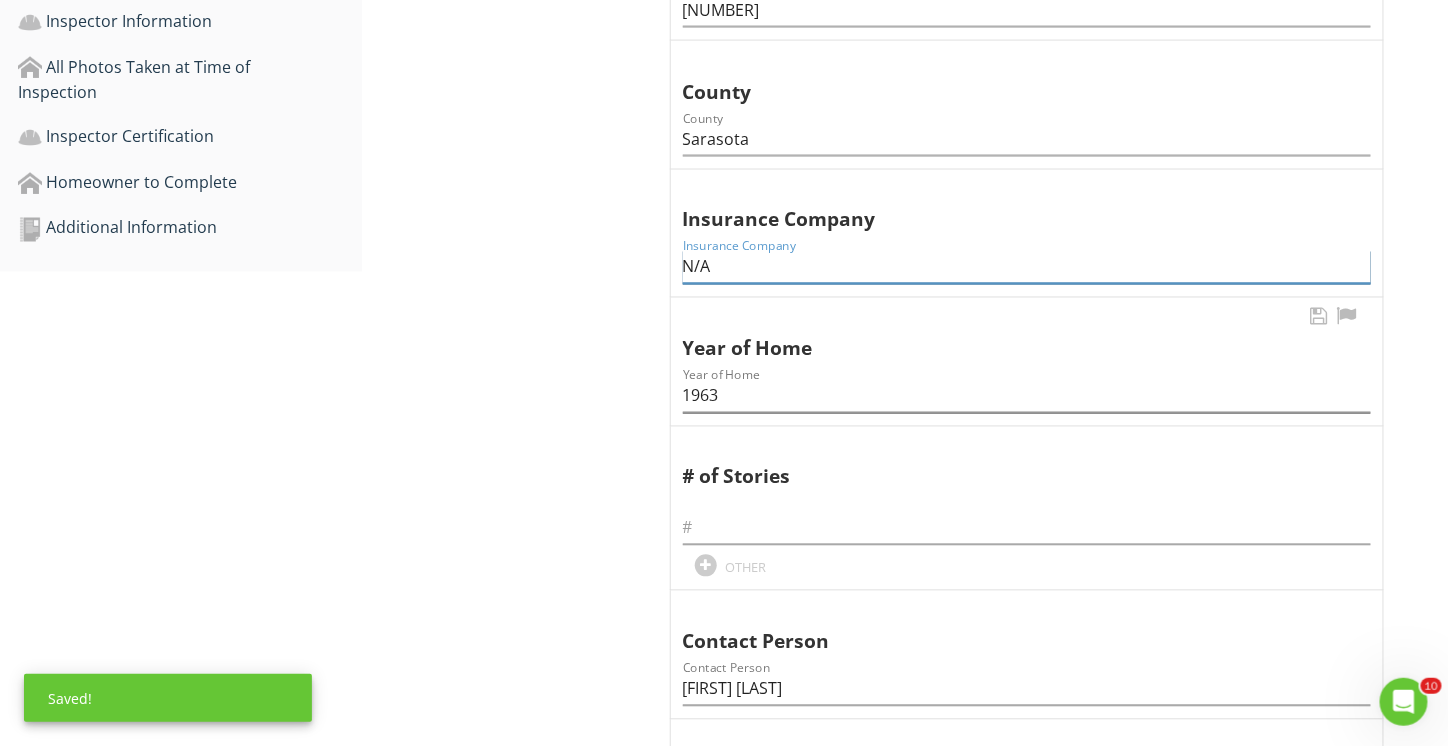 scroll, scrollTop: 1100, scrollLeft: 0, axis: vertical 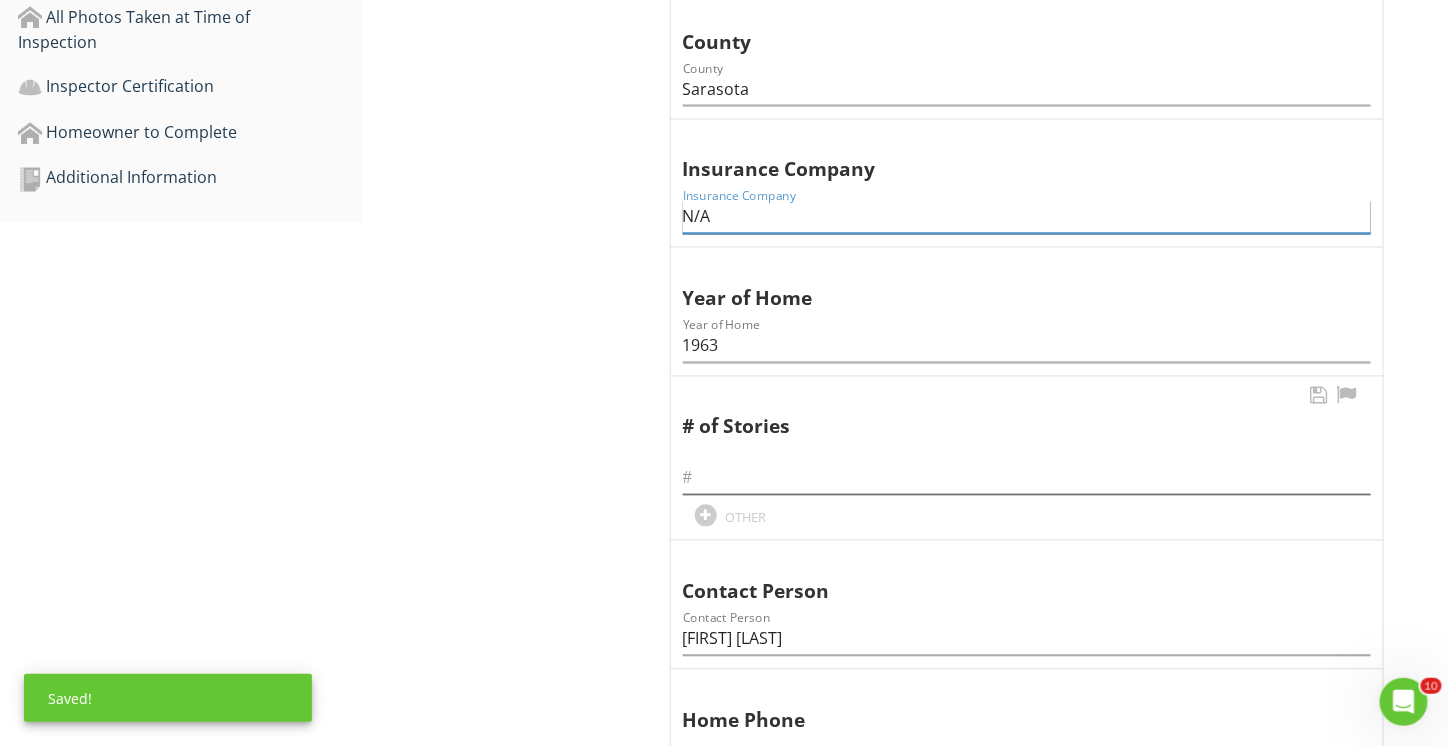 type on "N/A" 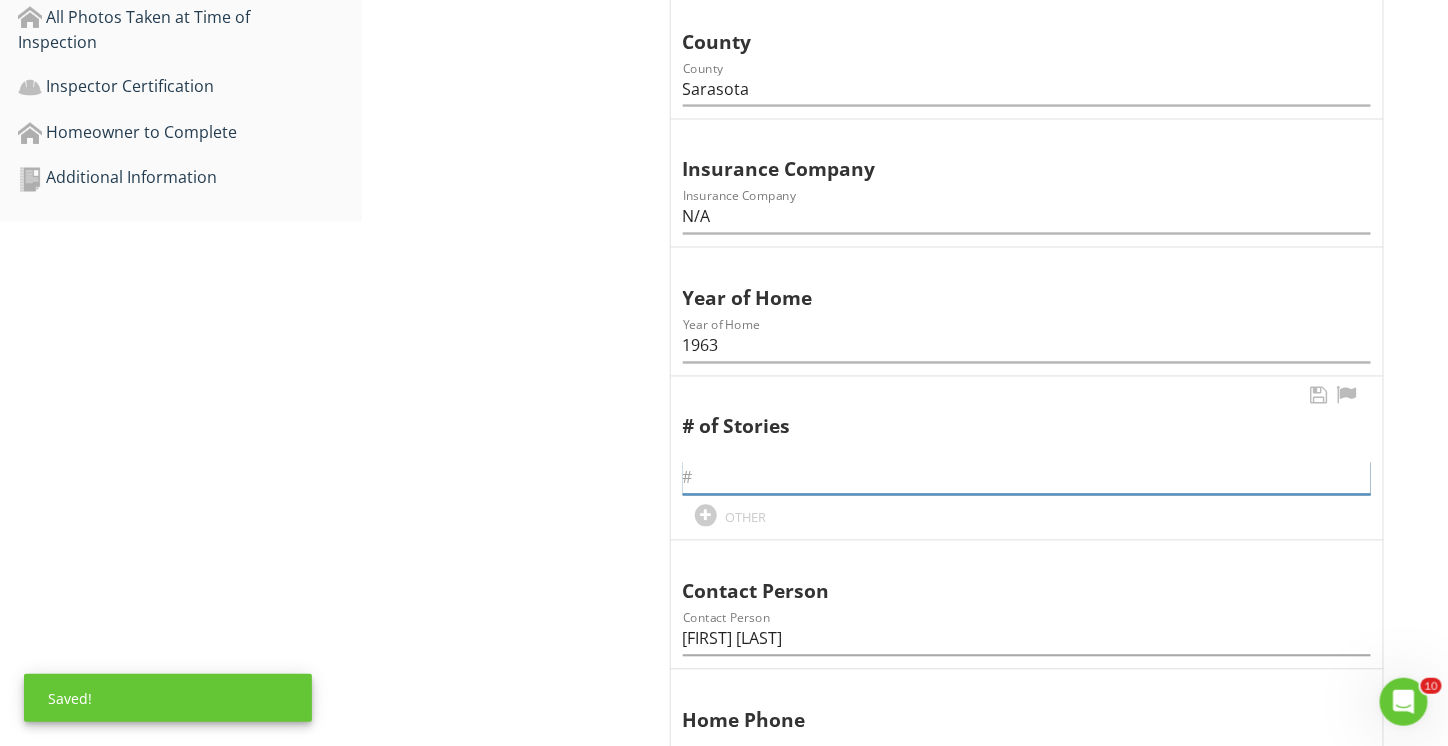 click at bounding box center (1027, 478) 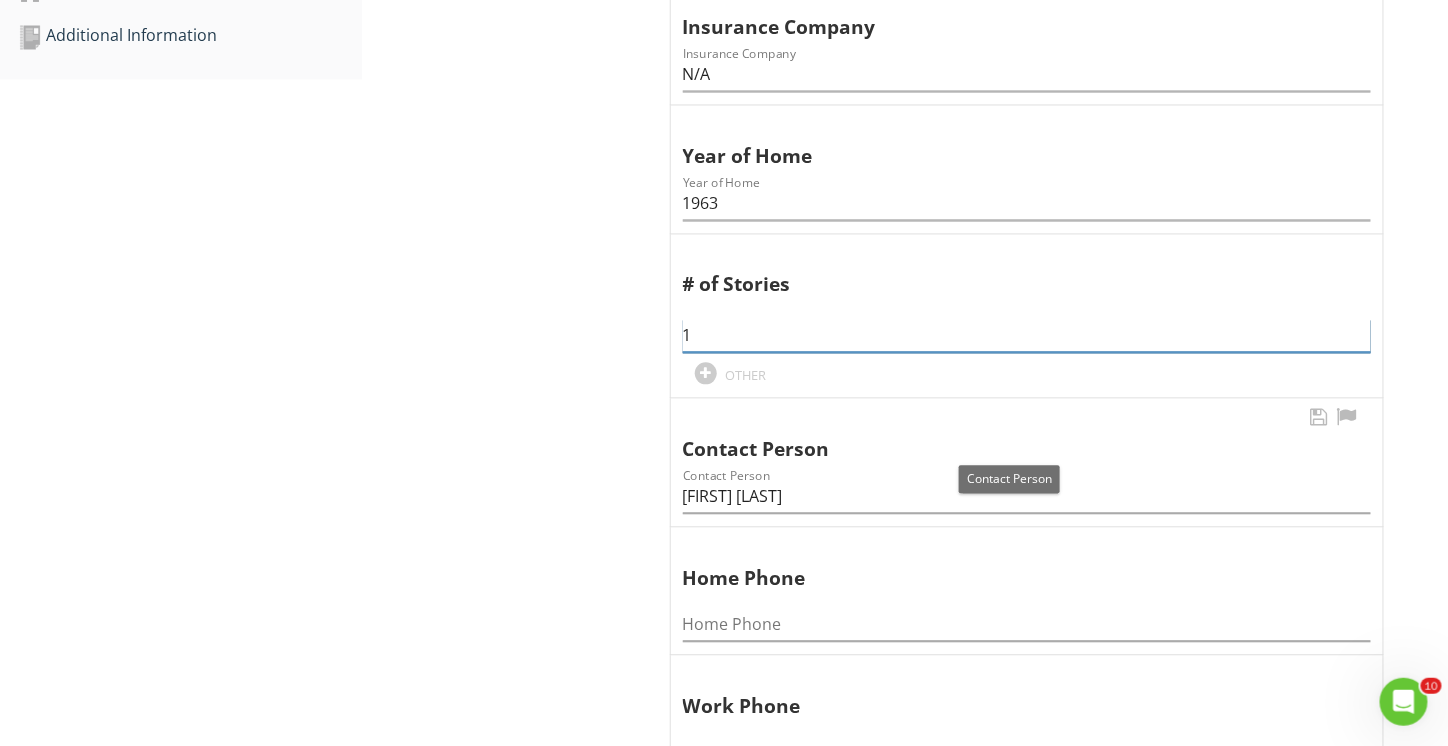 scroll, scrollTop: 1300, scrollLeft: 0, axis: vertical 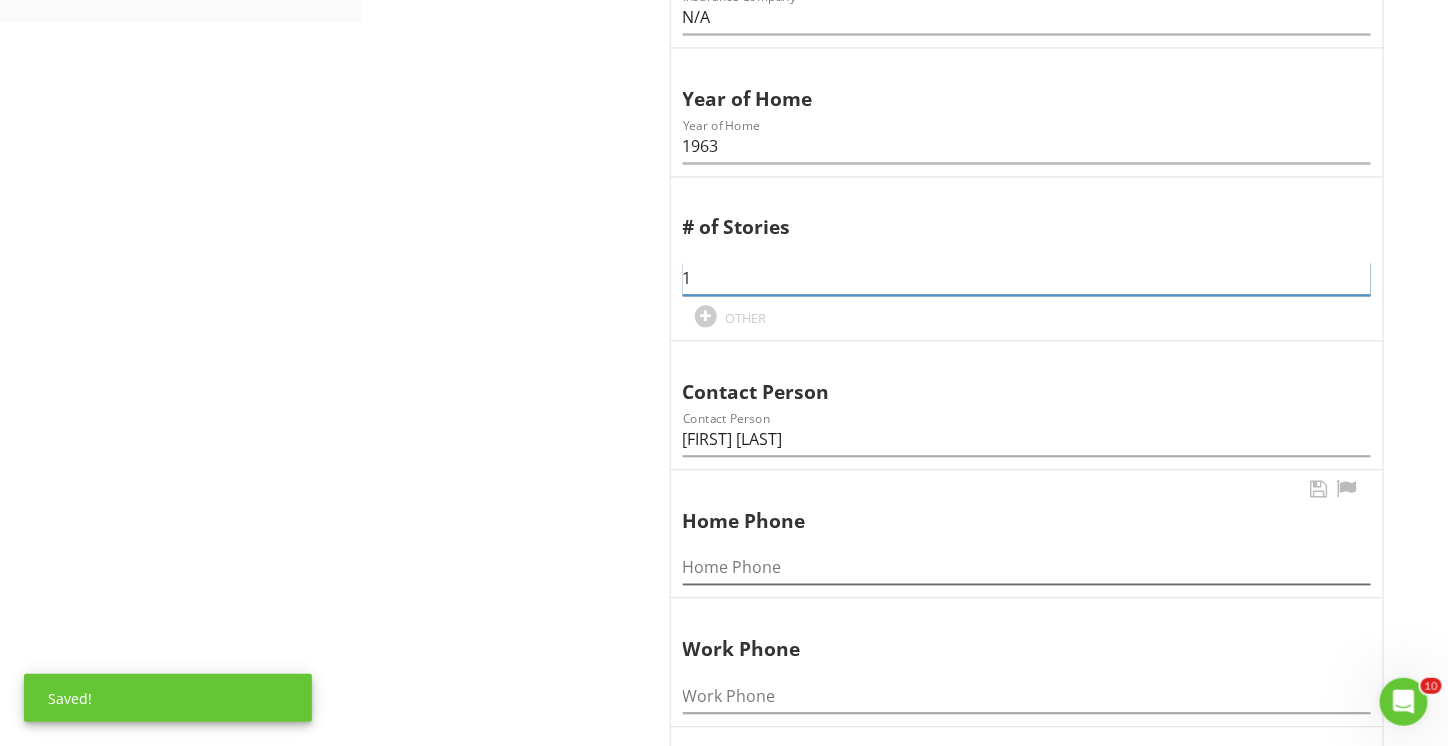type on "1" 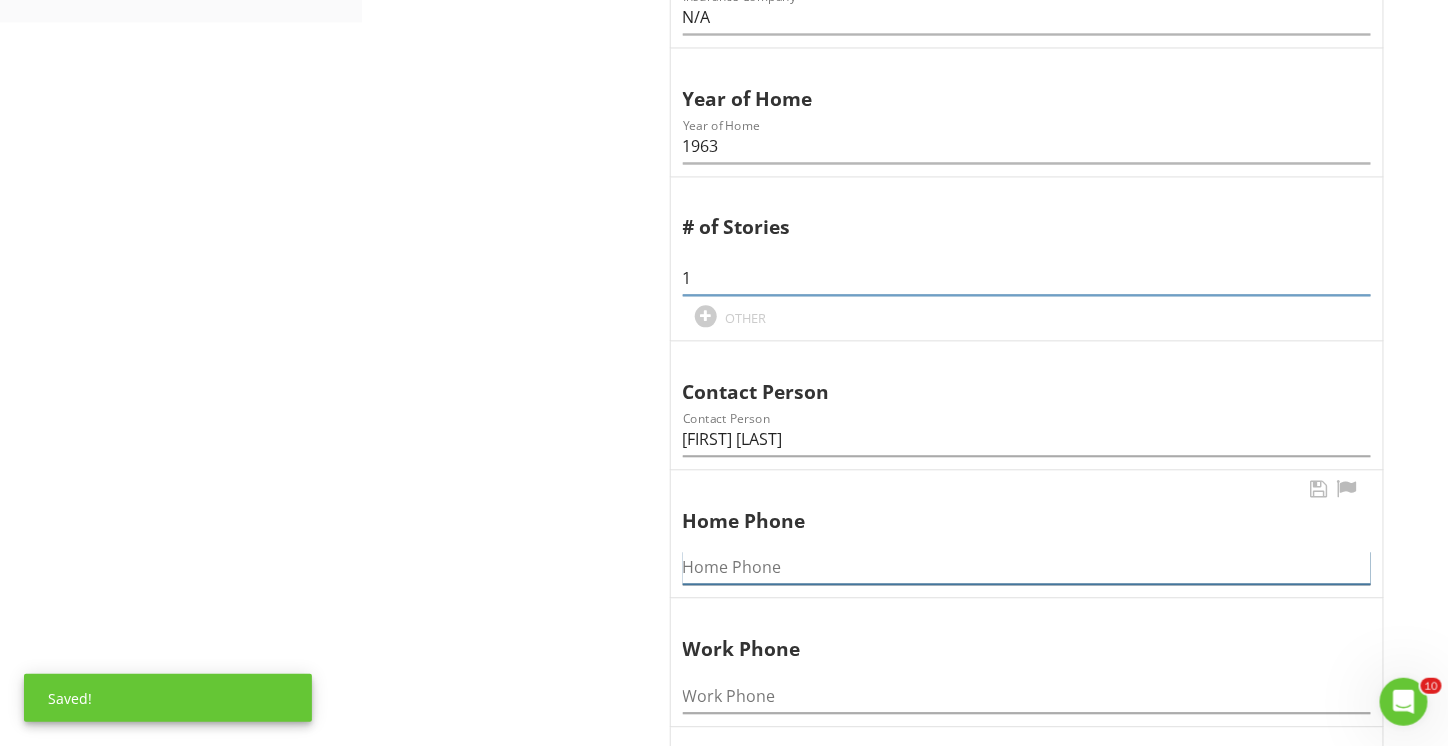 click on "Home Phone" at bounding box center (1027, 567) 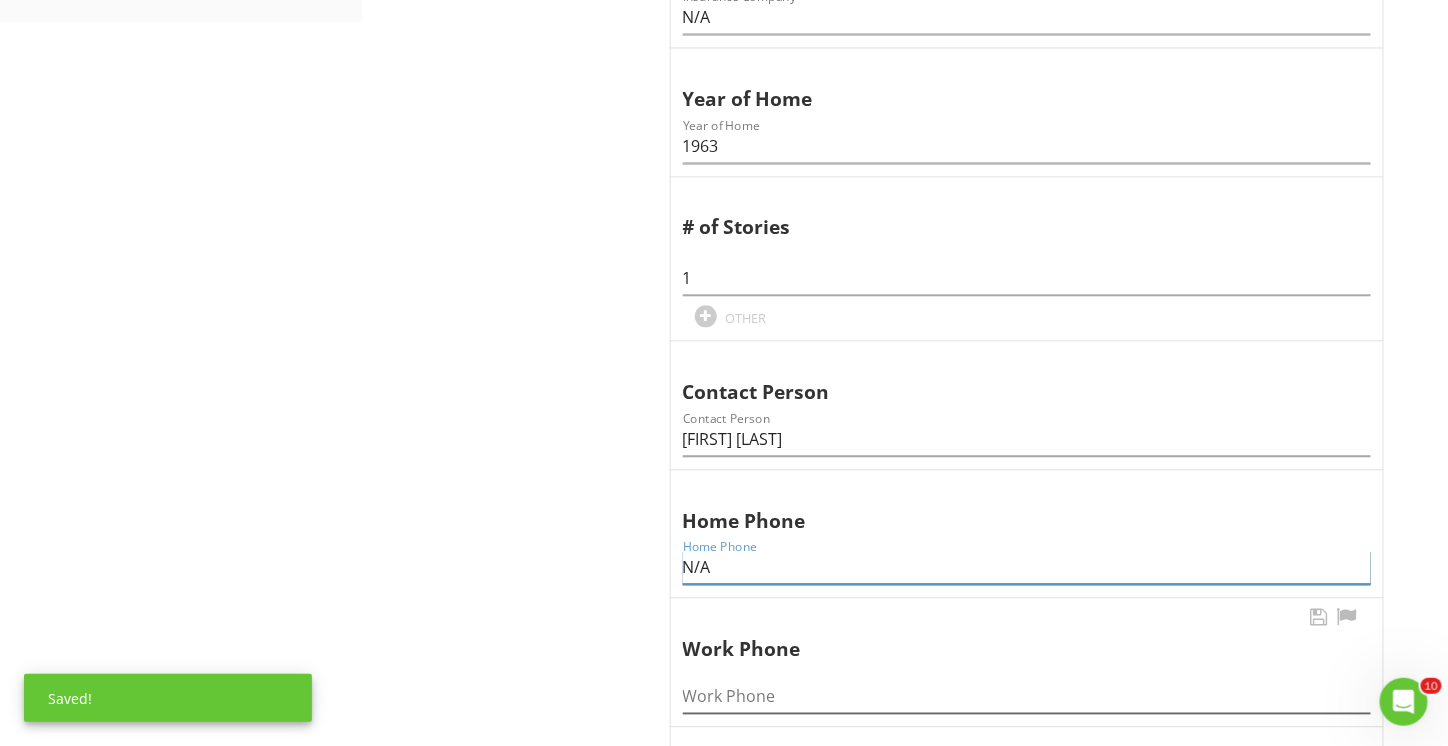 type on "N/A" 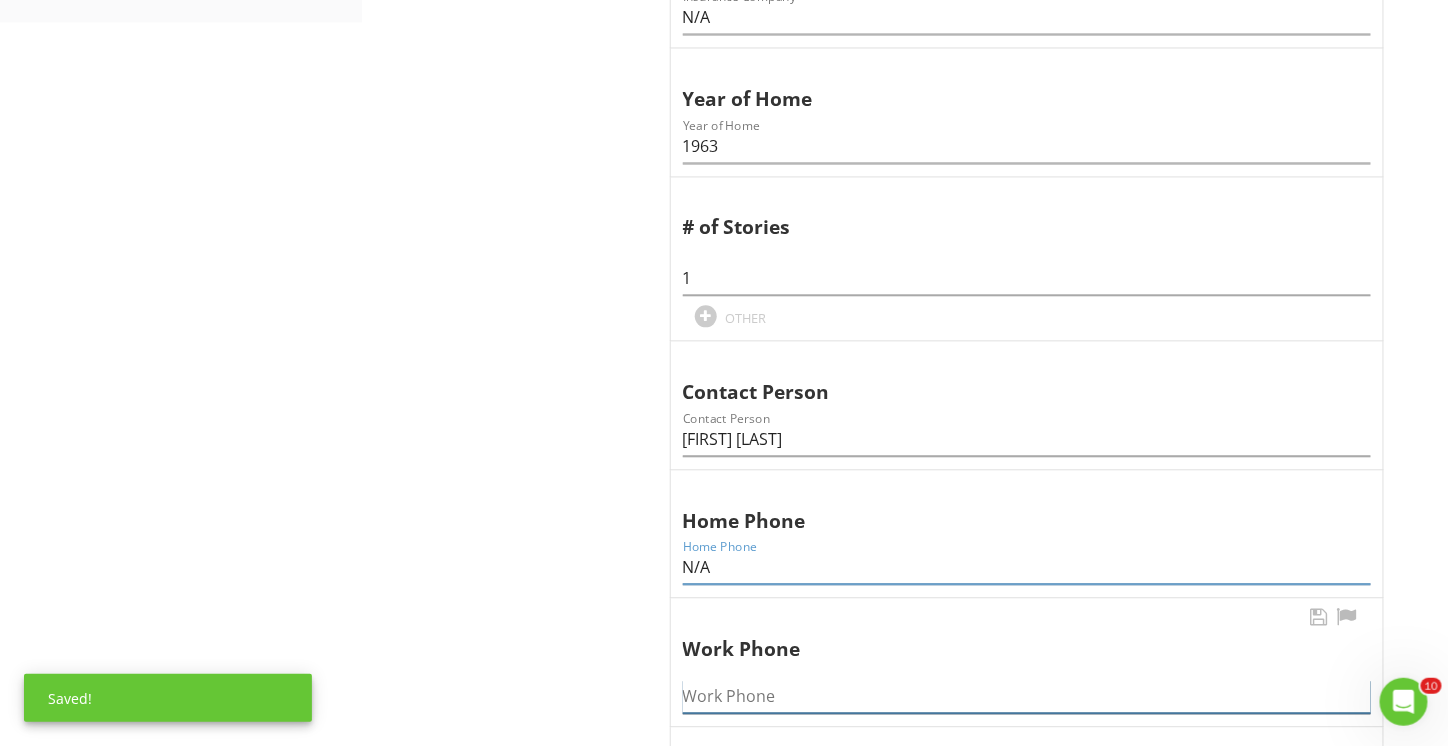 click at bounding box center [1027, 696] 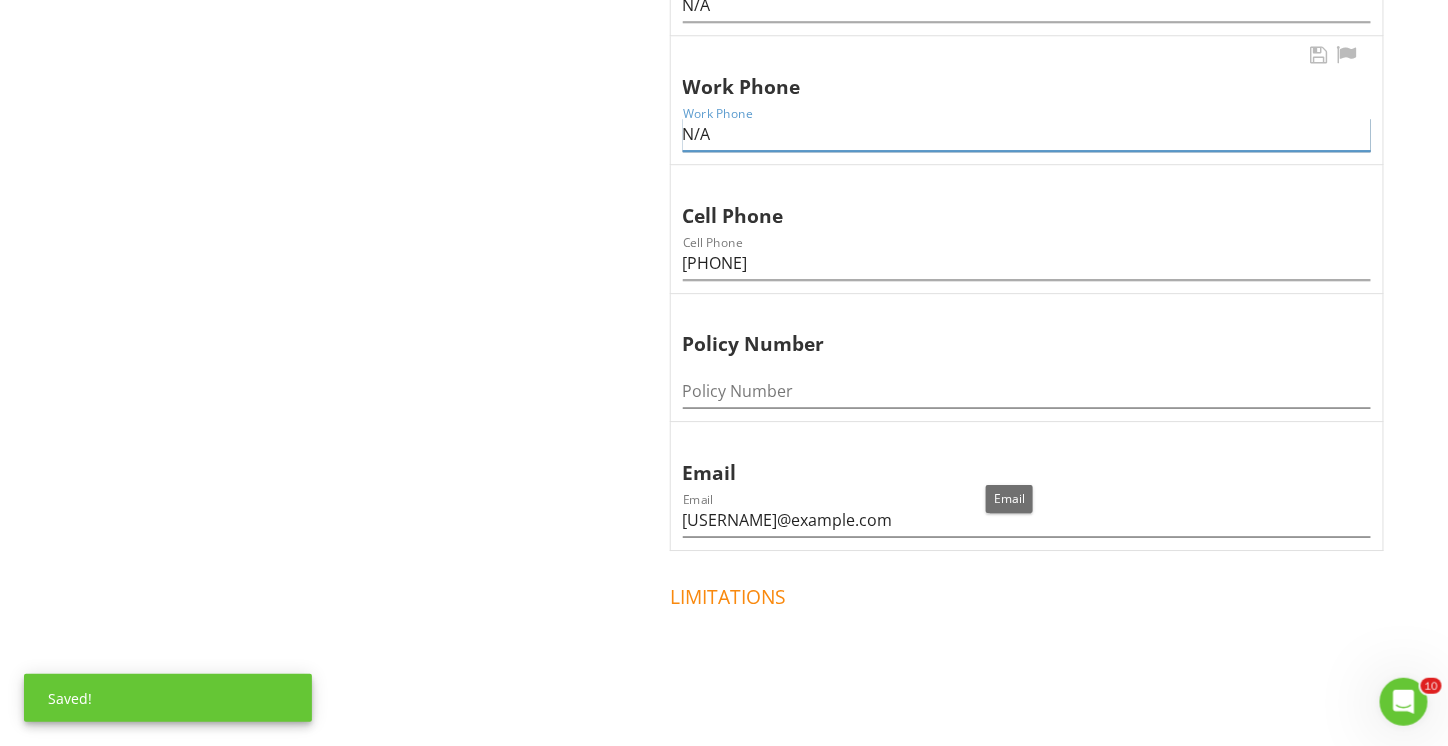 scroll, scrollTop: 1875, scrollLeft: 0, axis: vertical 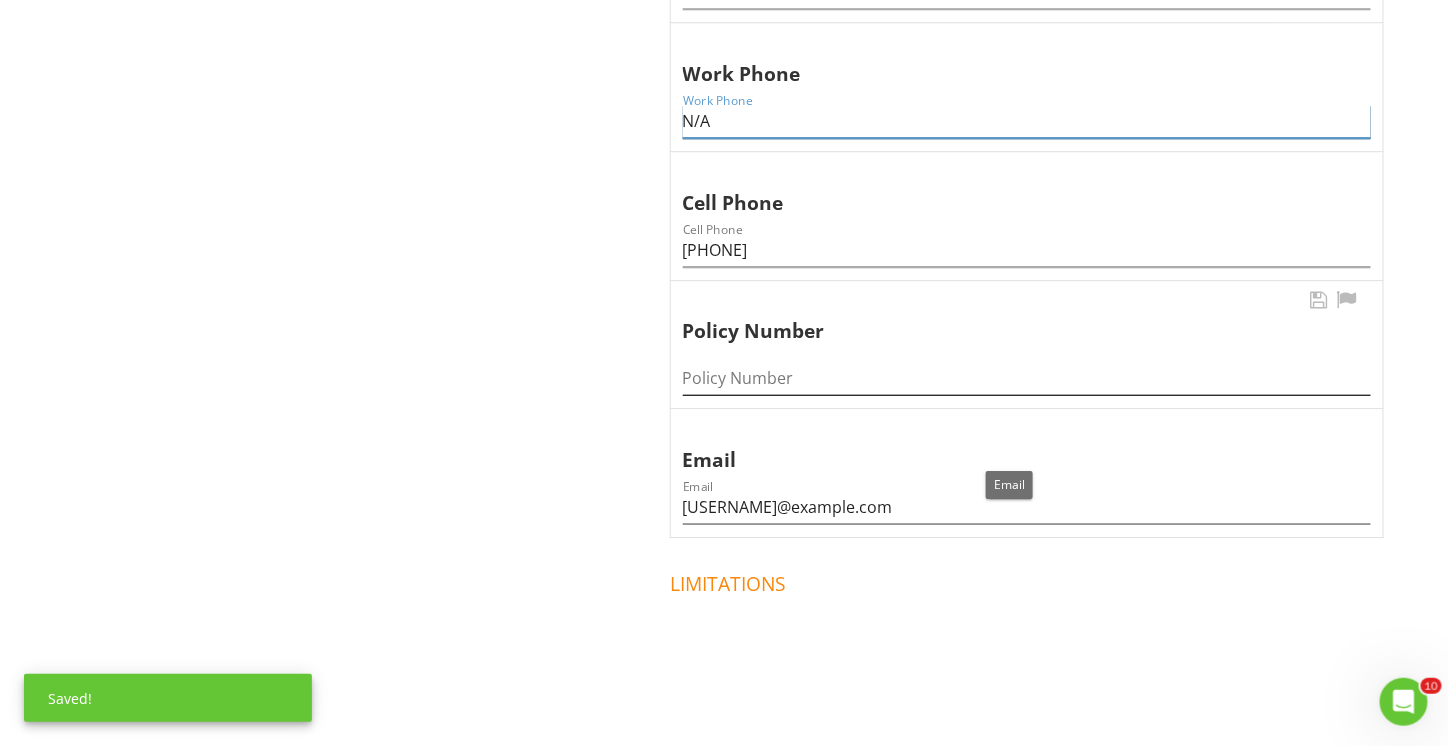 type on "N/A" 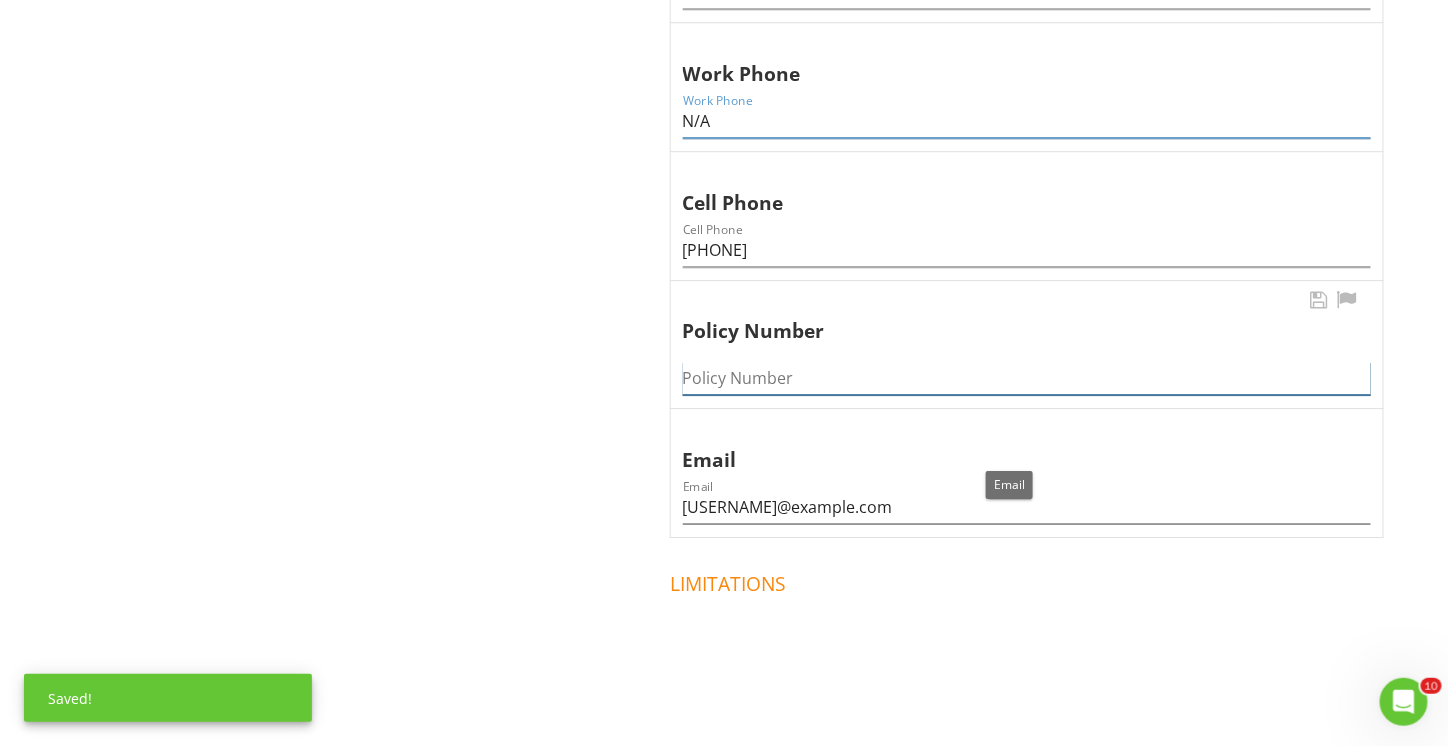 click at bounding box center [1027, 378] 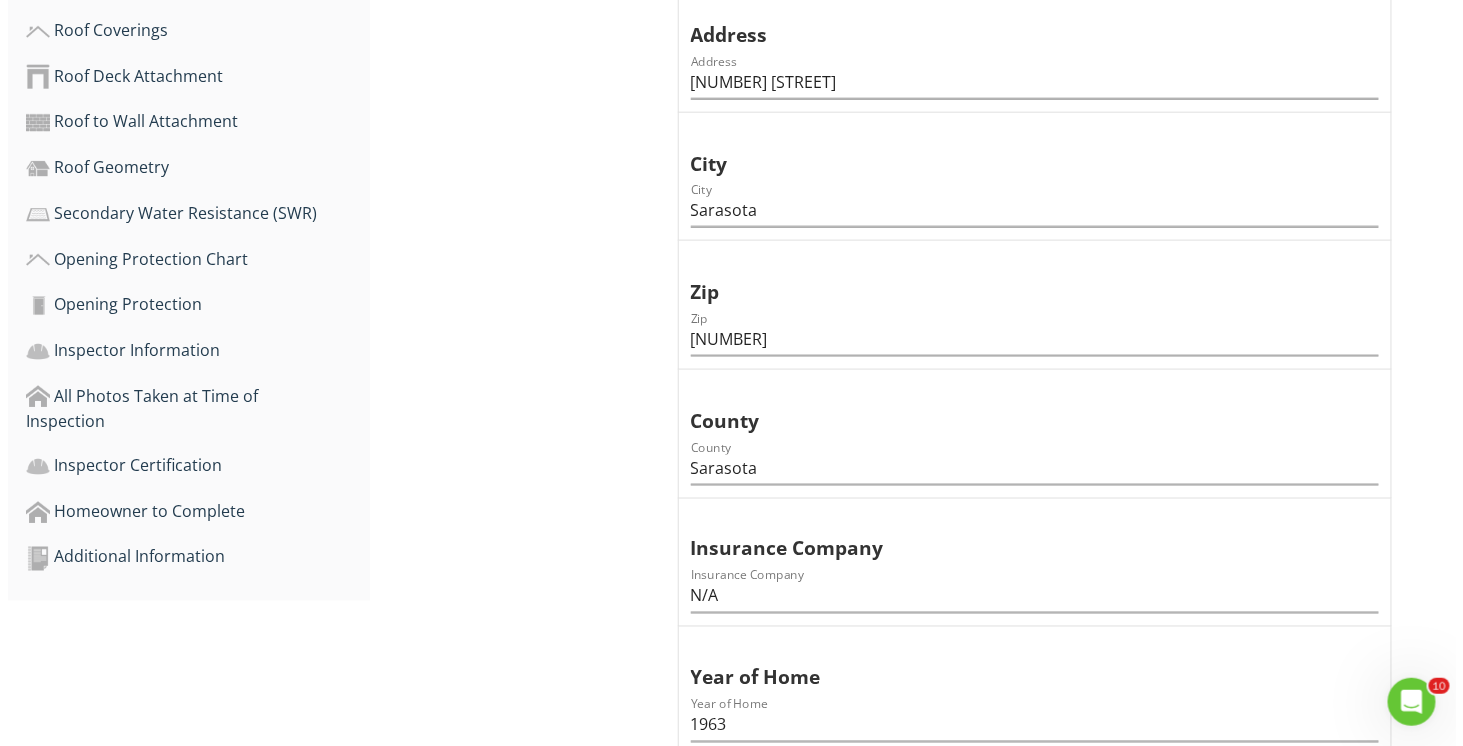 scroll, scrollTop: 775, scrollLeft: 0, axis: vertical 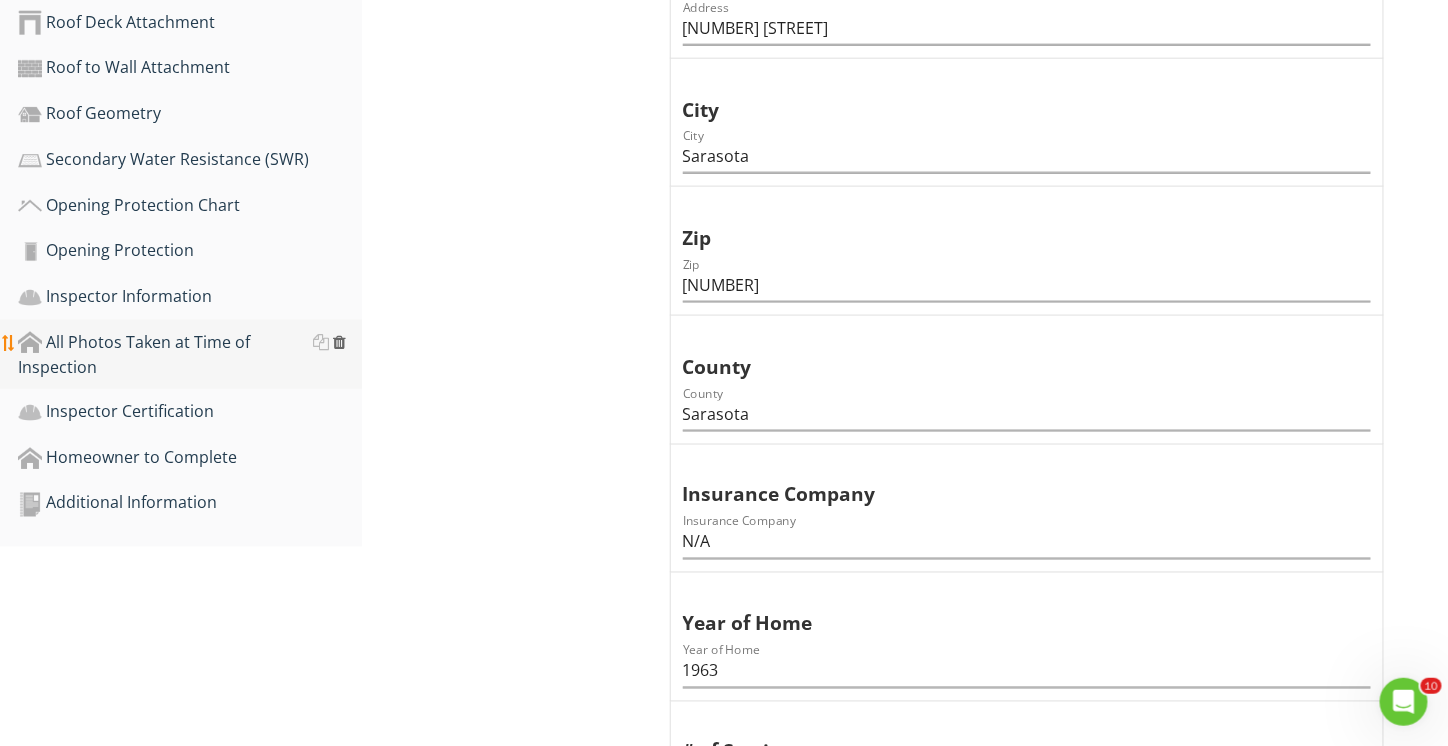 type on "N/A" 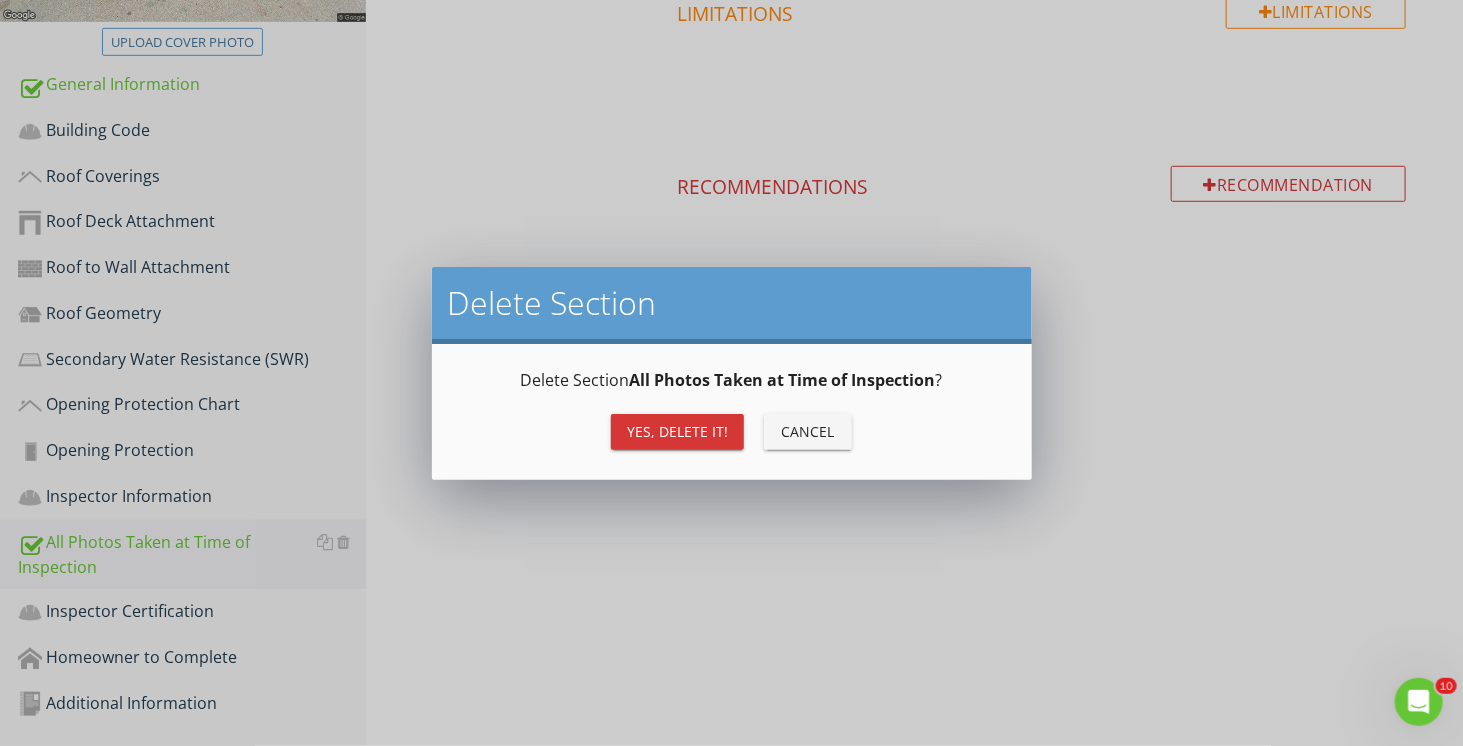 click on "Yes, Delete it!" at bounding box center (677, 431) 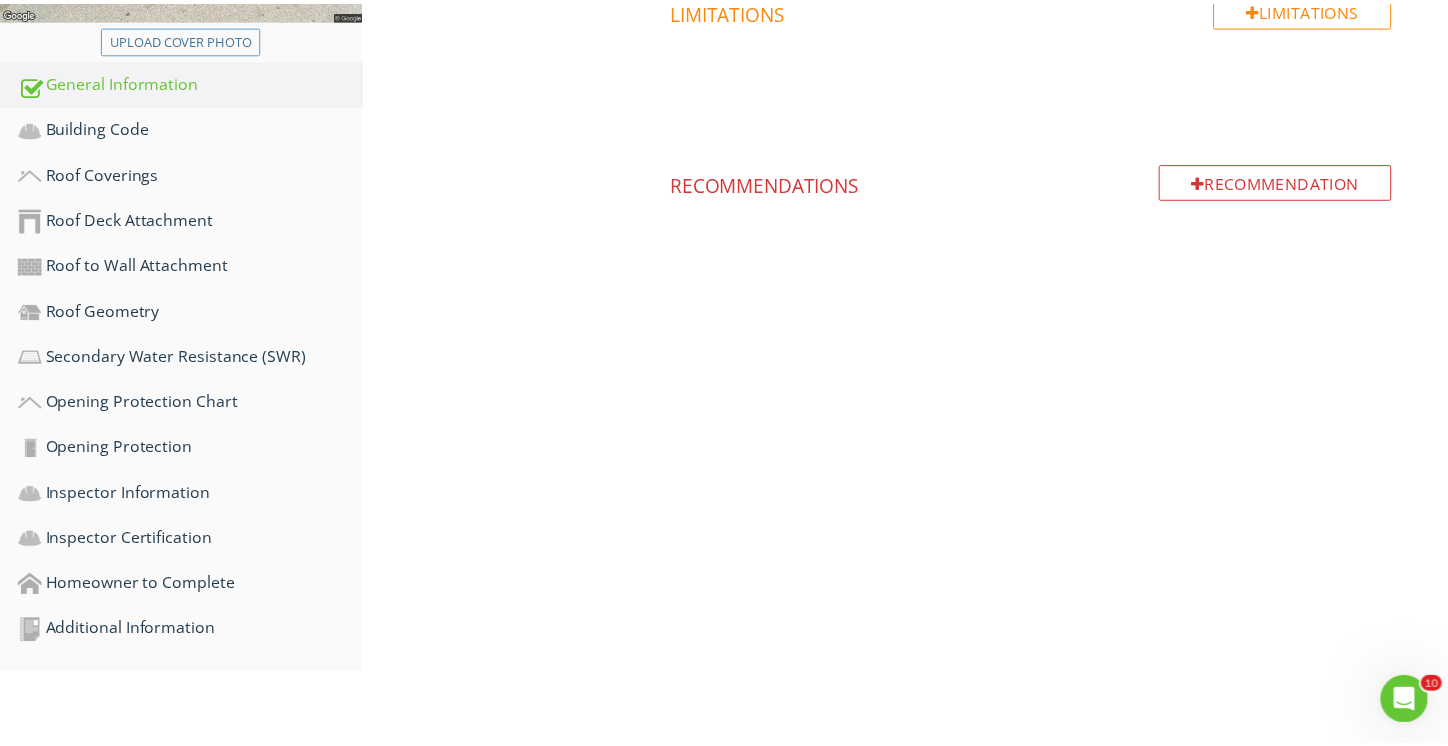 scroll, scrollTop: 508, scrollLeft: 0, axis: vertical 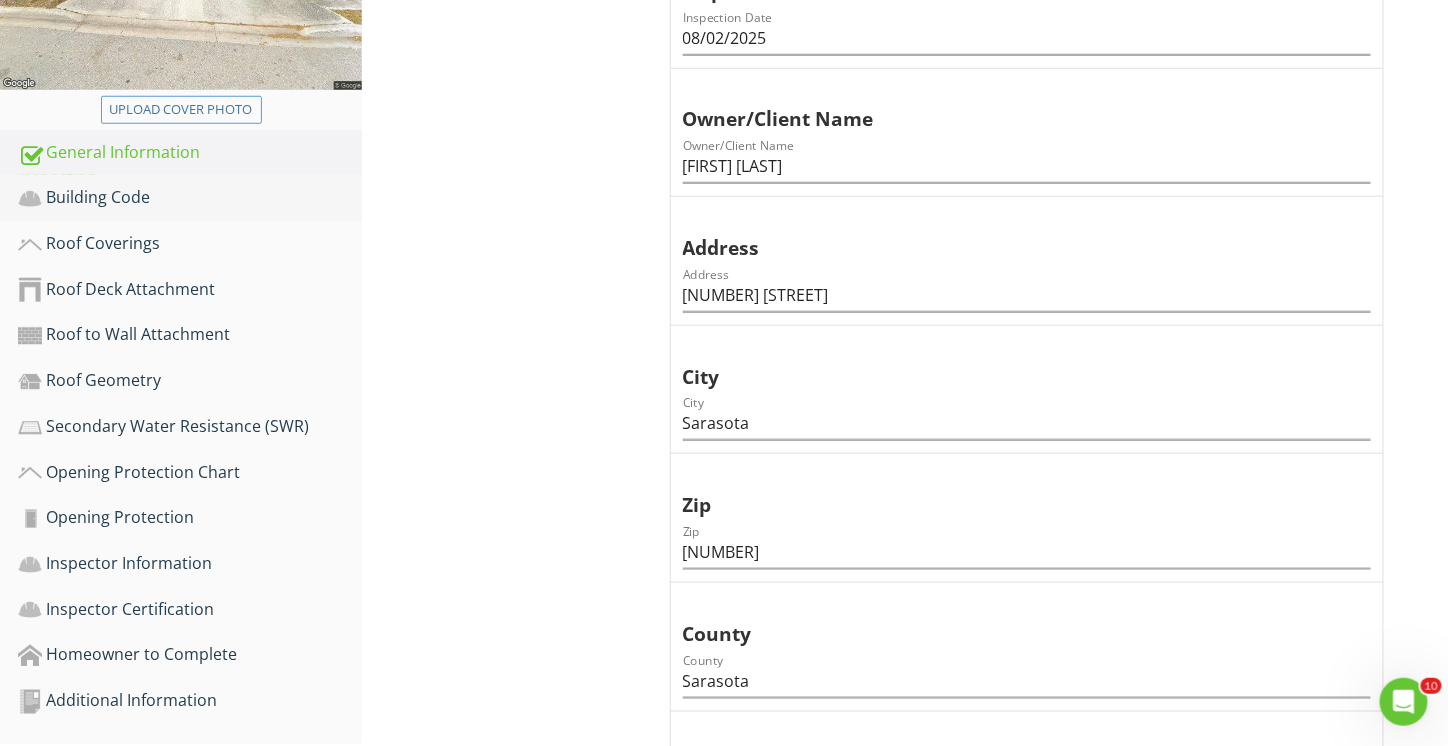 click on "Building Code" at bounding box center [190, 198] 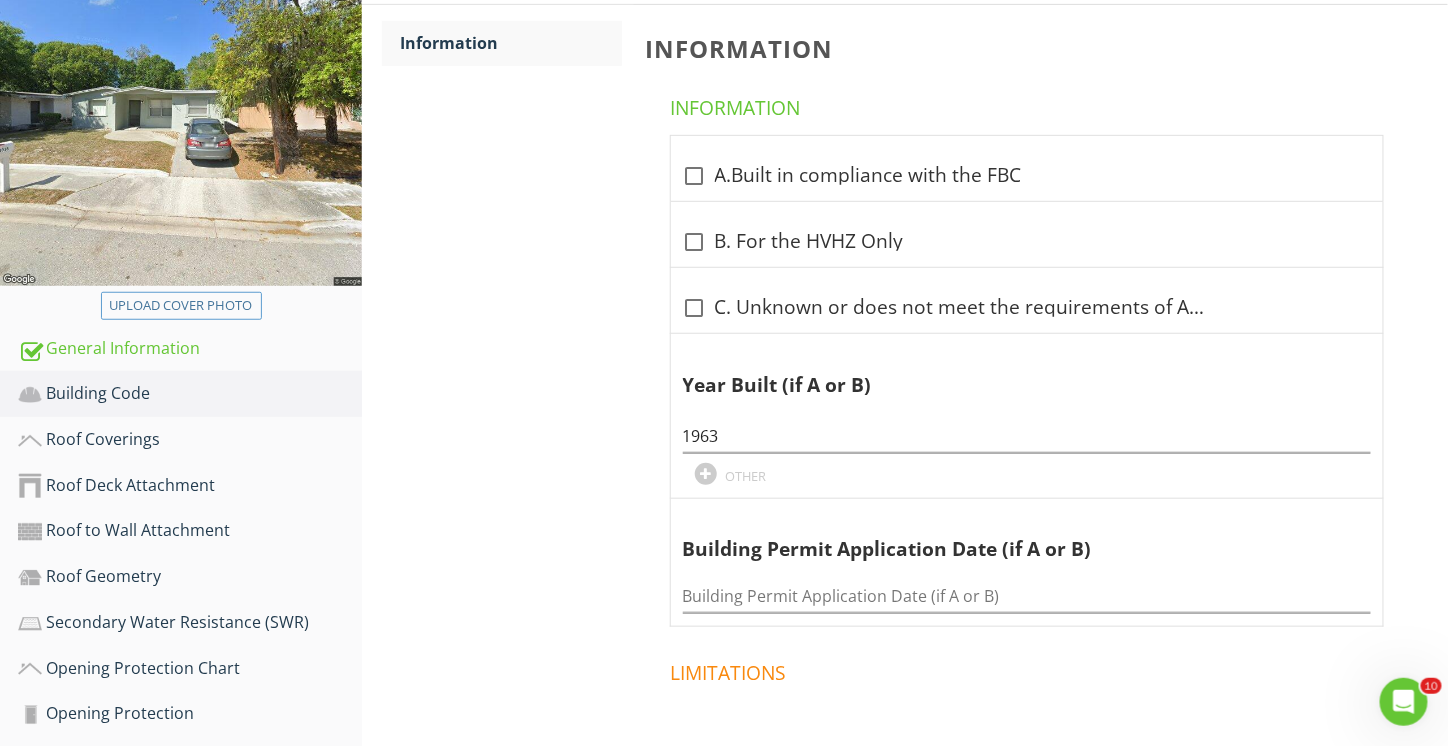 scroll, scrollTop: 308, scrollLeft: 0, axis: vertical 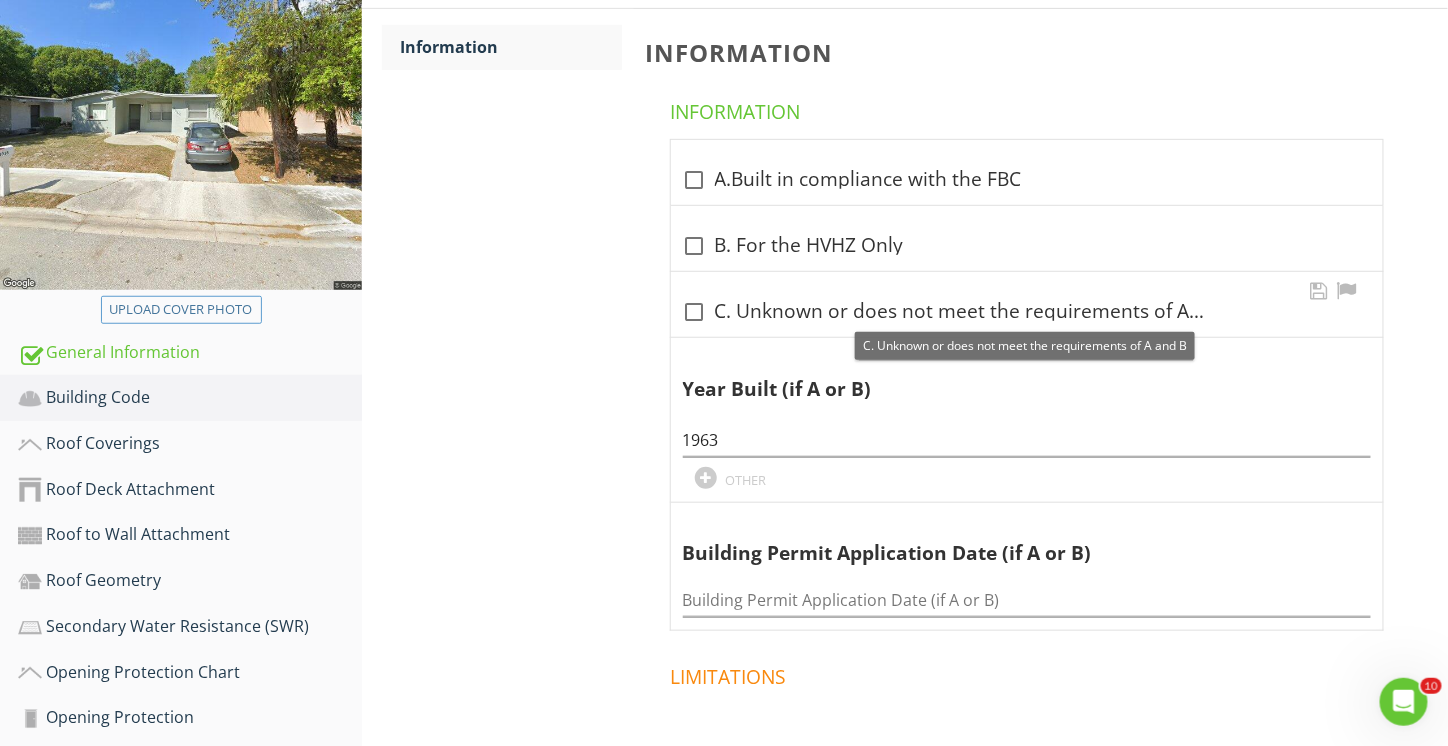 click at bounding box center (695, 312) 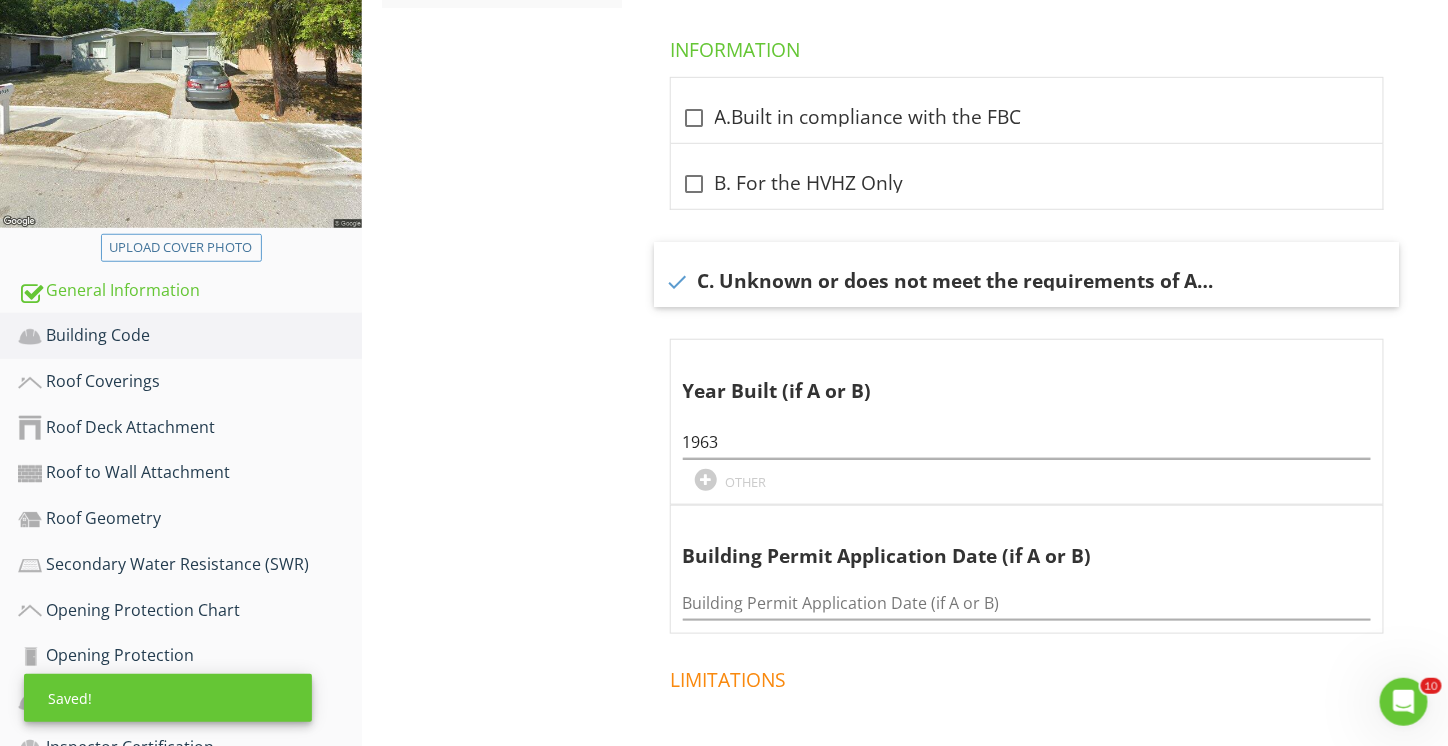 scroll, scrollTop: 408, scrollLeft: 0, axis: vertical 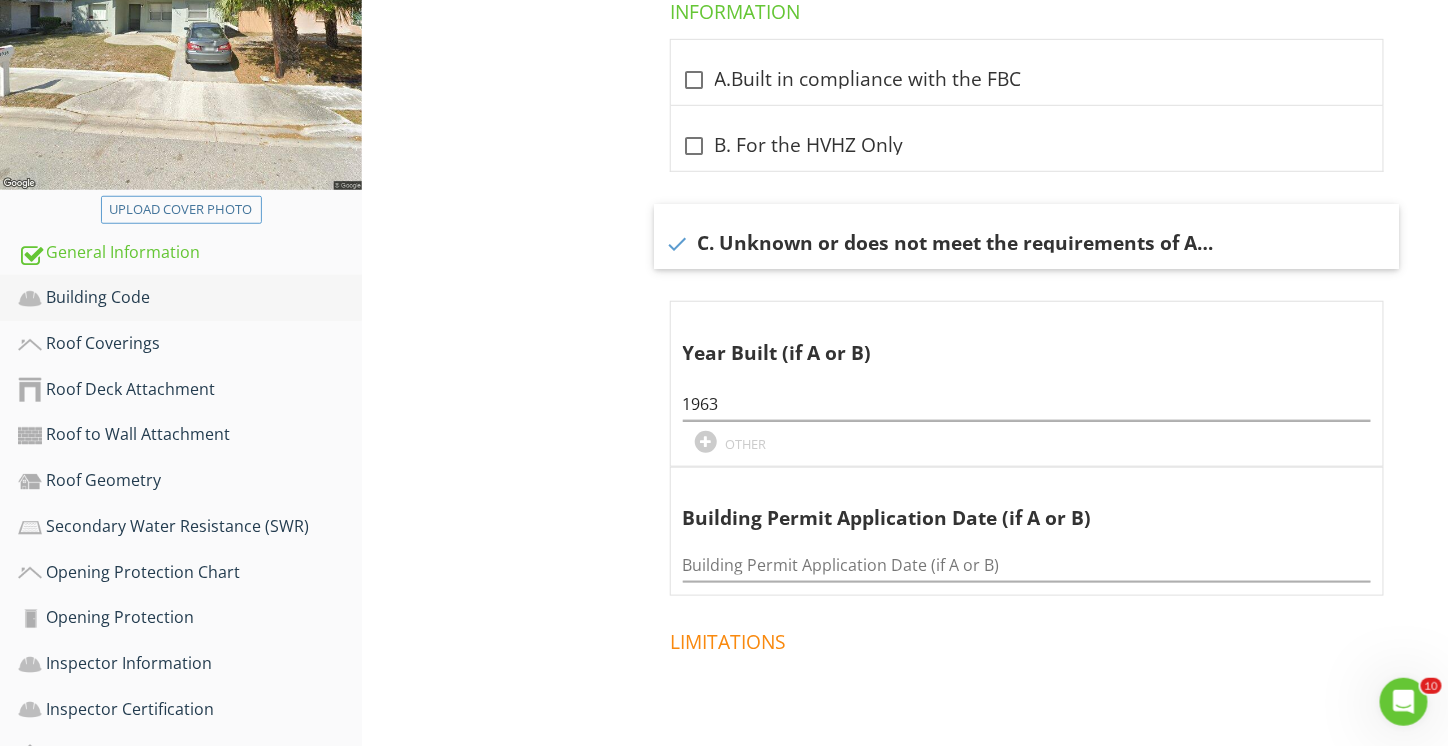 click on "Building Code" at bounding box center (190, 298) 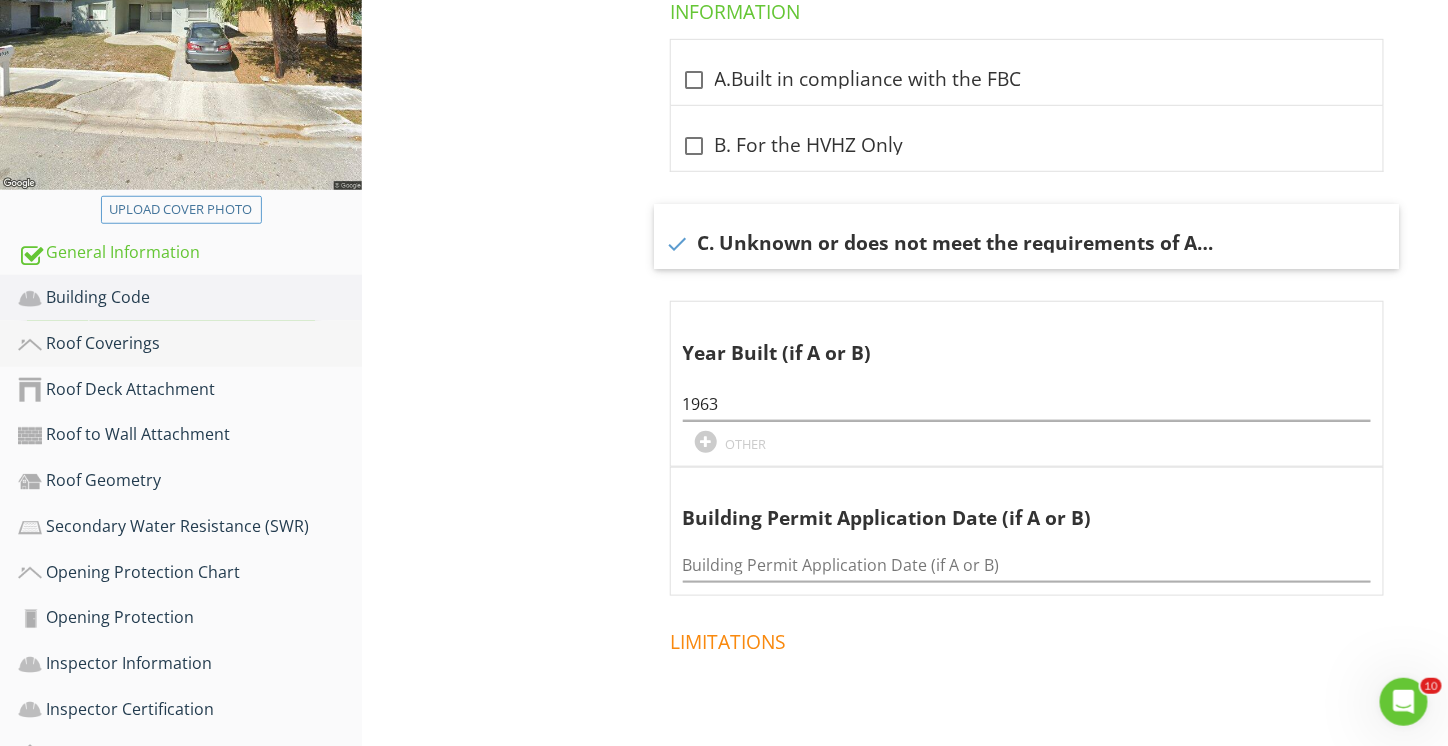 click on "Roof Coverings" at bounding box center [190, 344] 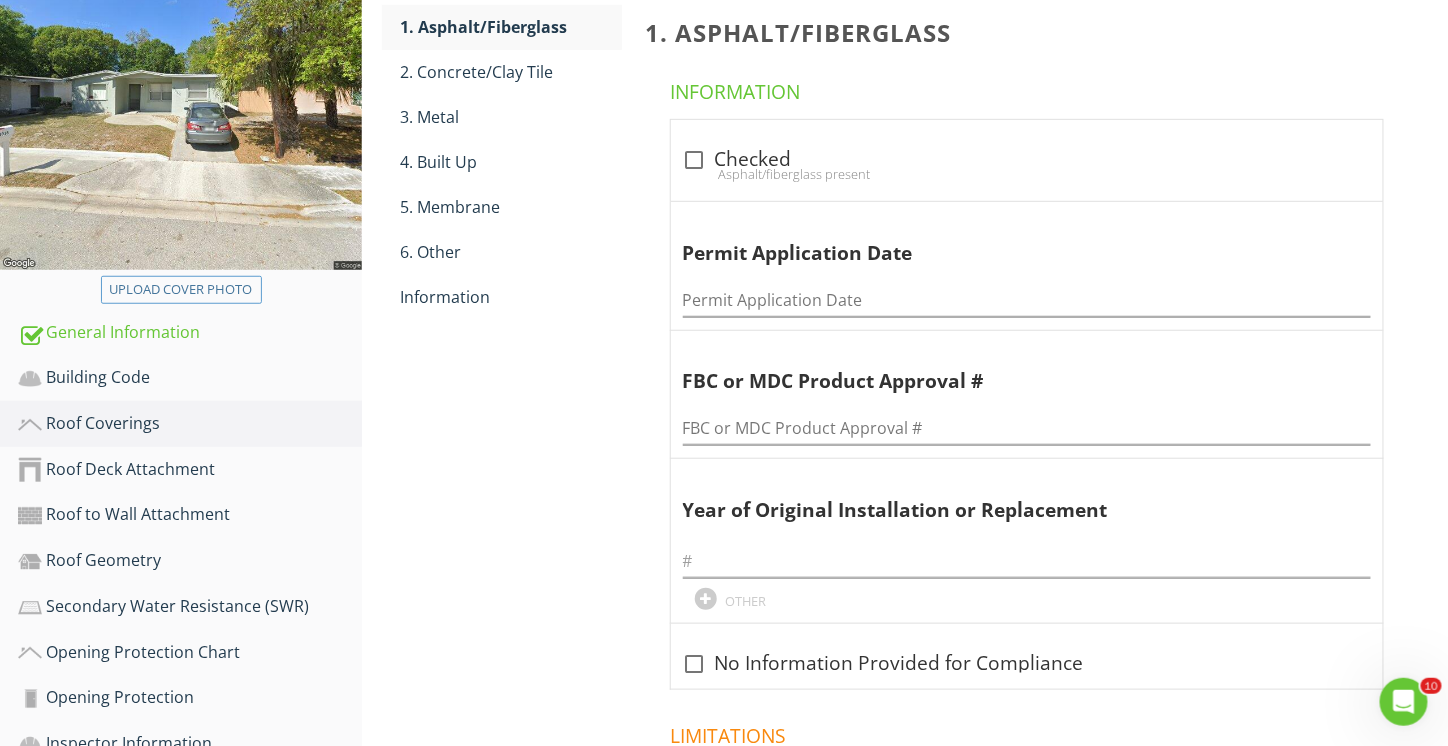 scroll, scrollTop: 208, scrollLeft: 0, axis: vertical 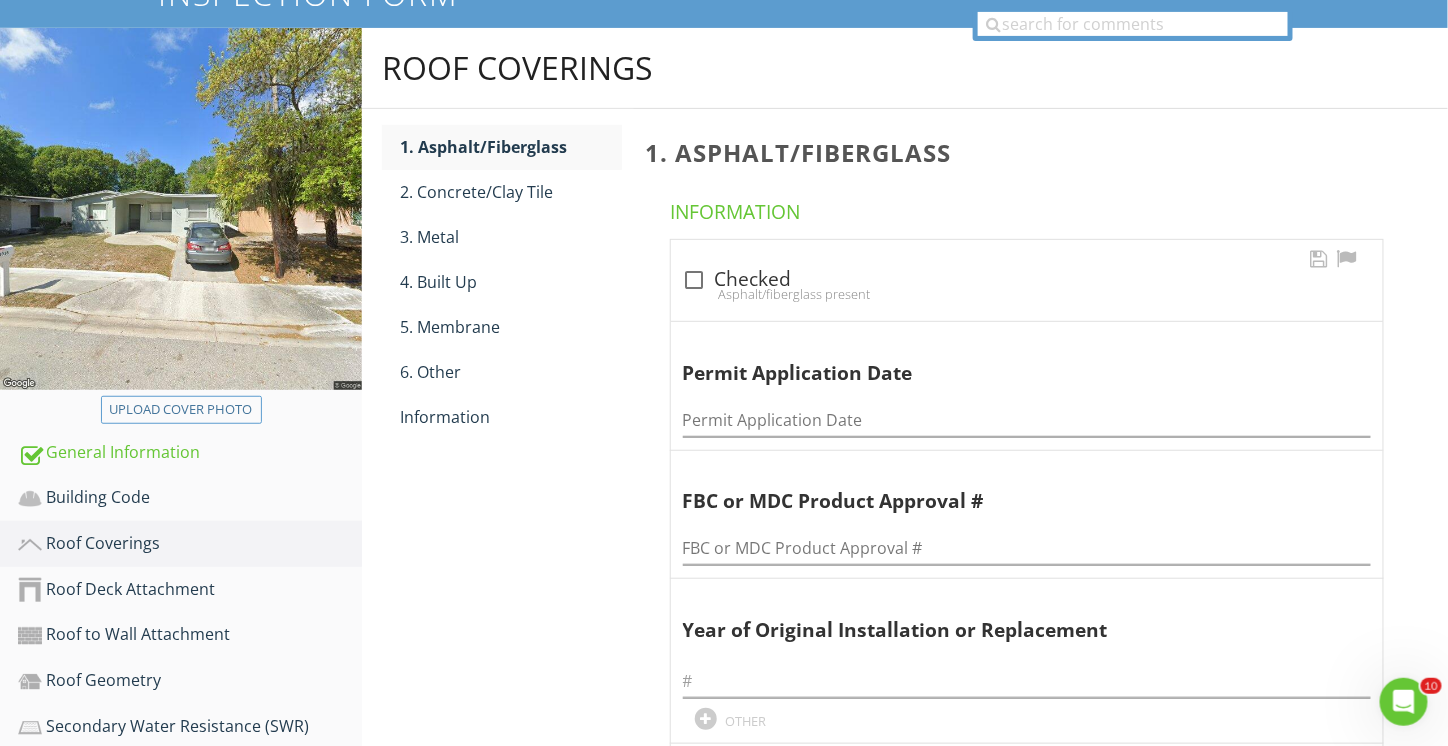 click at bounding box center [695, 280] 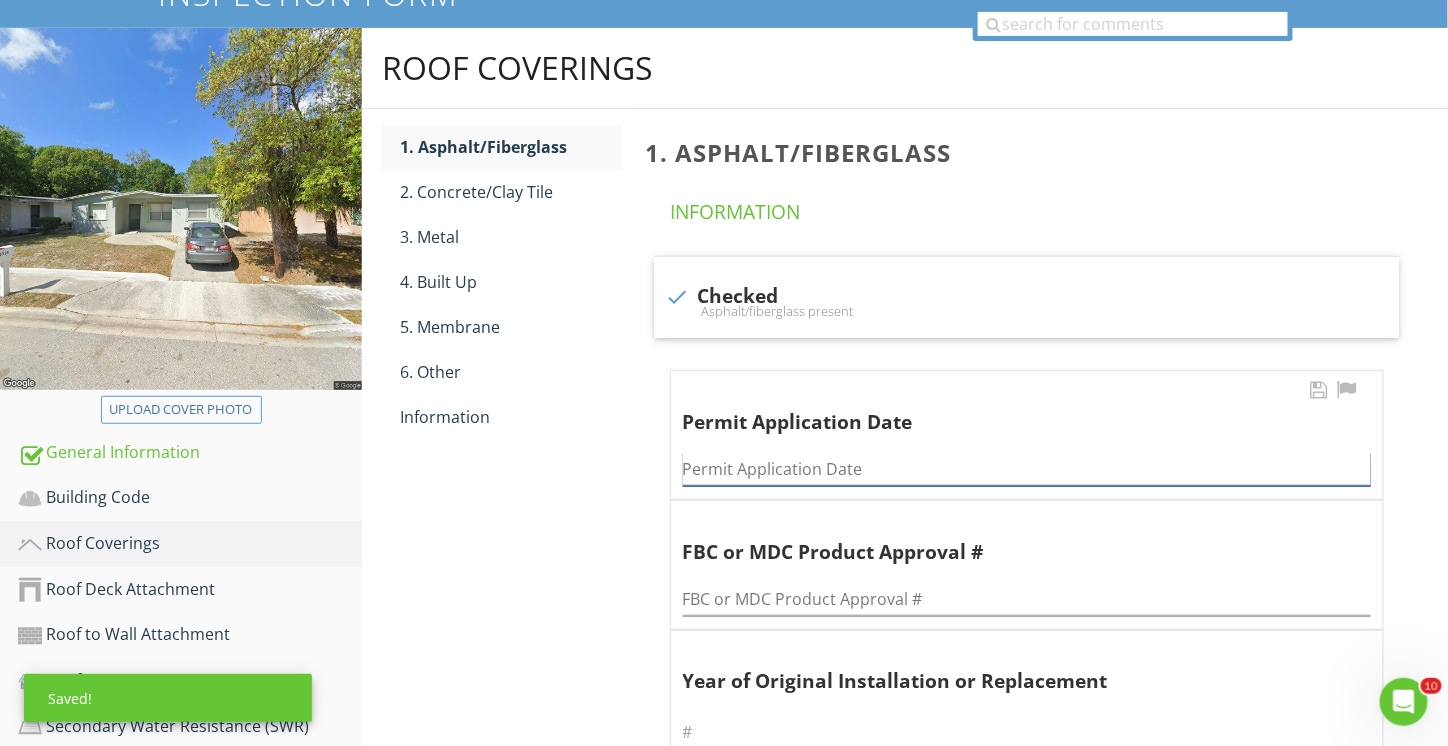 click at bounding box center [1027, 469] 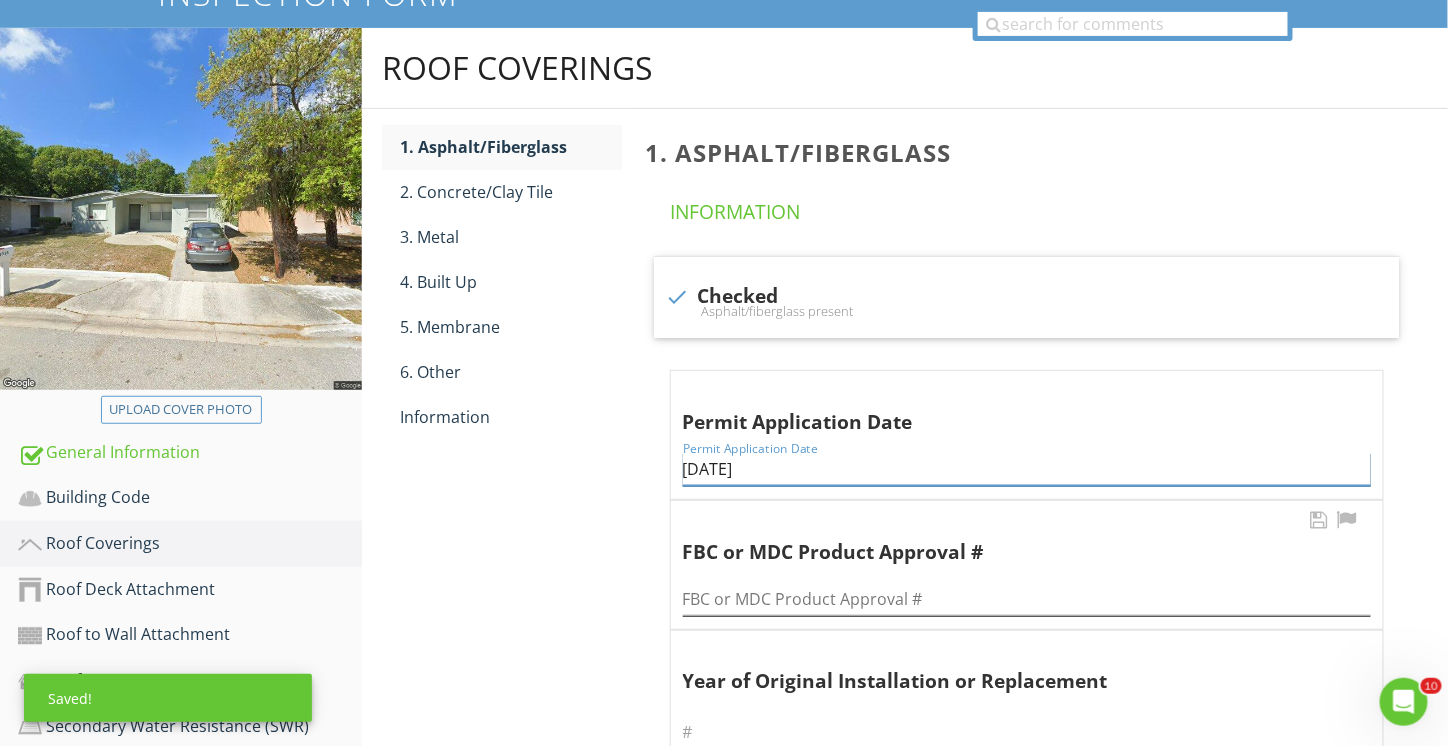type on "12/18/2002" 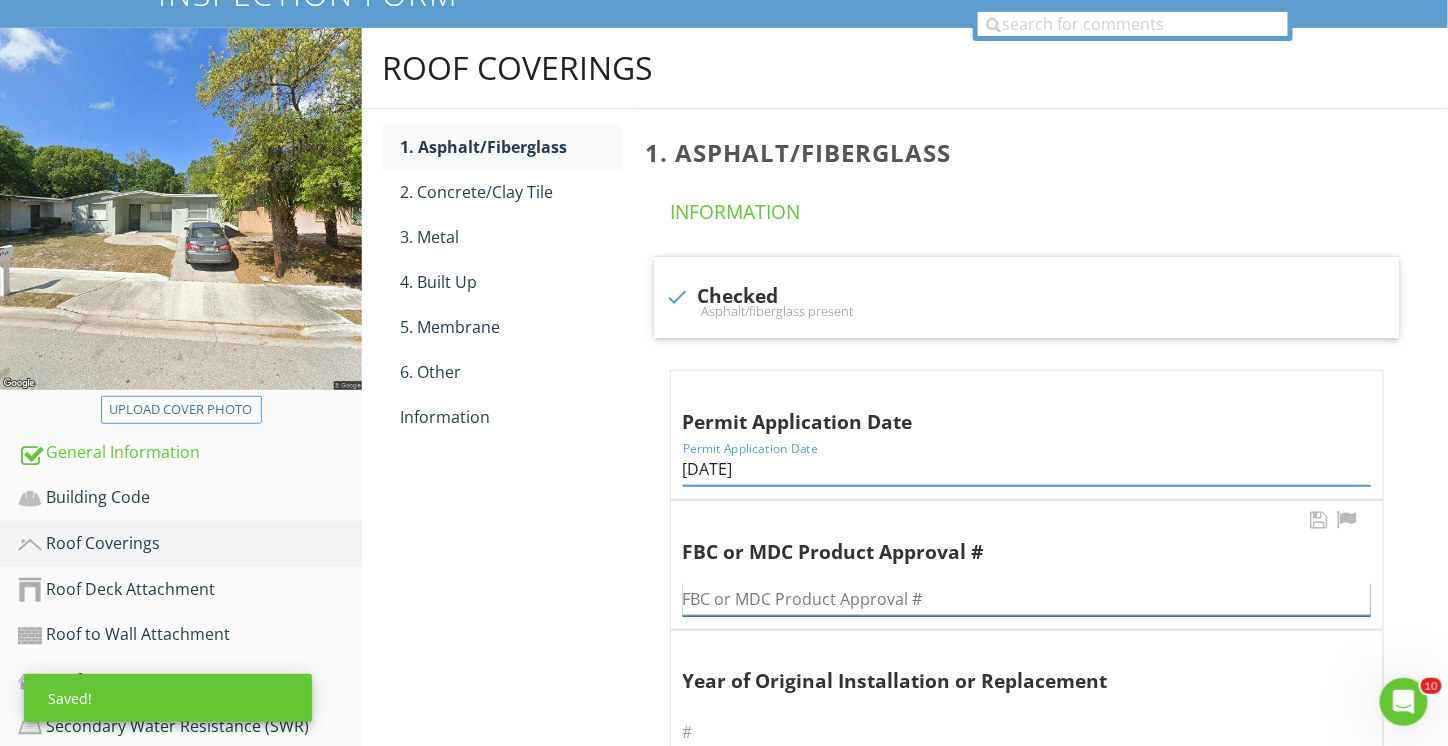 click at bounding box center [1027, 599] 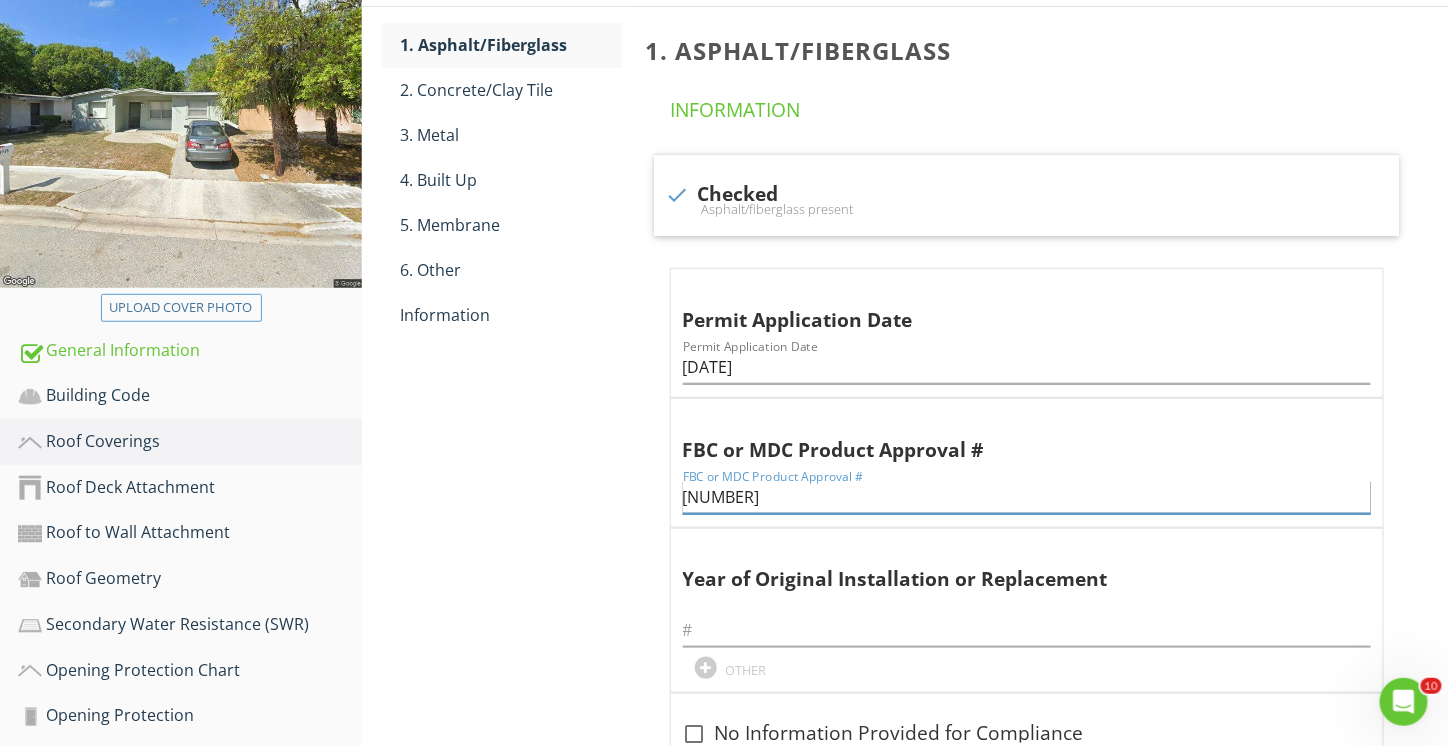 scroll, scrollTop: 241, scrollLeft: 0, axis: vertical 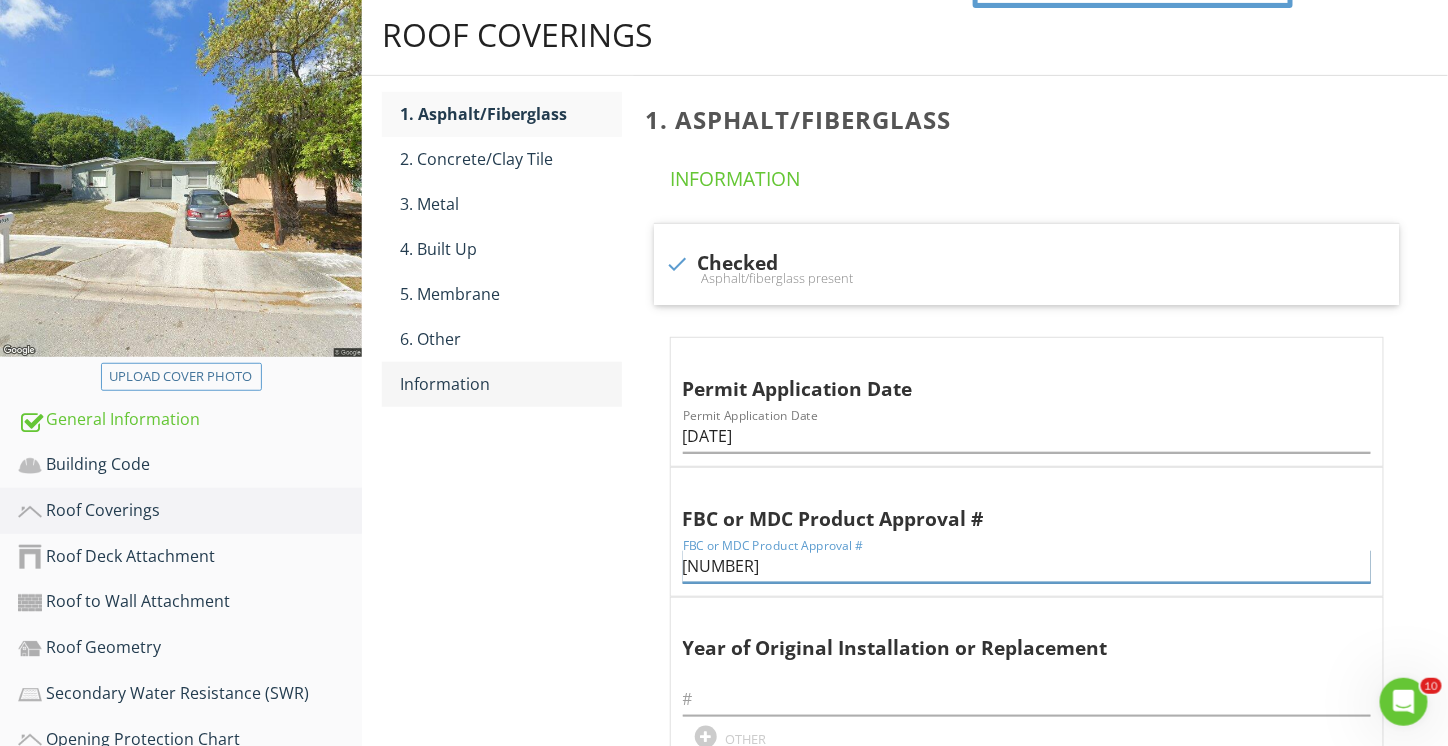 type on "20030815" 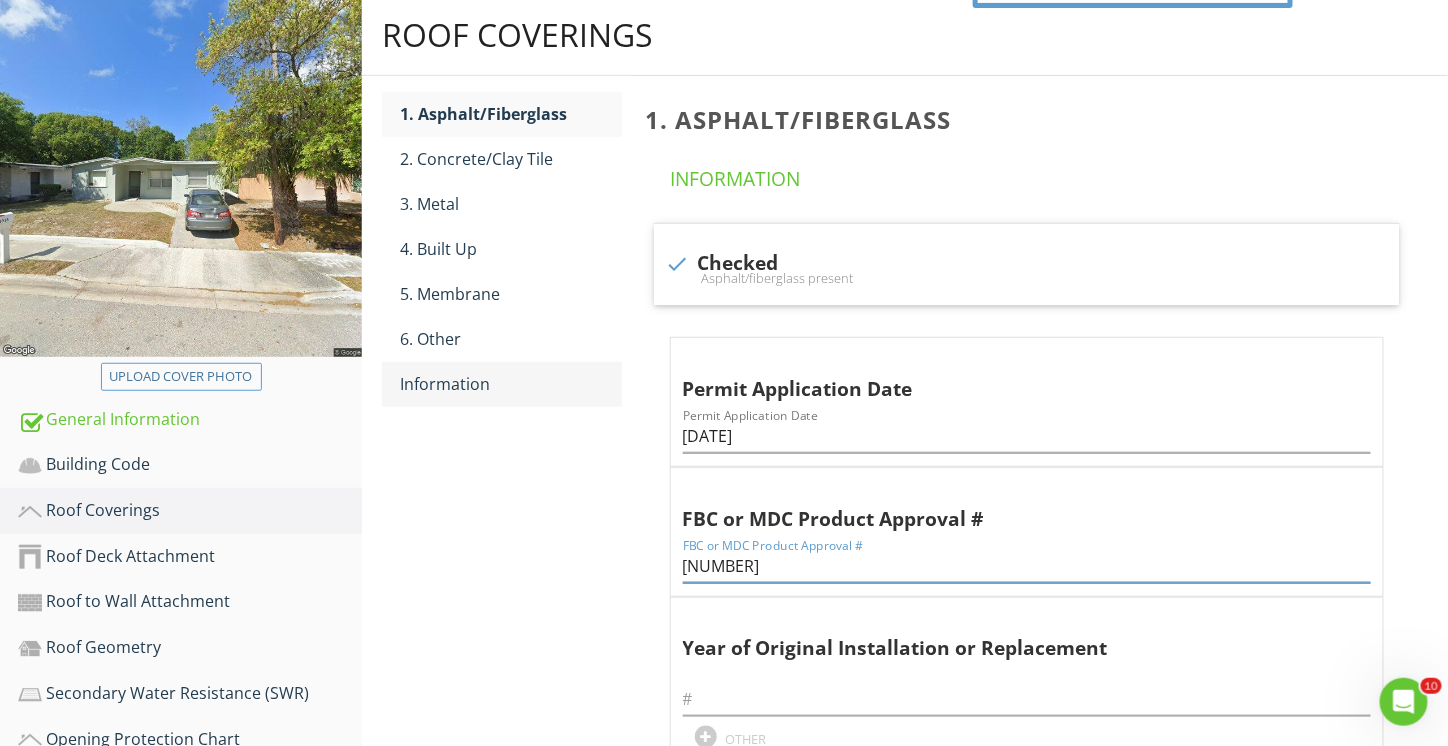 click on "Information" at bounding box center [511, 384] 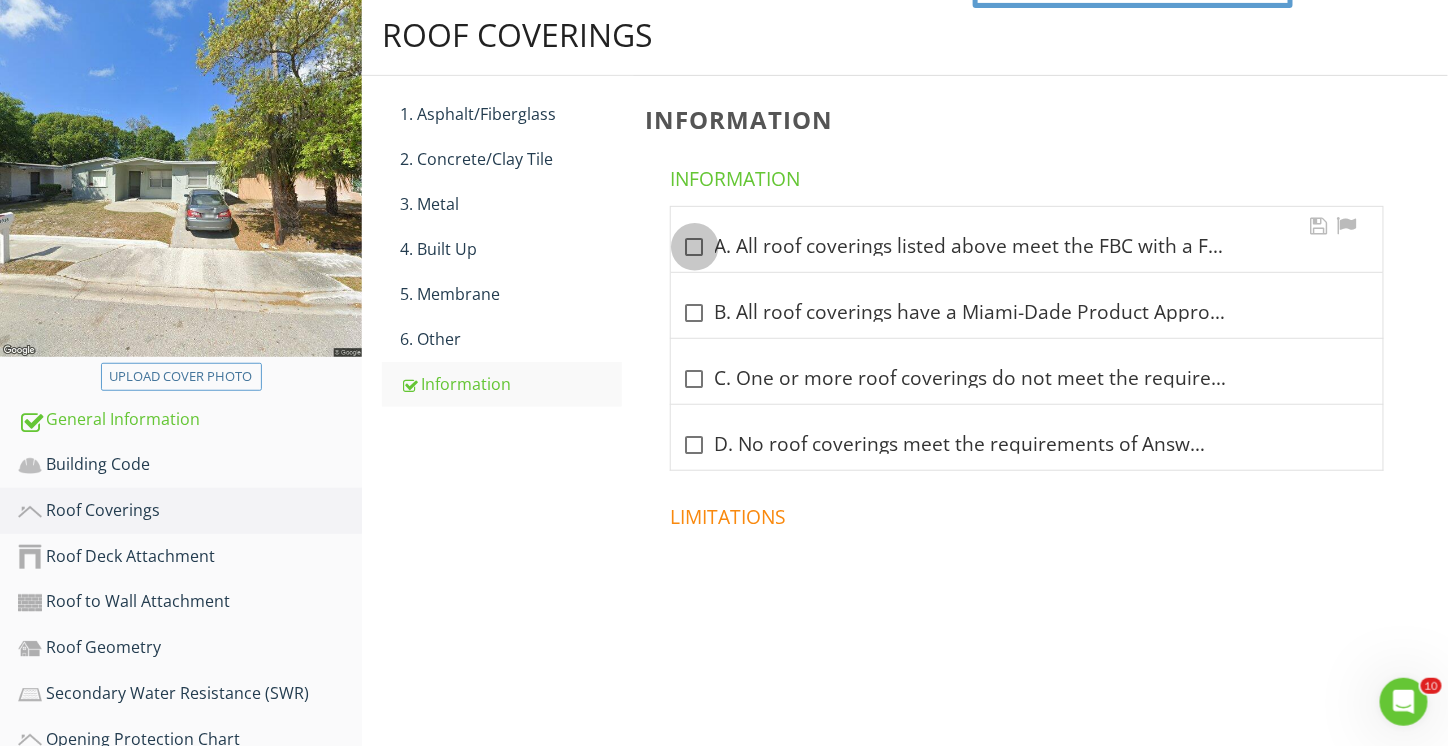 click at bounding box center [695, 247] 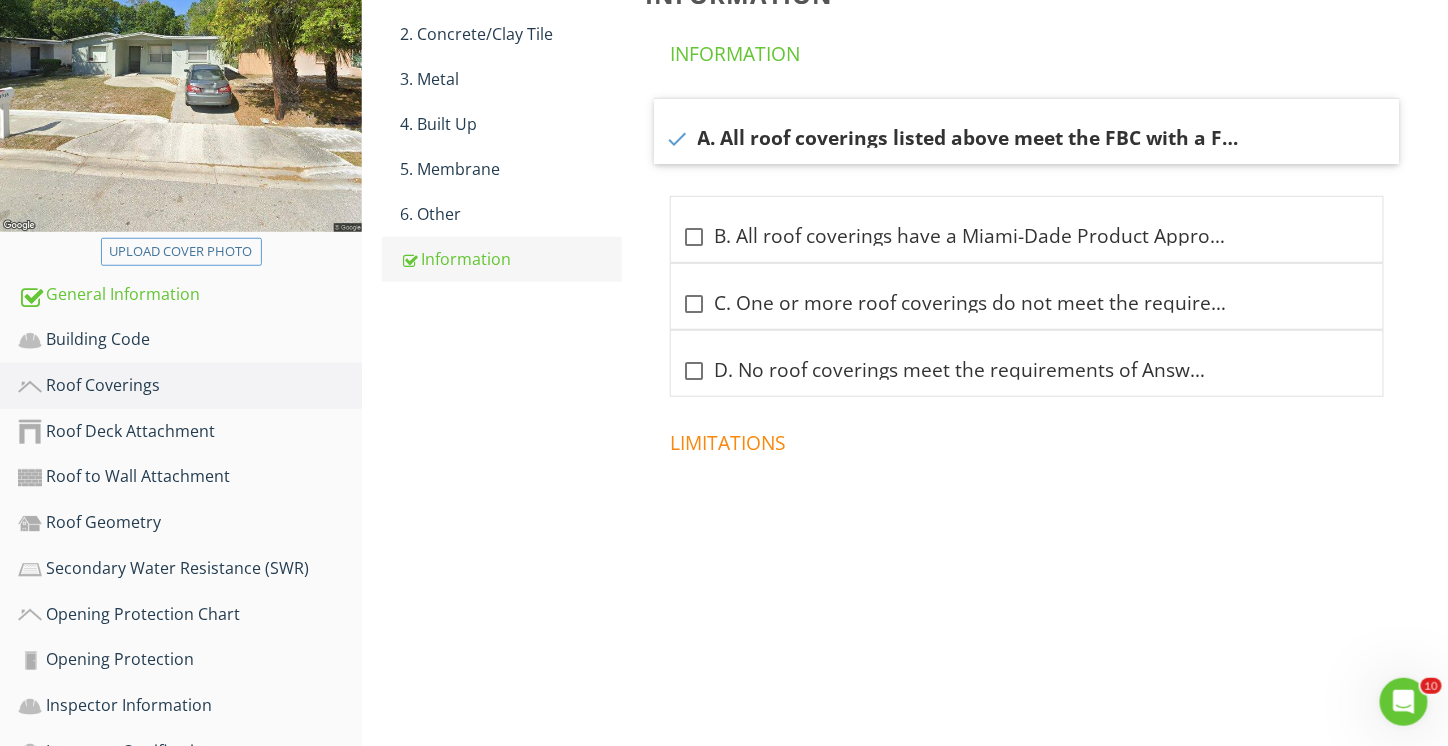scroll, scrollTop: 341, scrollLeft: 0, axis: vertical 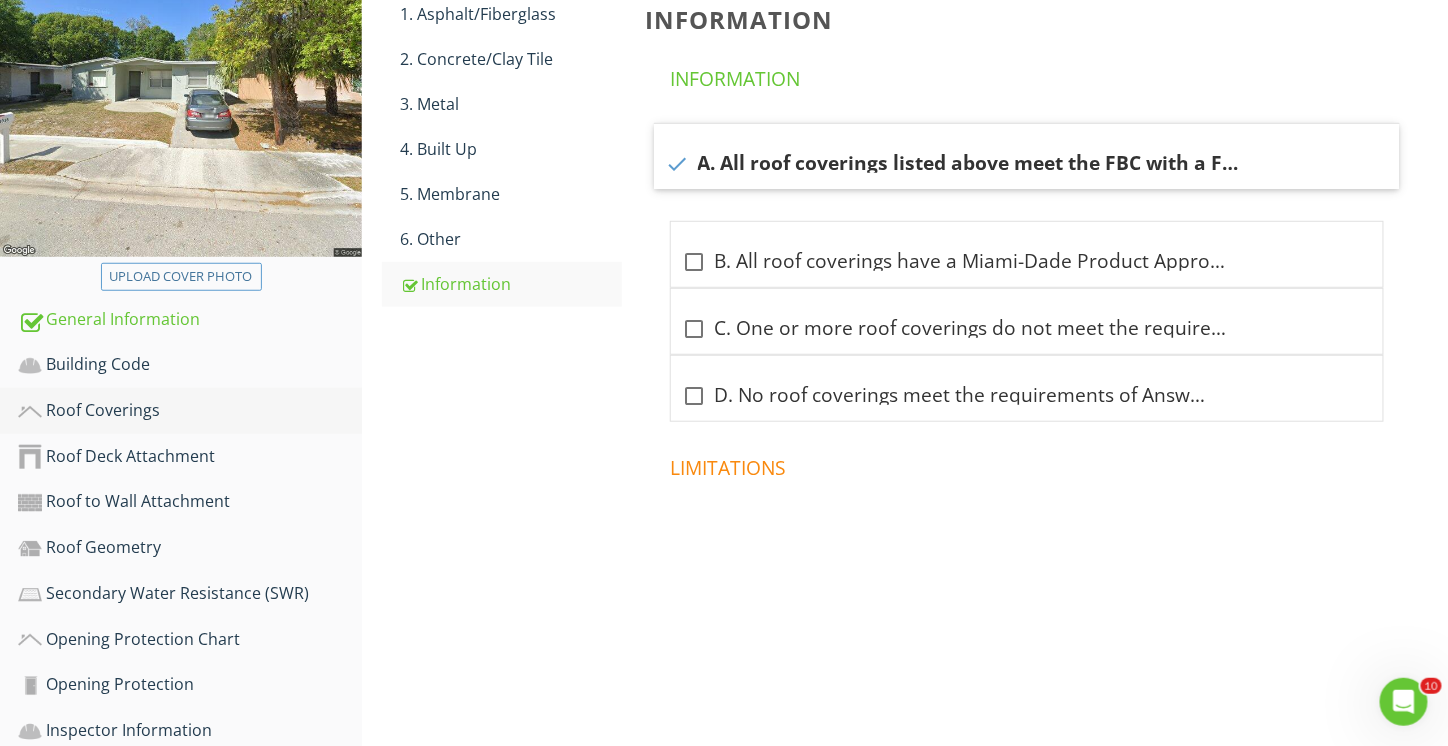 click on "Roof Coverings" at bounding box center [190, 411] 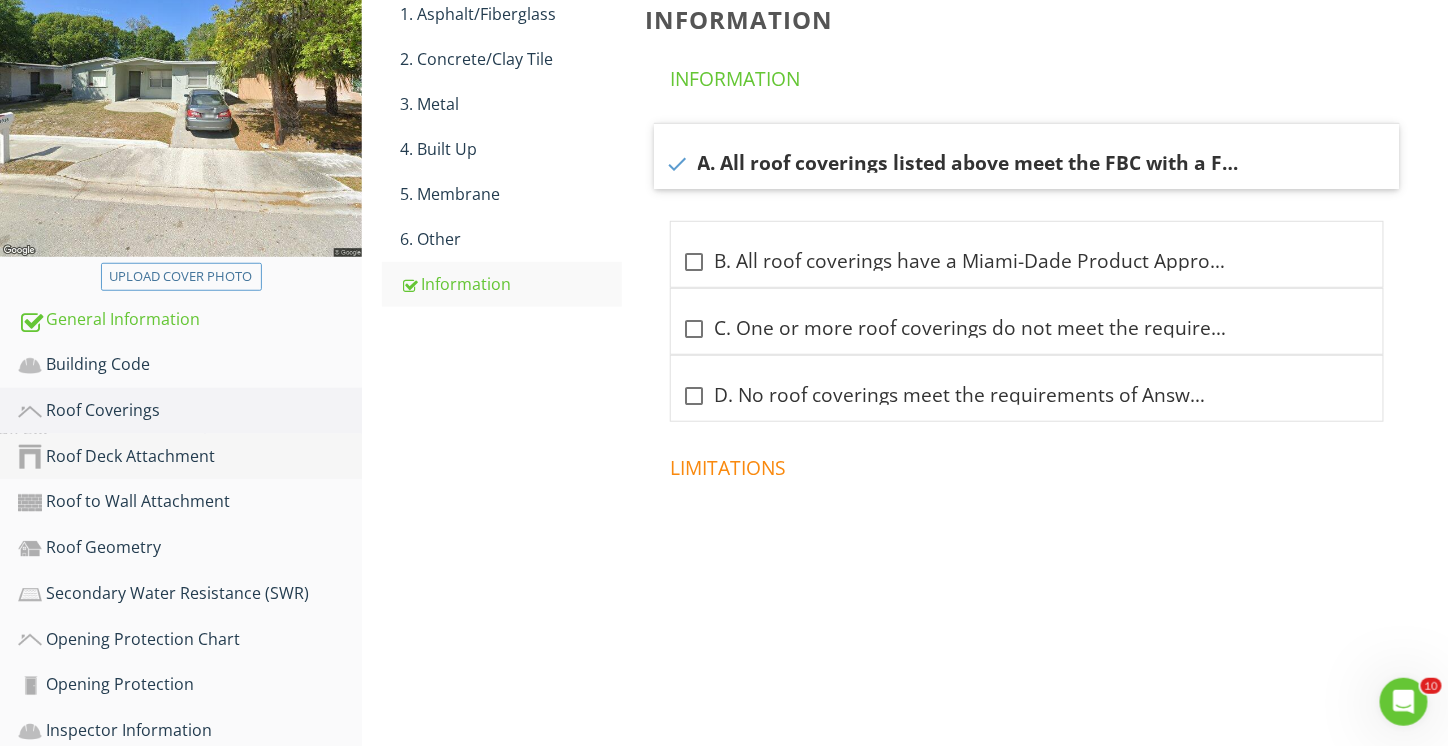 click on "Roof Deck Attachment" at bounding box center (190, 457) 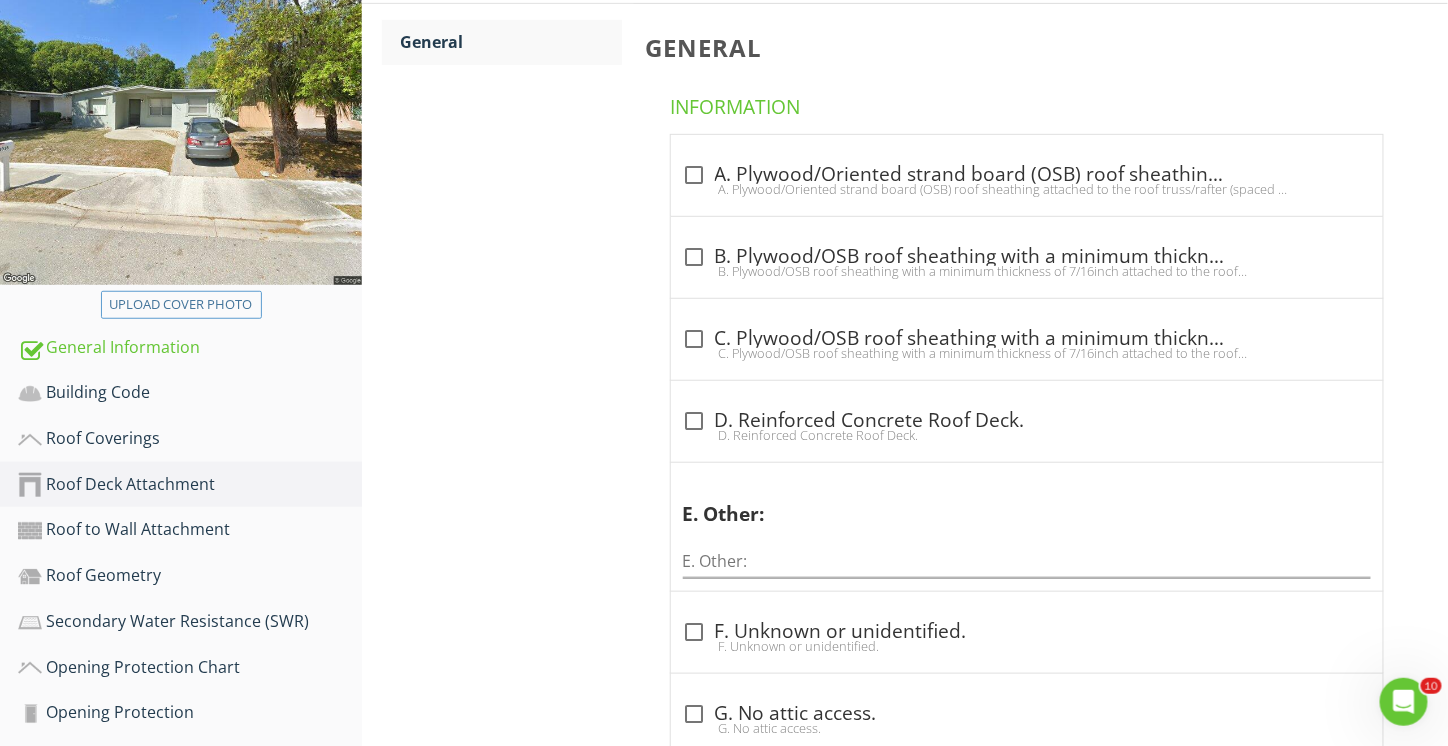 scroll, scrollTop: 241, scrollLeft: 0, axis: vertical 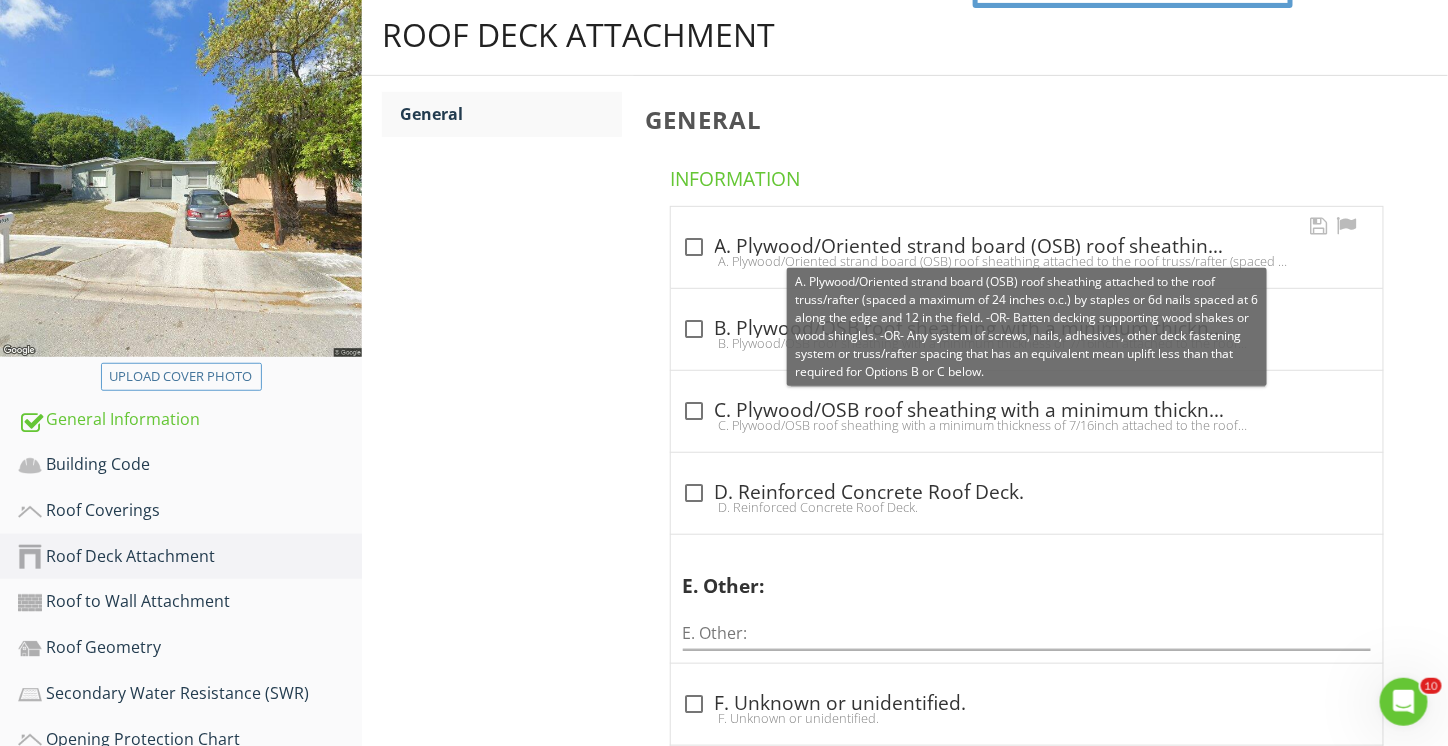 click at bounding box center (695, 247) 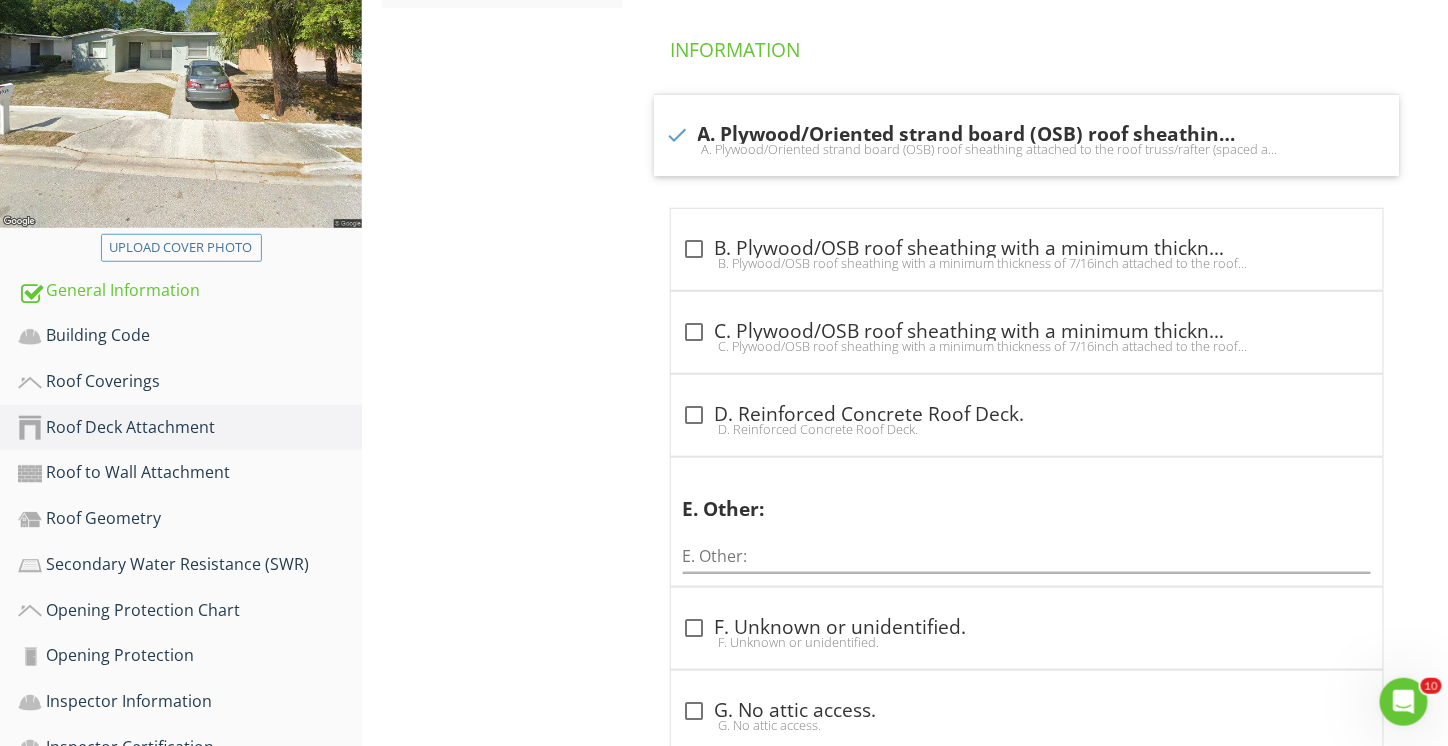 scroll, scrollTop: 441, scrollLeft: 0, axis: vertical 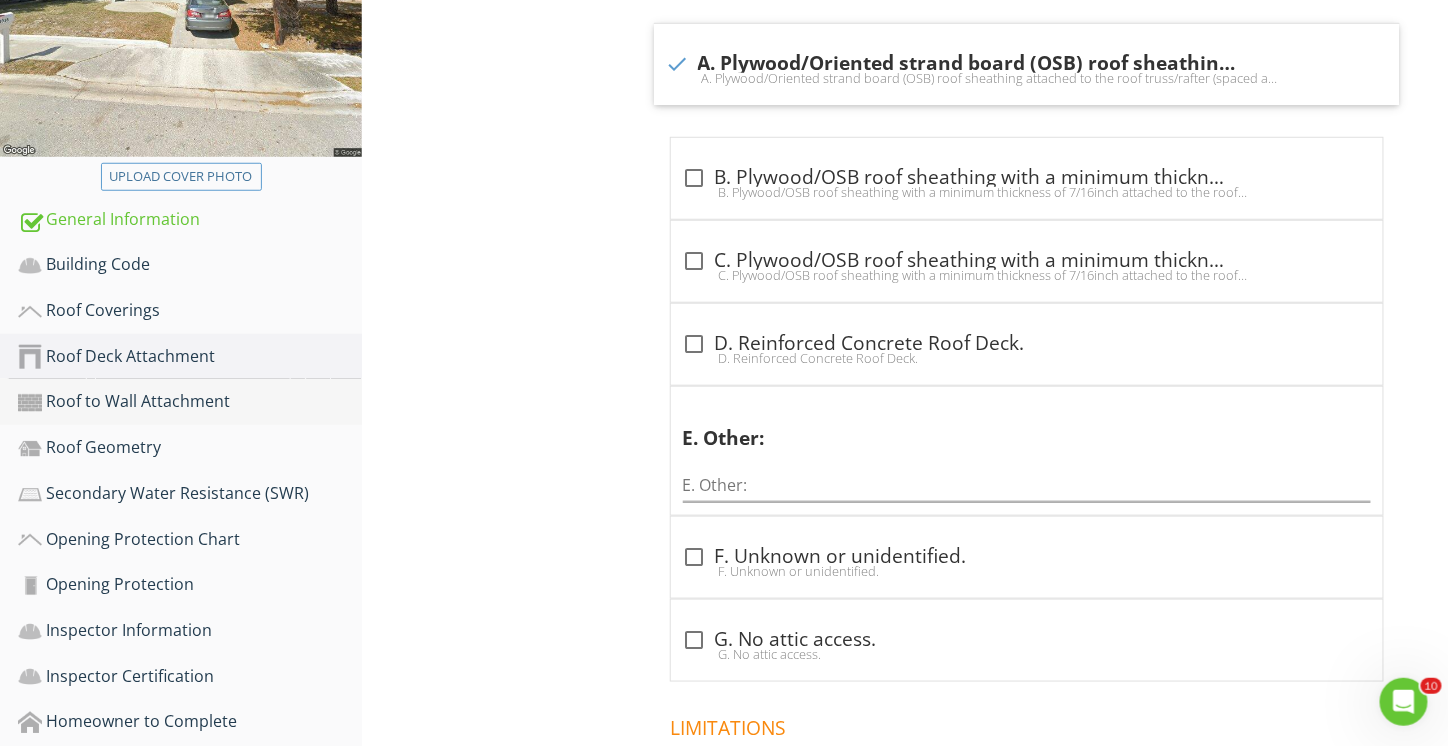 click on "Roof to Wall Attachment" at bounding box center (190, 402) 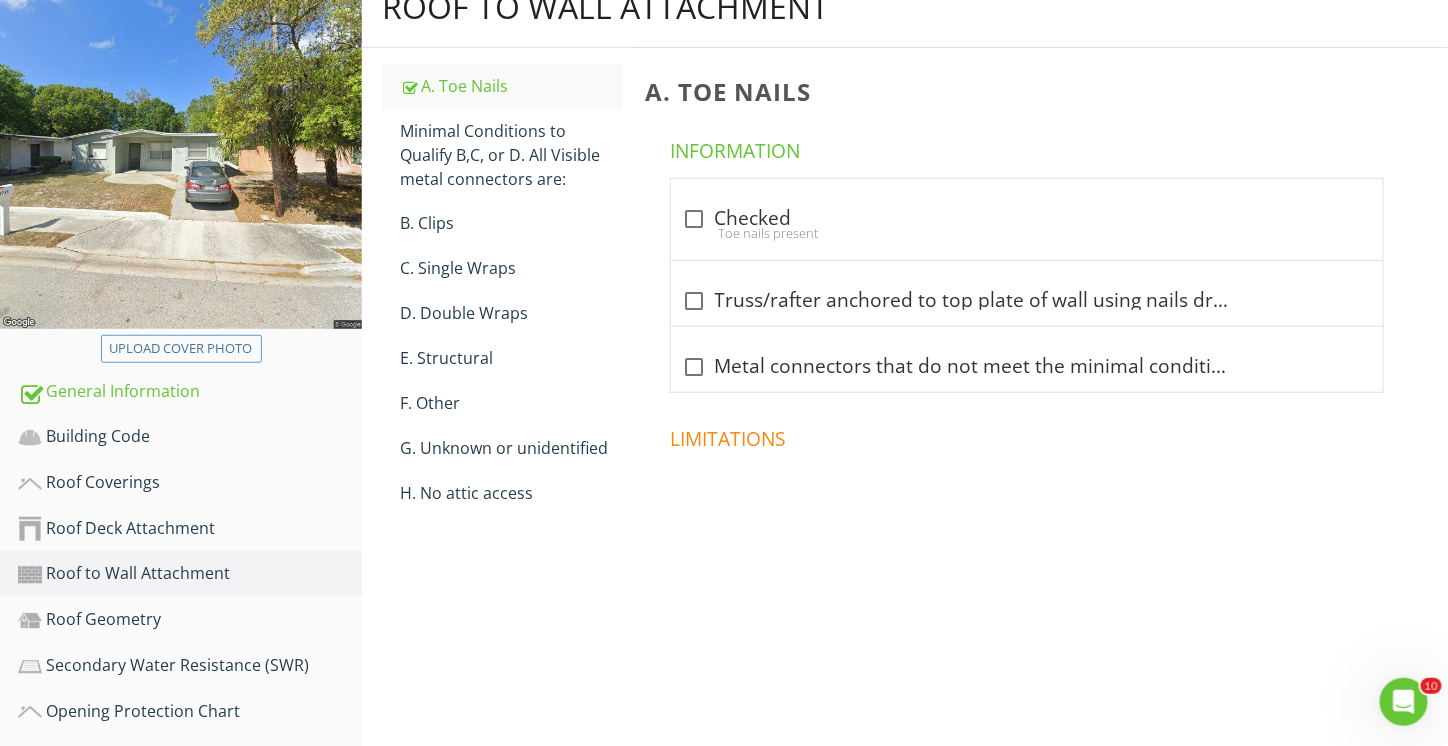 scroll, scrollTop: 241, scrollLeft: 0, axis: vertical 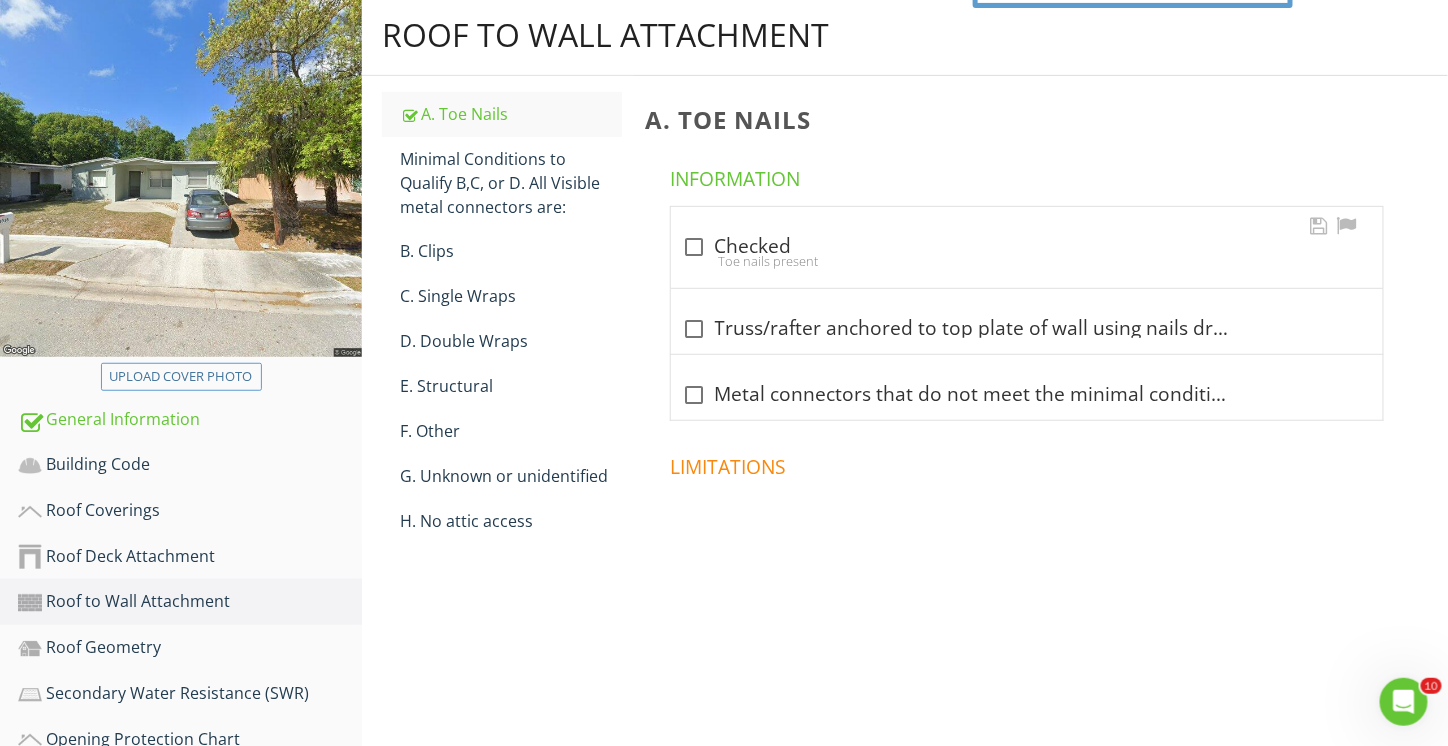 click at bounding box center (695, 247) 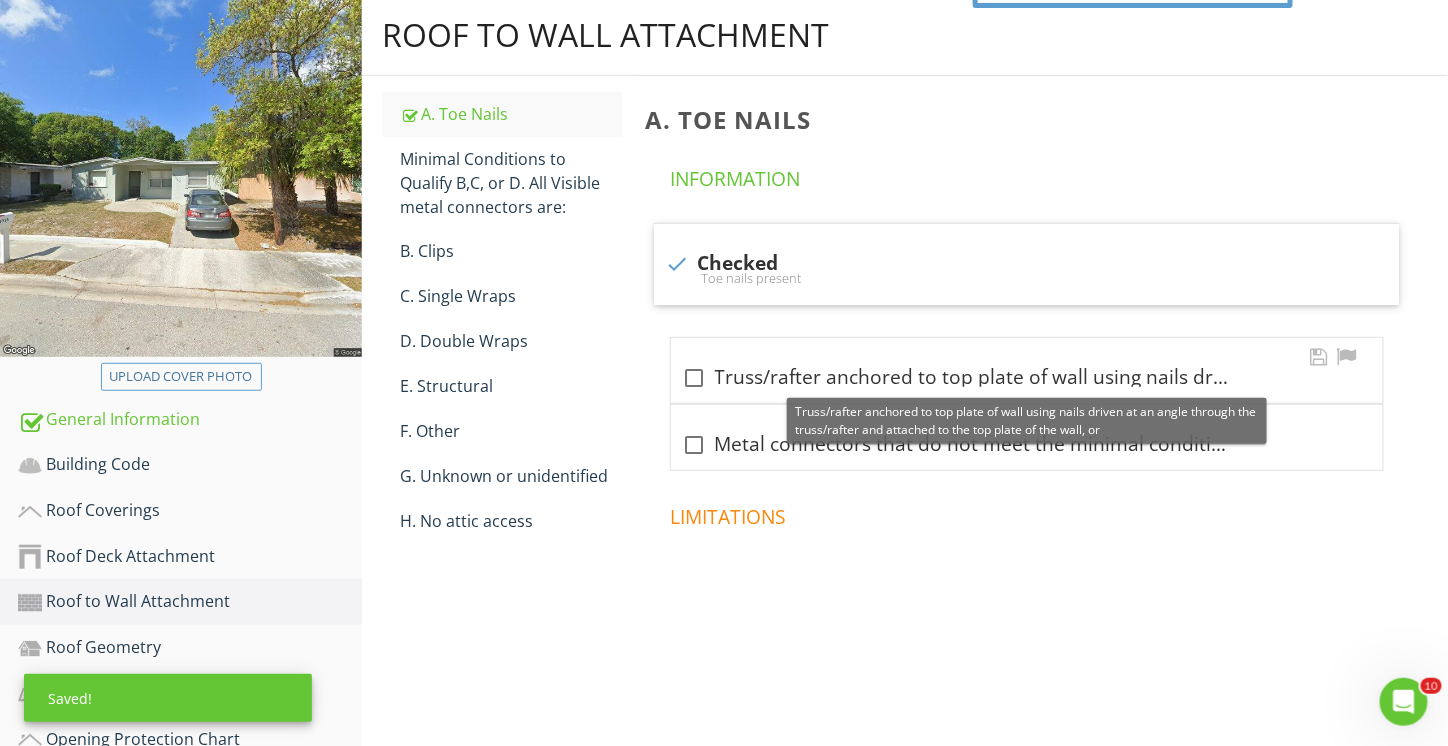 click at bounding box center [695, 378] 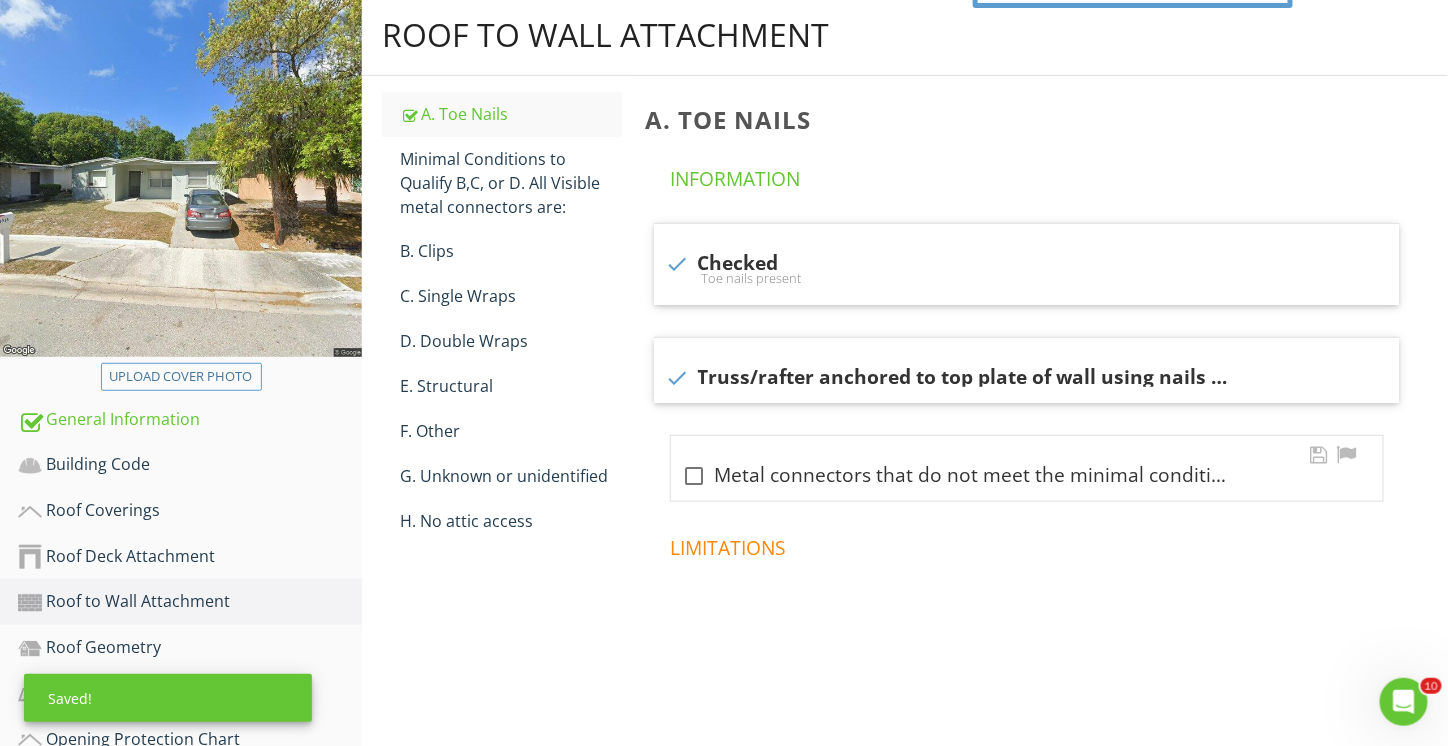 click at bounding box center [695, 476] 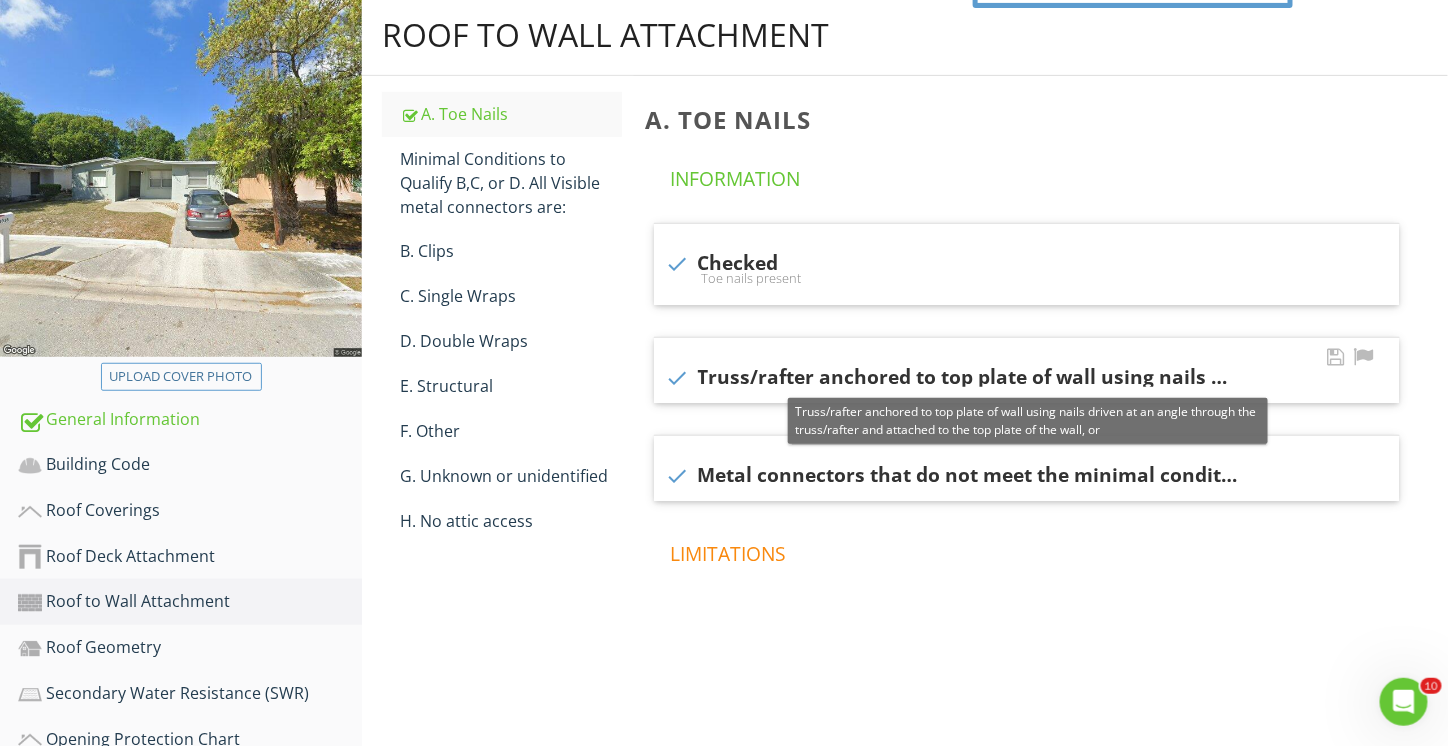 click at bounding box center (678, 378) 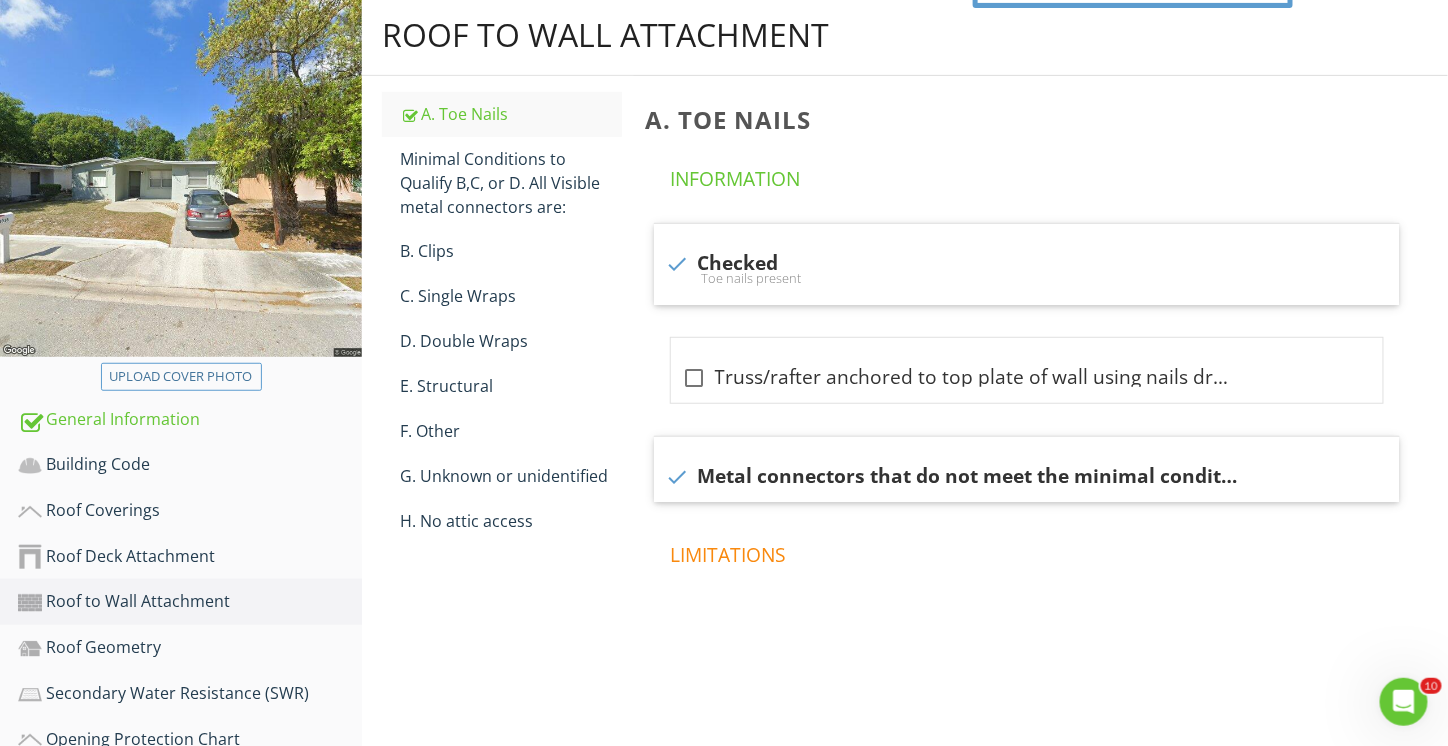 scroll, scrollTop: 341, scrollLeft: 0, axis: vertical 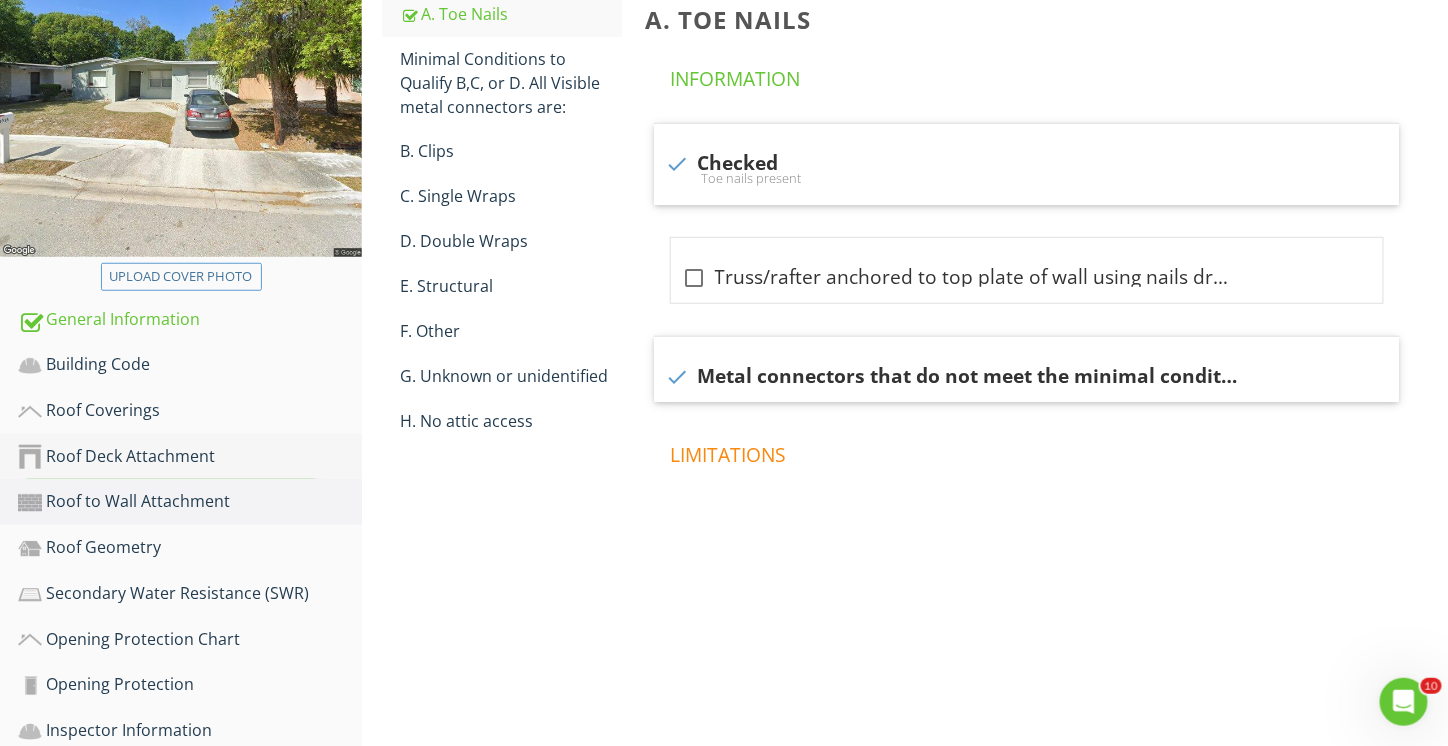 click on "Roof Deck Attachment" at bounding box center (190, 457) 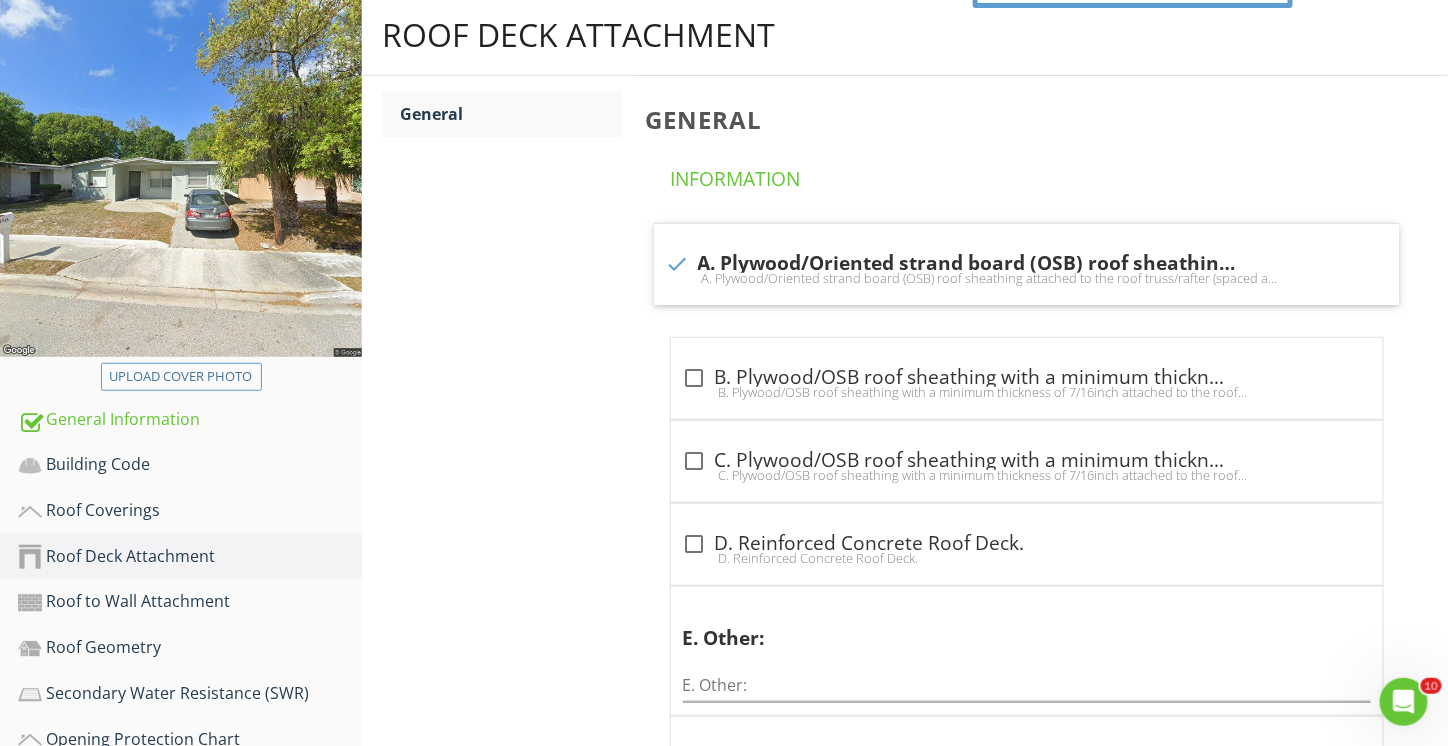 scroll, scrollTop: 441, scrollLeft: 0, axis: vertical 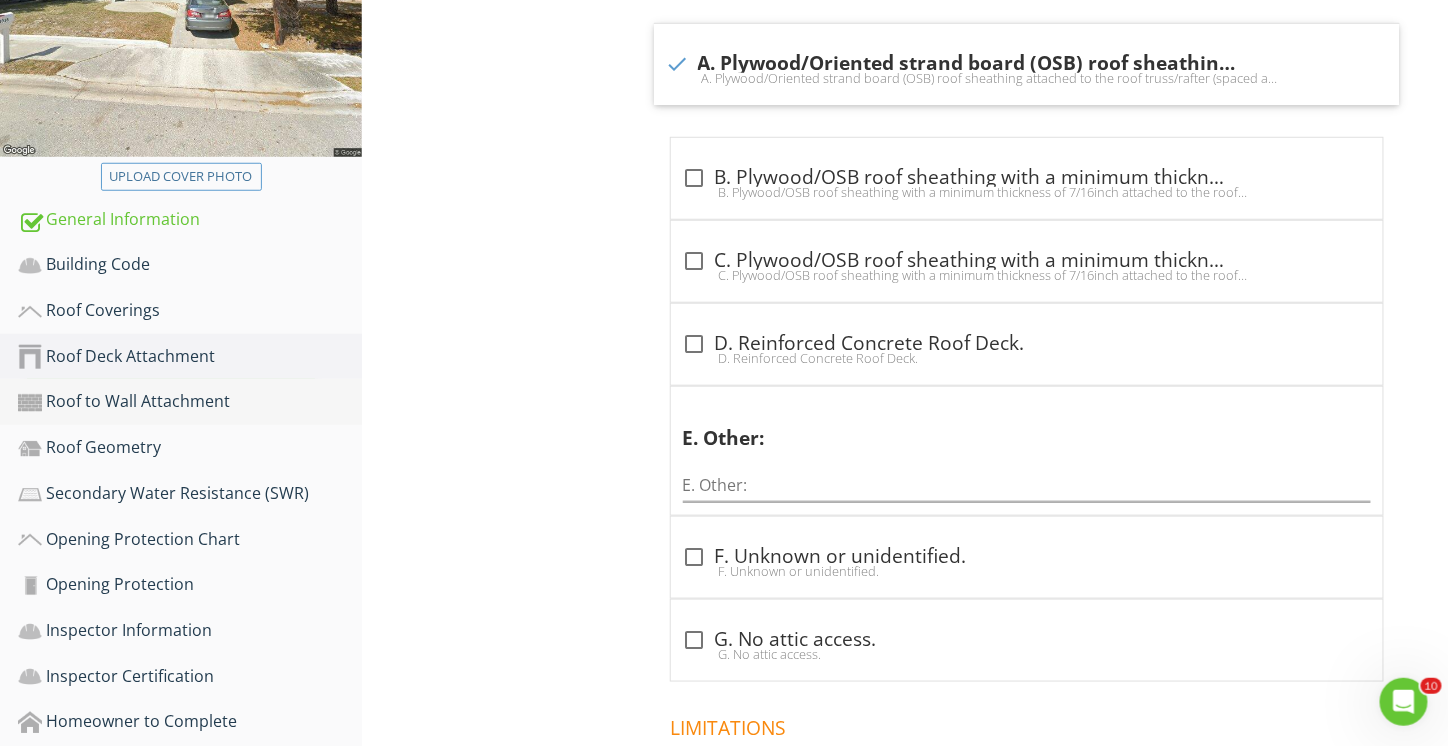 click on "Roof to Wall Attachment" at bounding box center (190, 402) 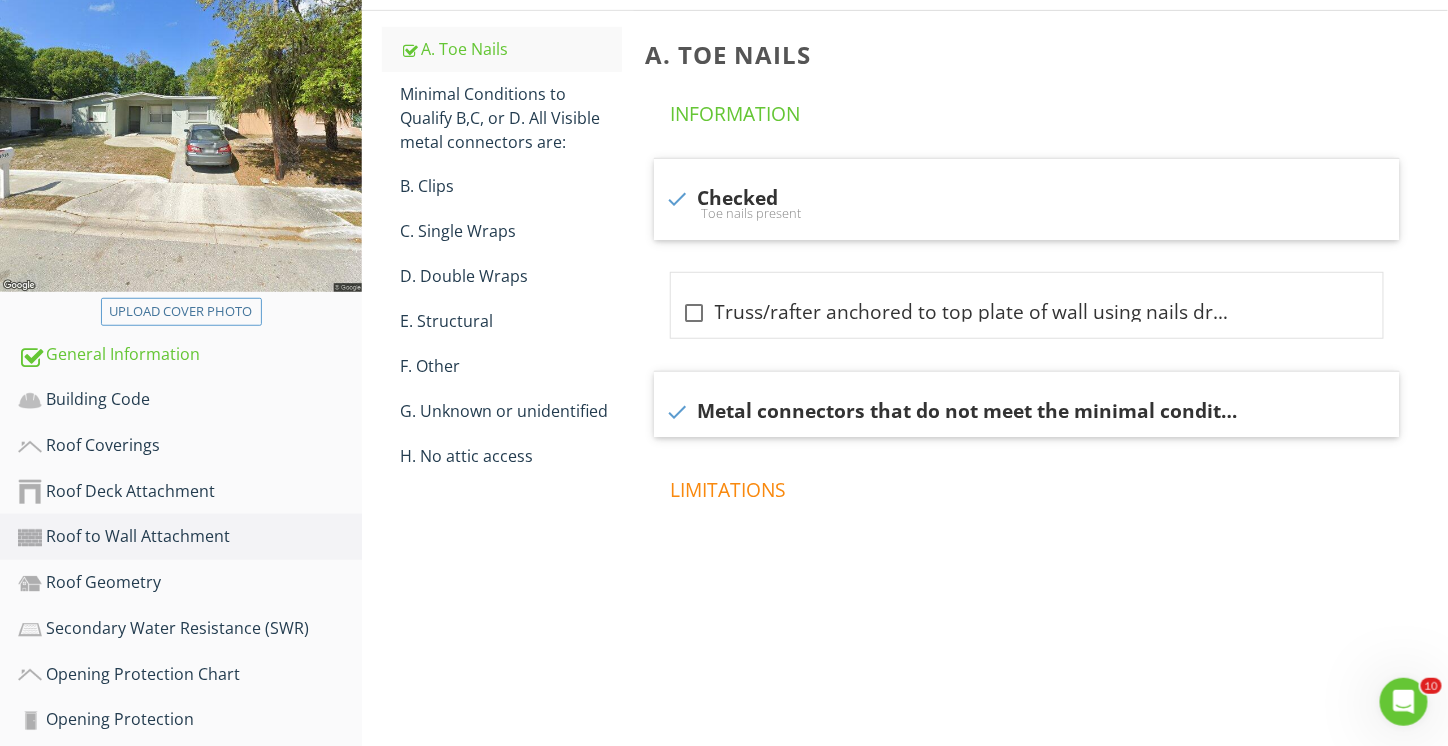 scroll, scrollTop: 441, scrollLeft: 0, axis: vertical 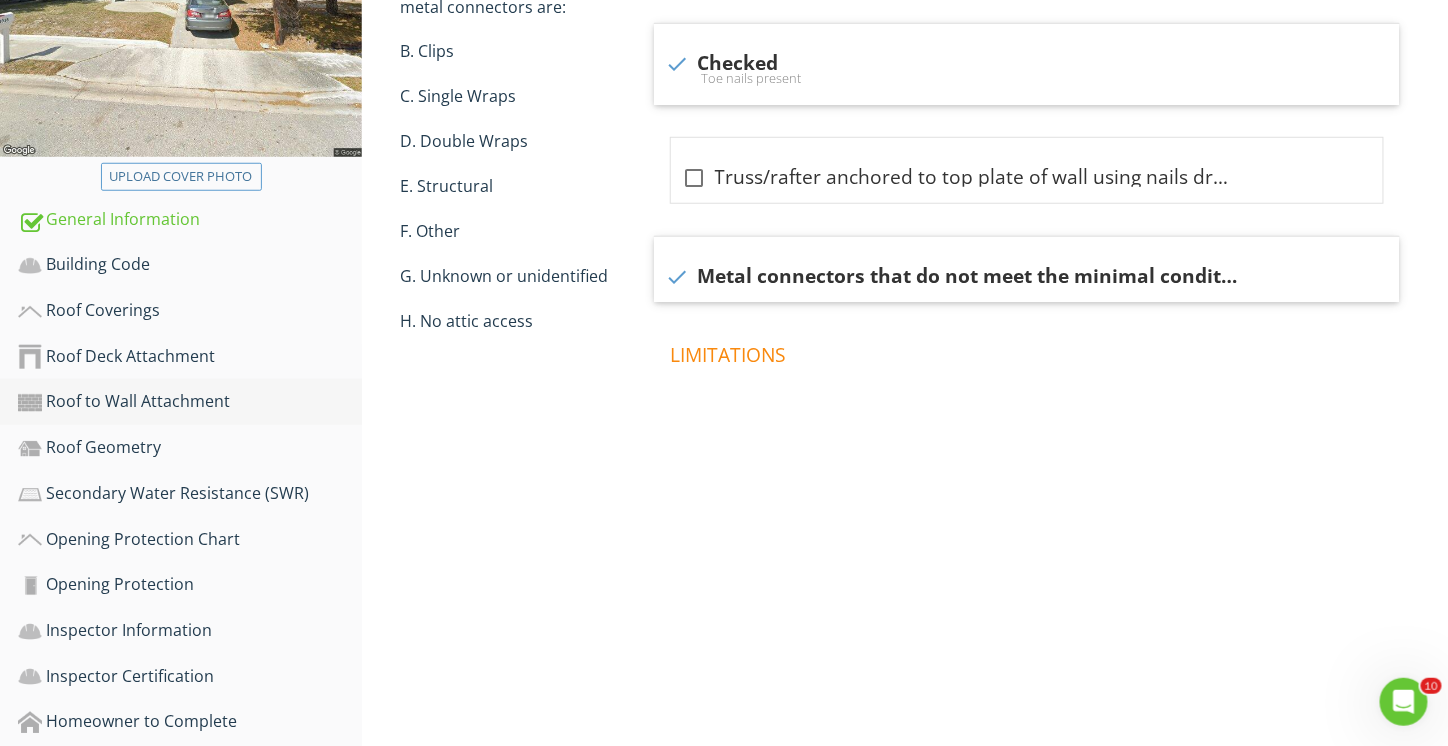 click on "Roof to Wall Attachment" at bounding box center [190, 402] 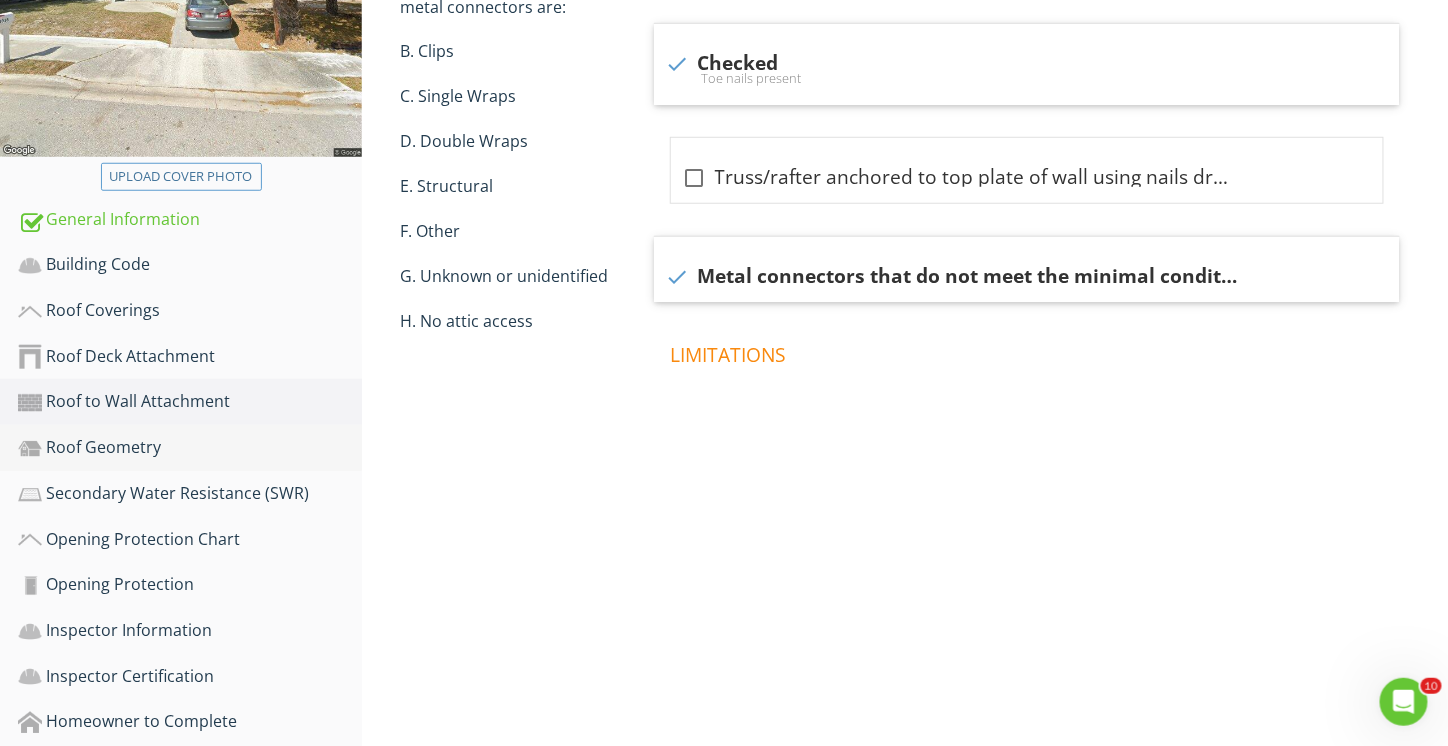 click on "Roof Geometry" at bounding box center [190, 448] 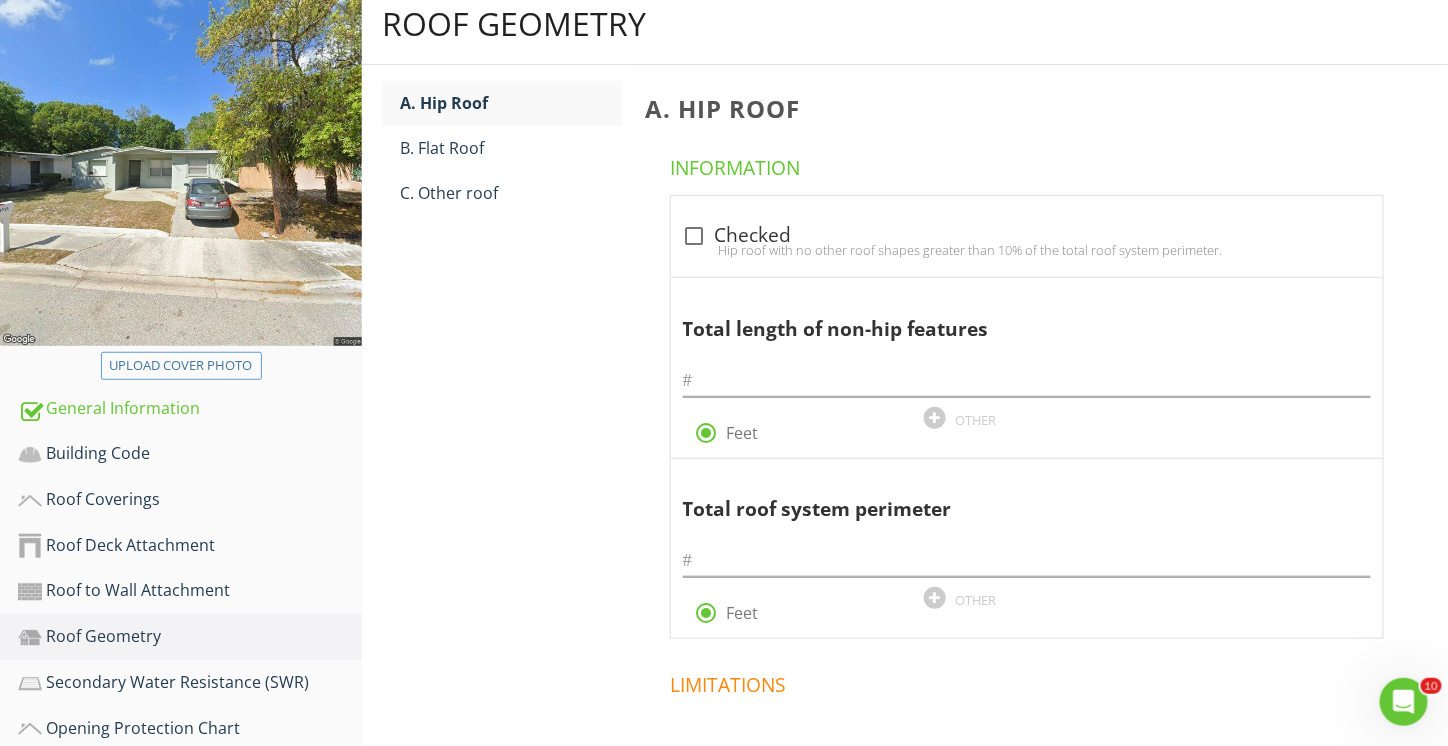 scroll, scrollTop: 241, scrollLeft: 0, axis: vertical 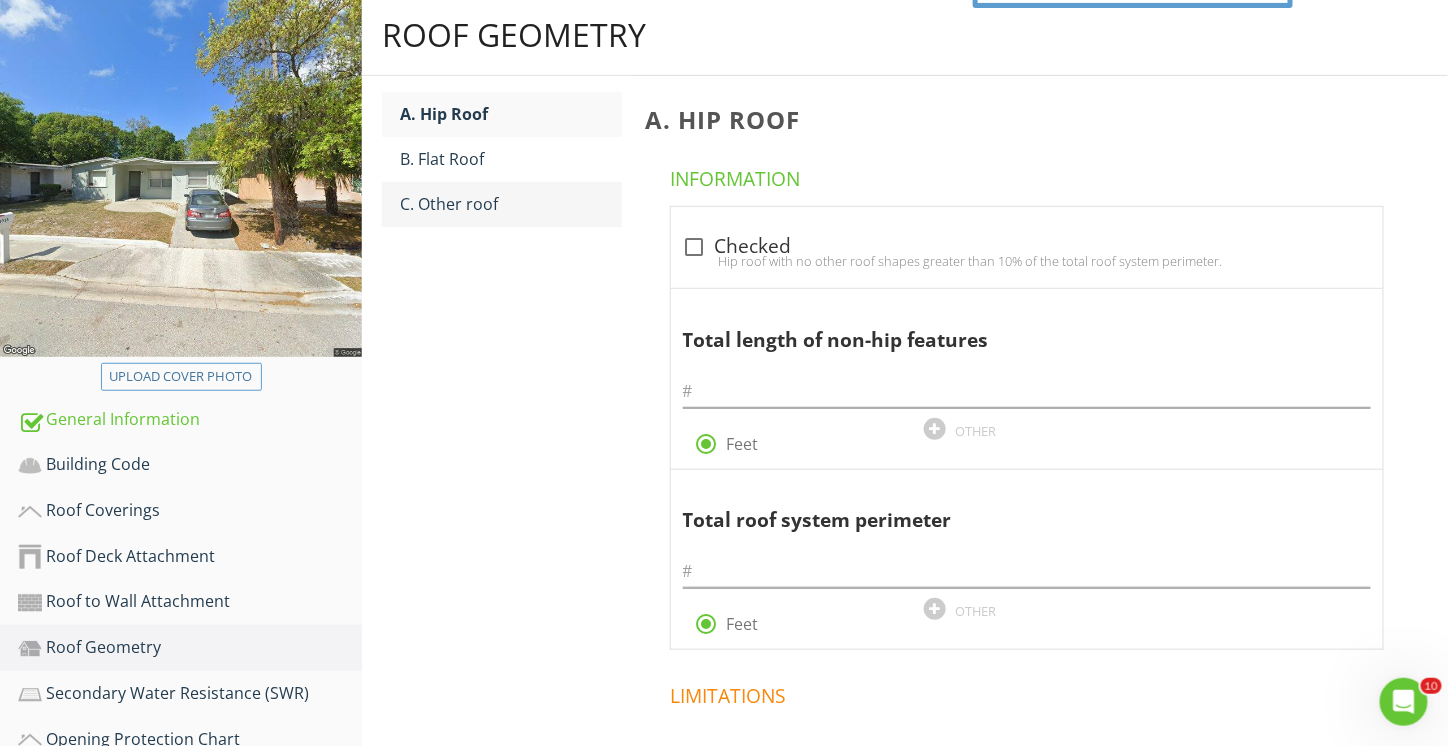 click on "C. Other roof" at bounding box center [511, 204] 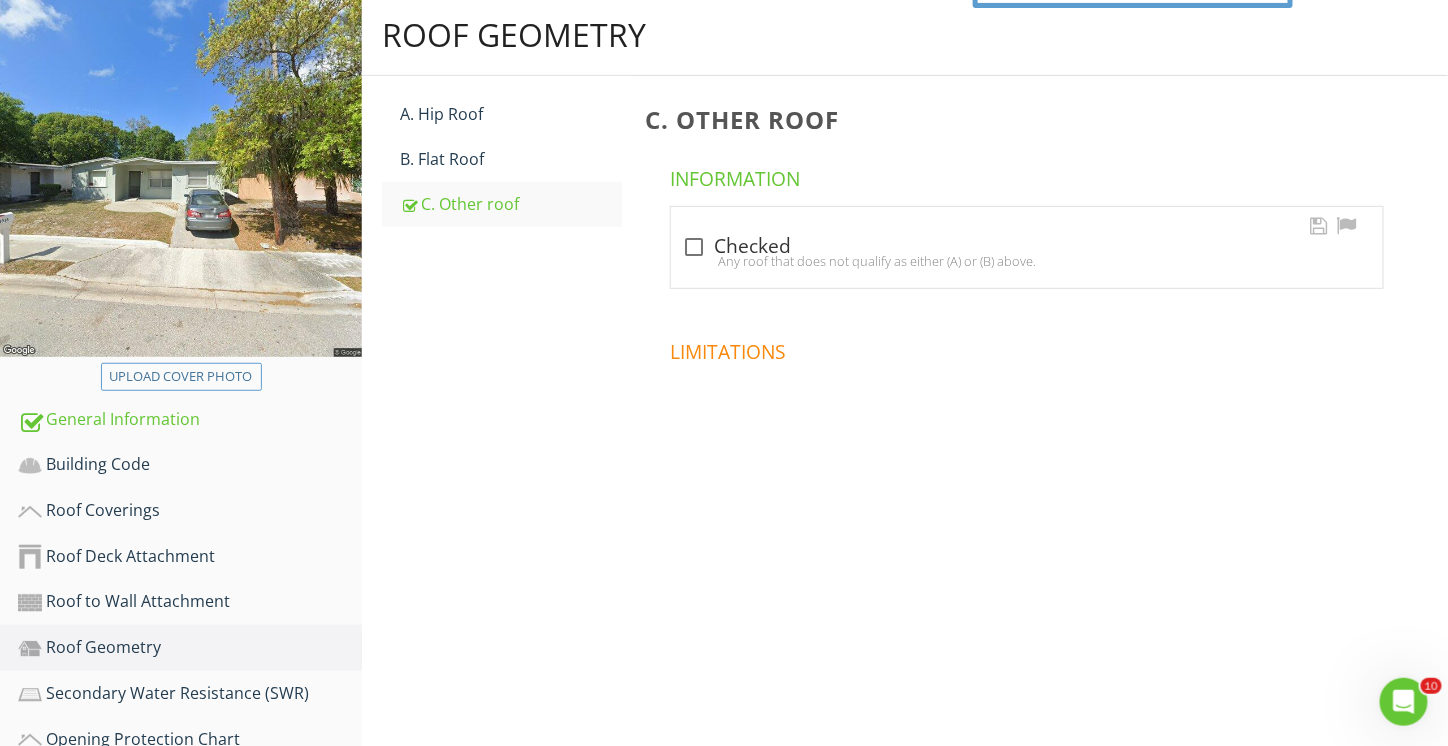 click at bounding box center (695, 247) 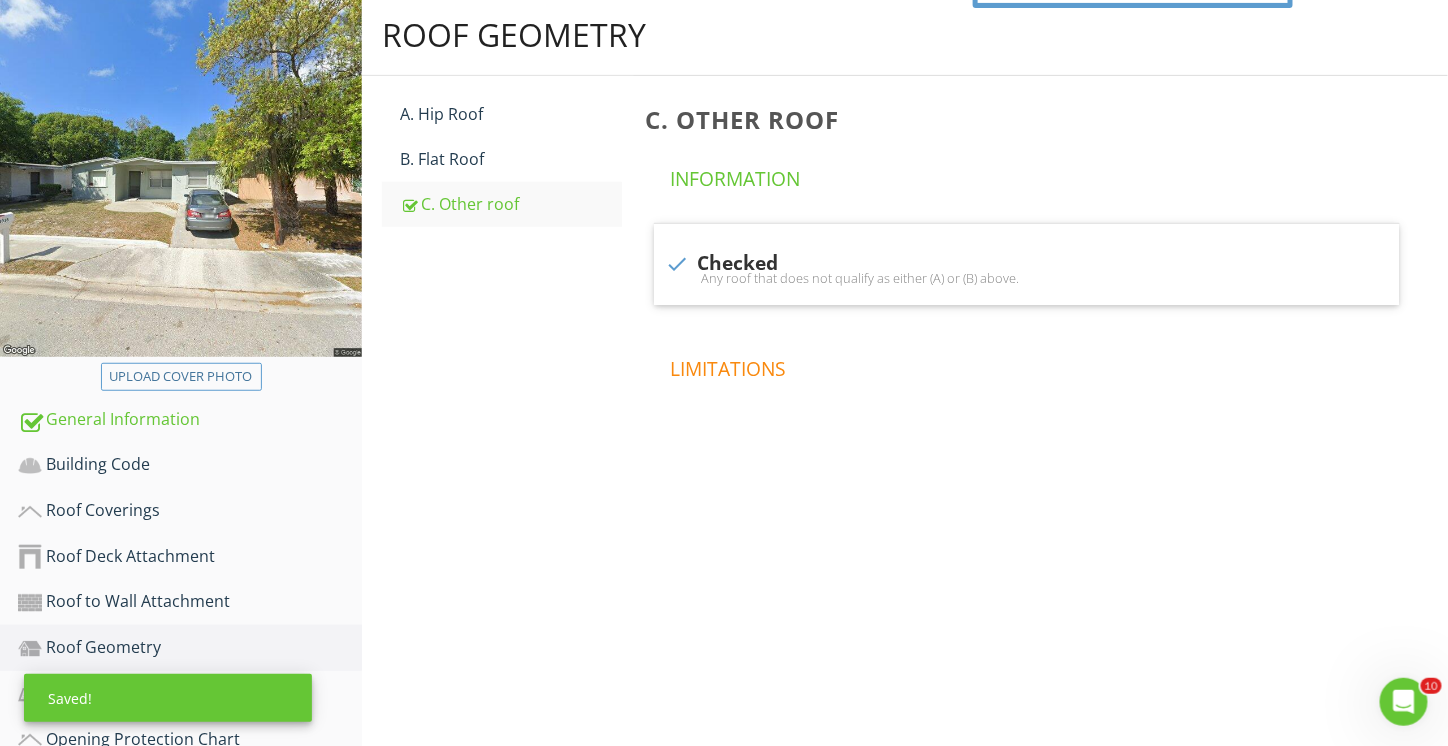 scroll, scrollTop: 441, scrollLeft: 0, axis: vertical 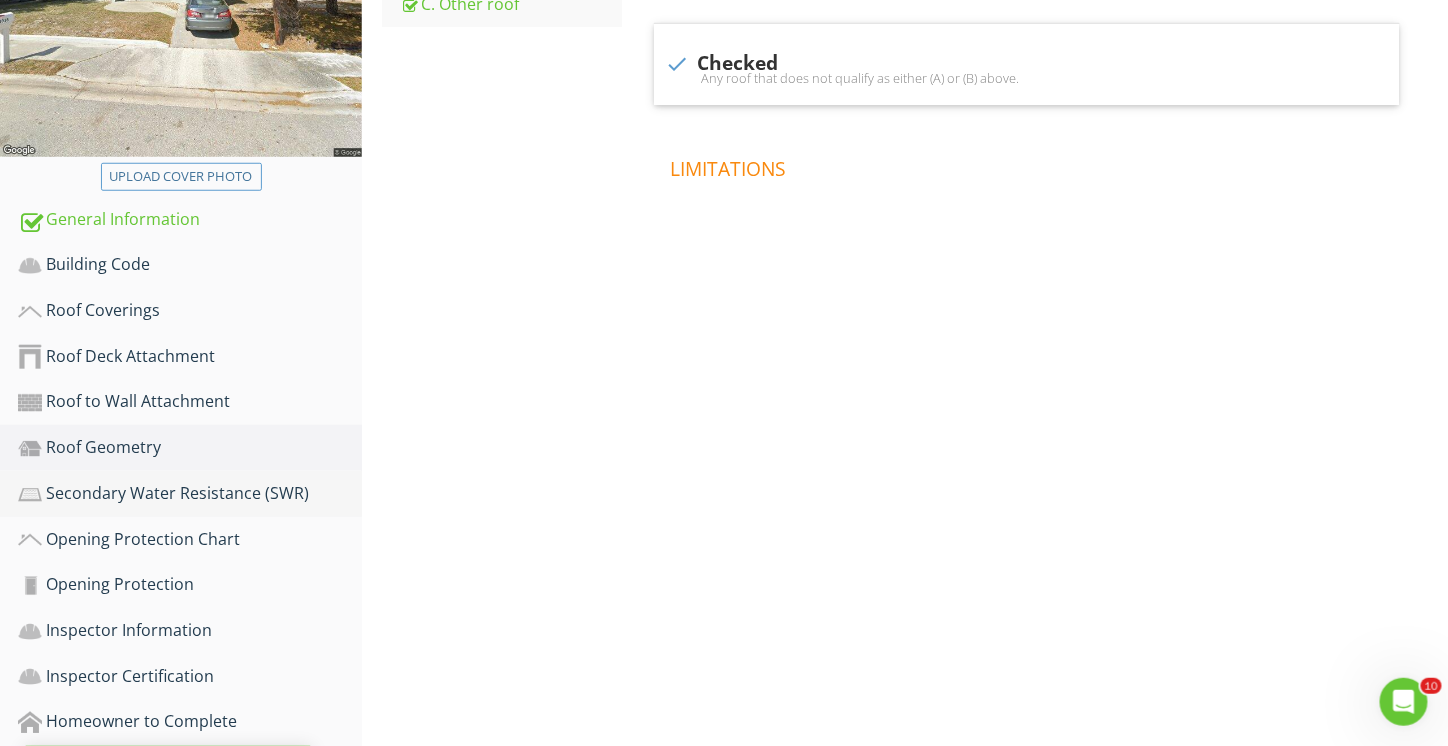 click on "Secondary Water Resistance (SWR)" at bounding box center (190, 494) 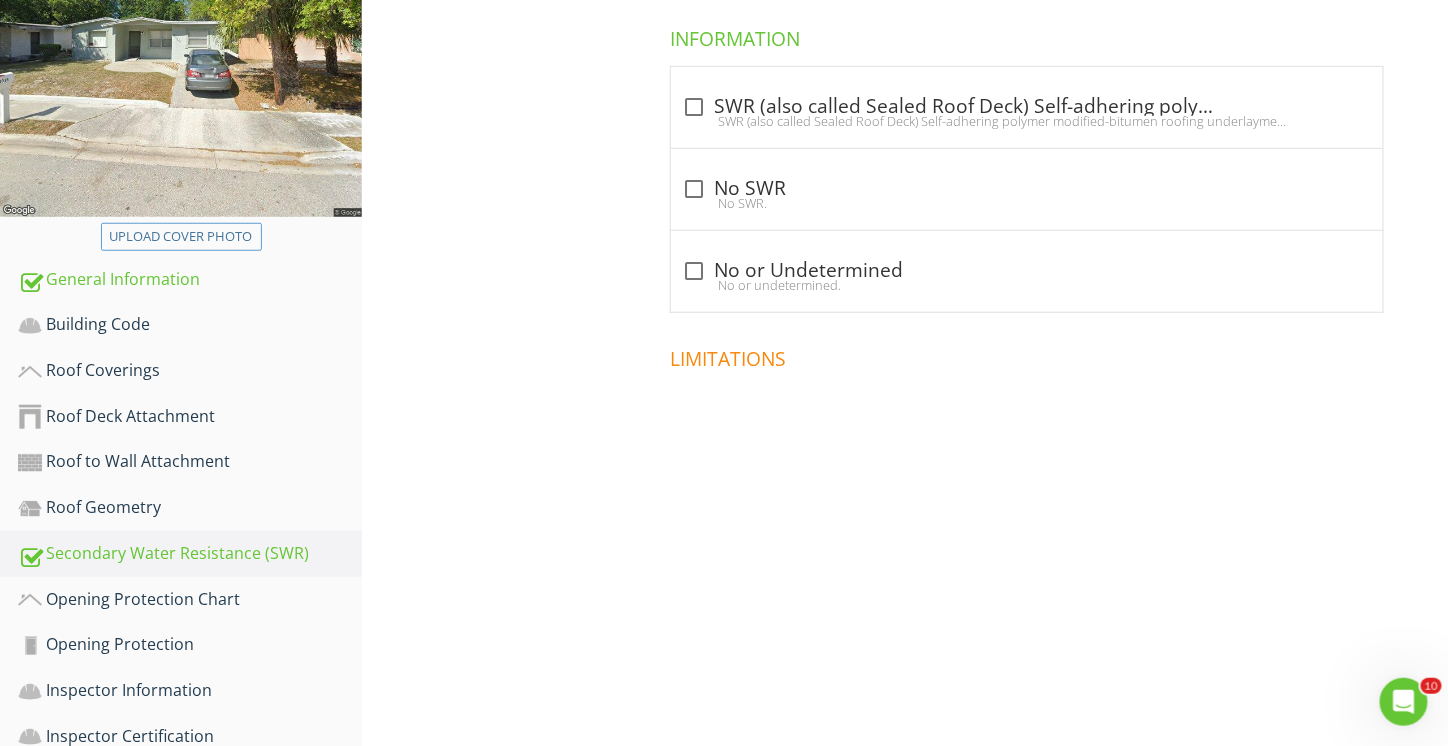 scroll, scrollTop: 241, scrollLeft: 0, axis: vertical 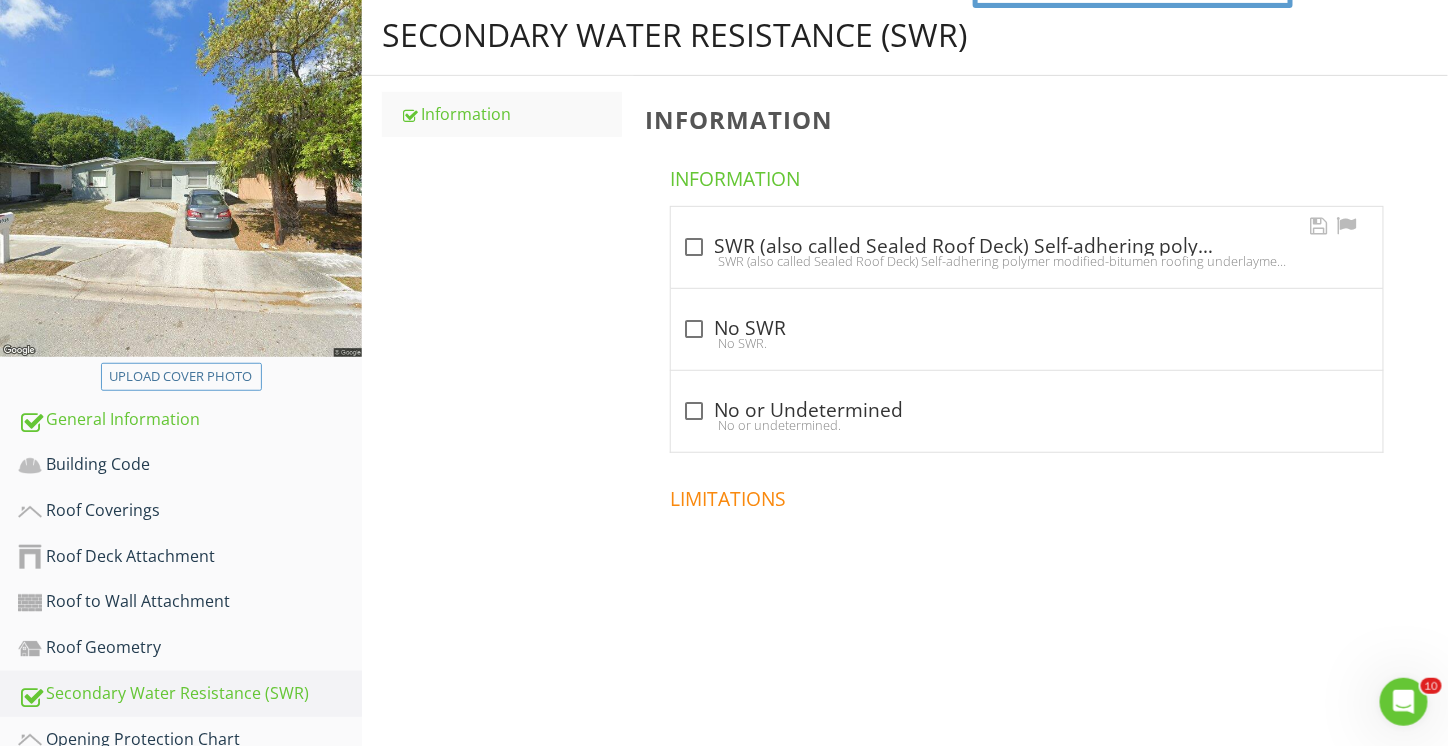 click at bounding box center [695, 247] 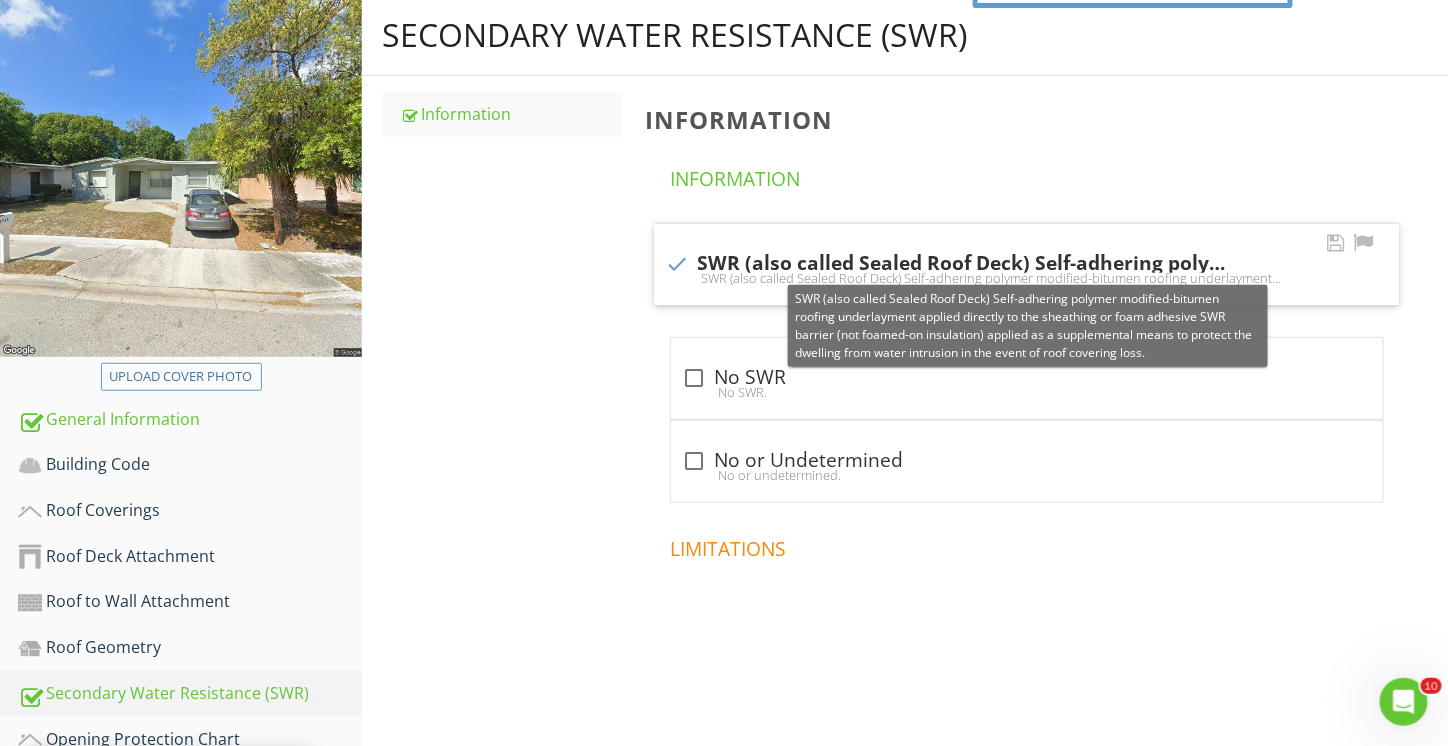 click at bounding box center (678, 264) 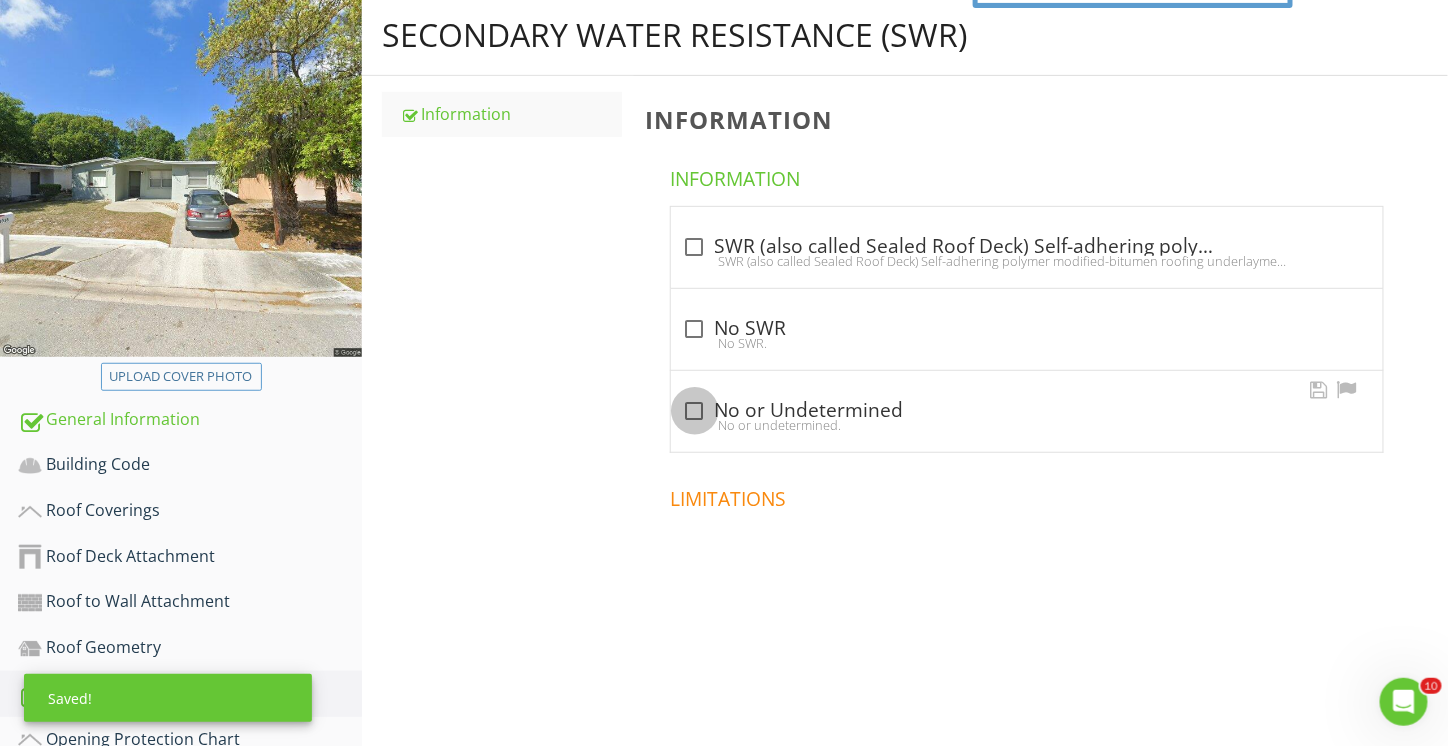 click at bounding box center (695, 411) 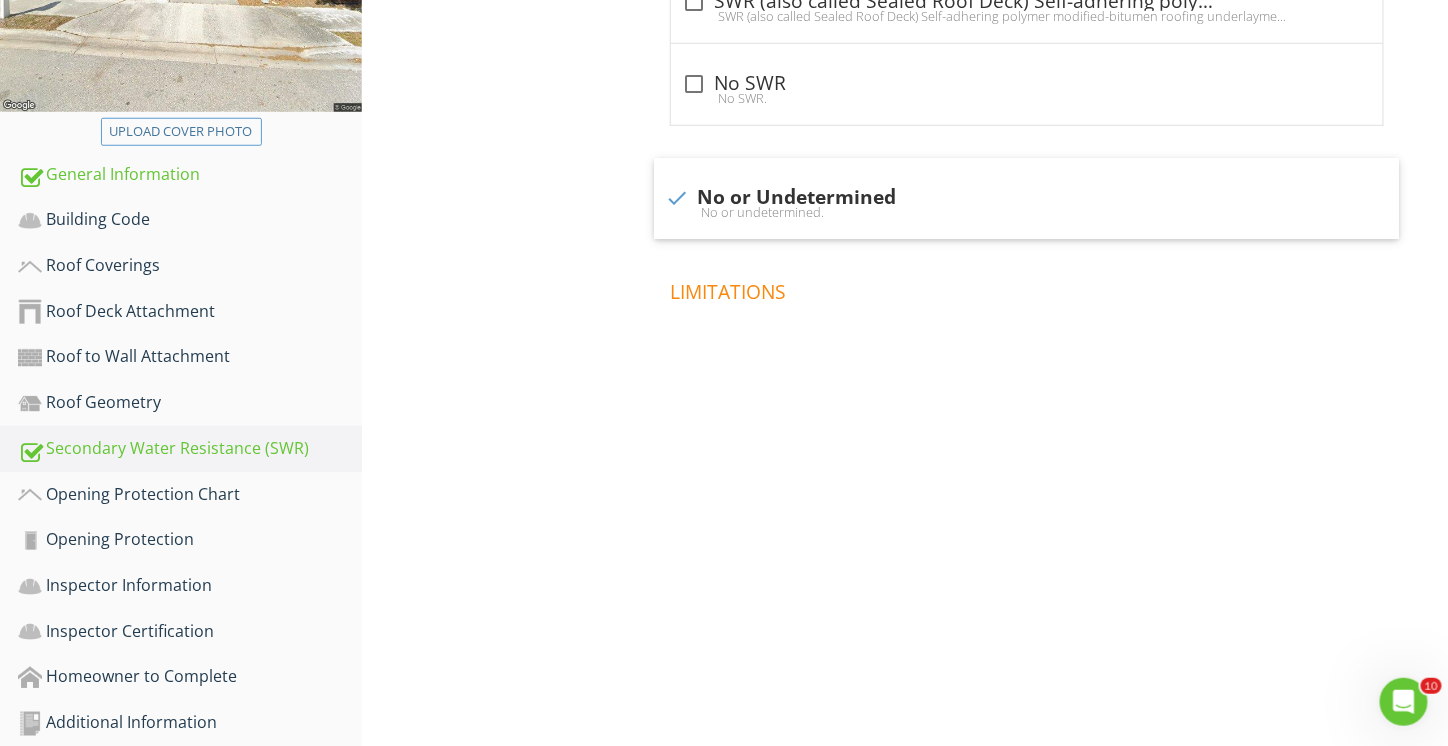 scroll, scrollTop: 508, scrollLeft: 0, axis: vertical 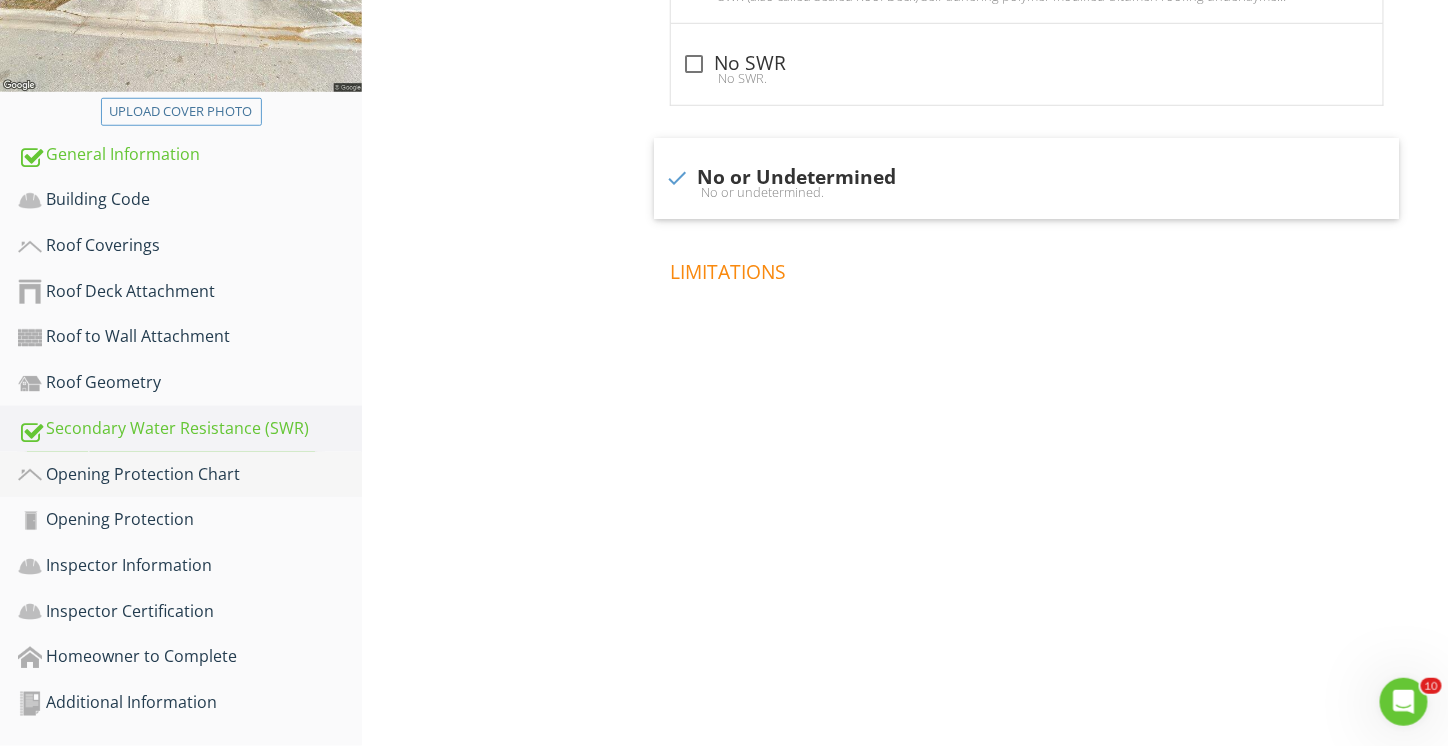 click on "Opening Protection Chart" at bounding box center [190, 475] 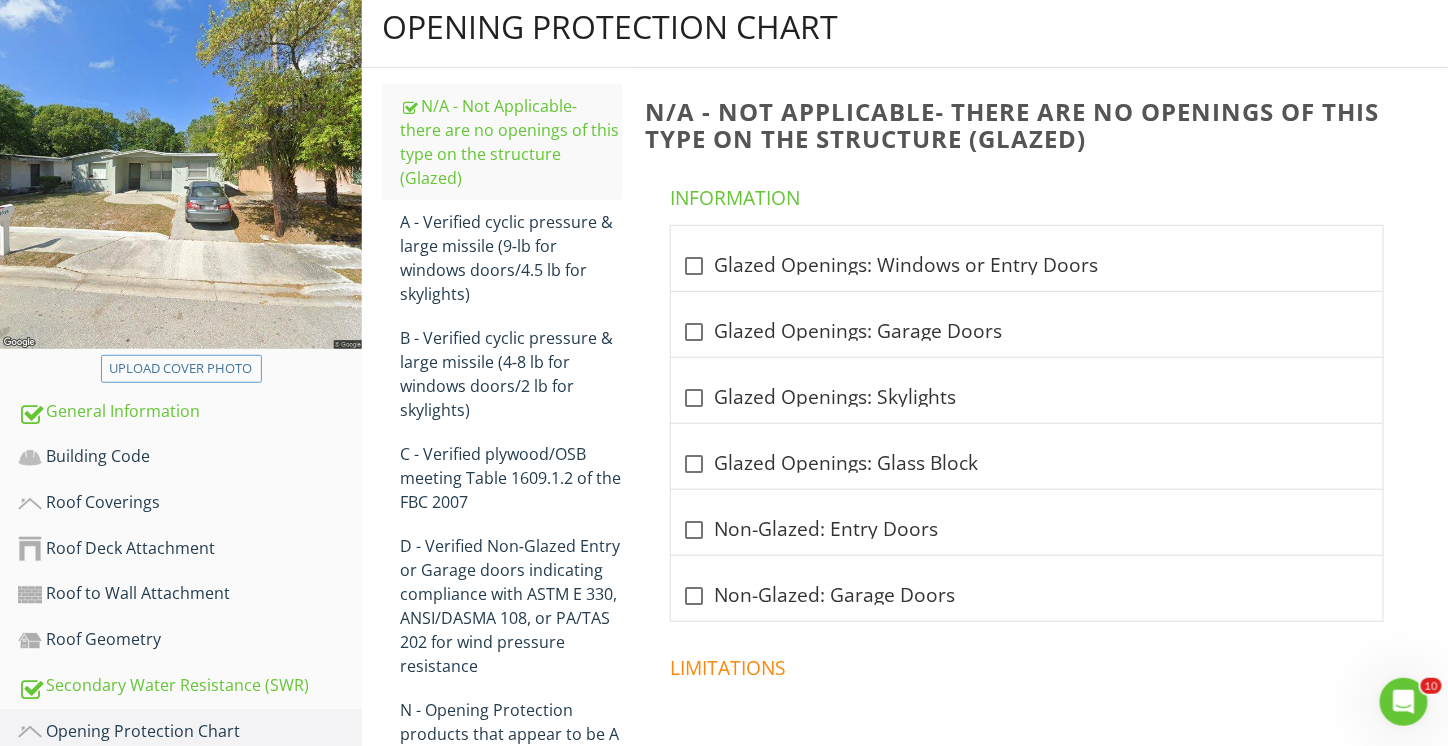 scroll, scrollTop: 208, scrollLeft: 0, axis: vertical 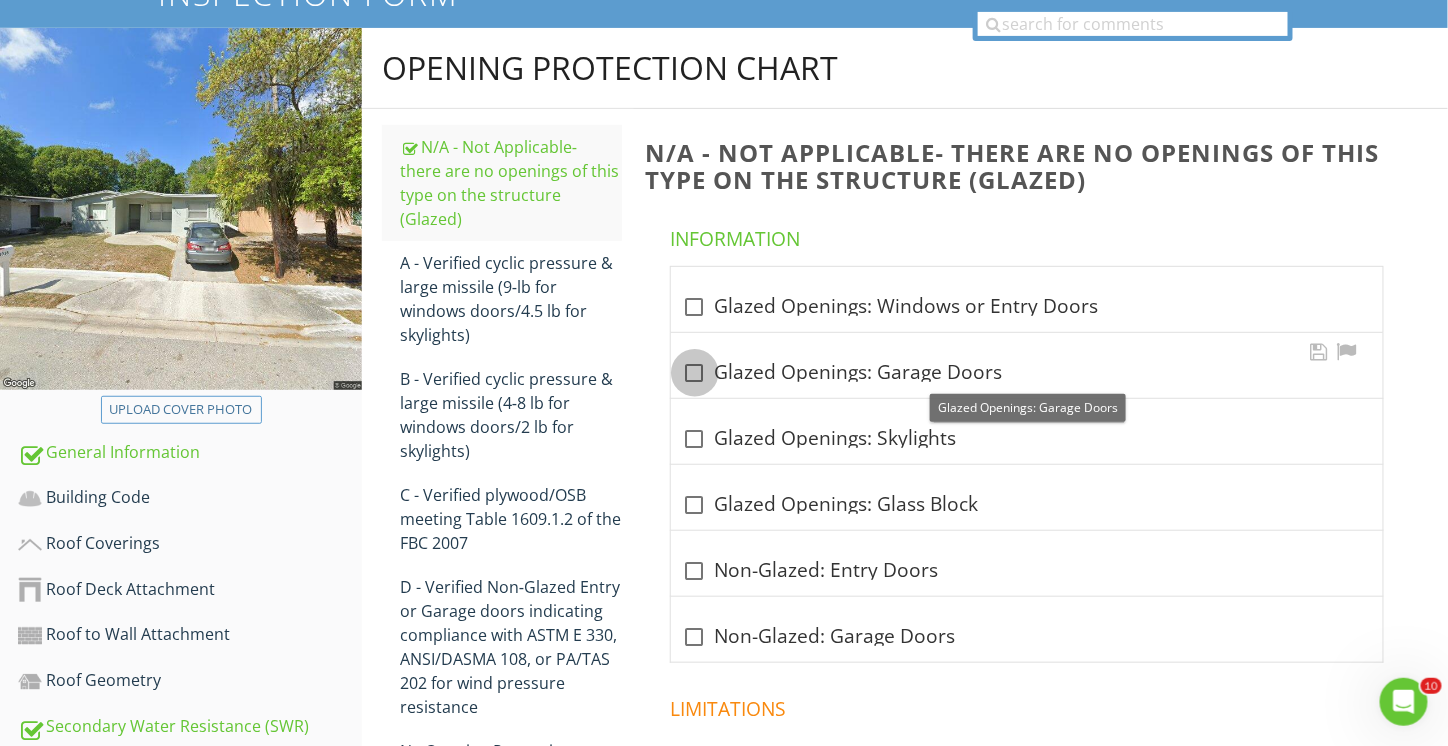 click at bounding box center [695, 373] 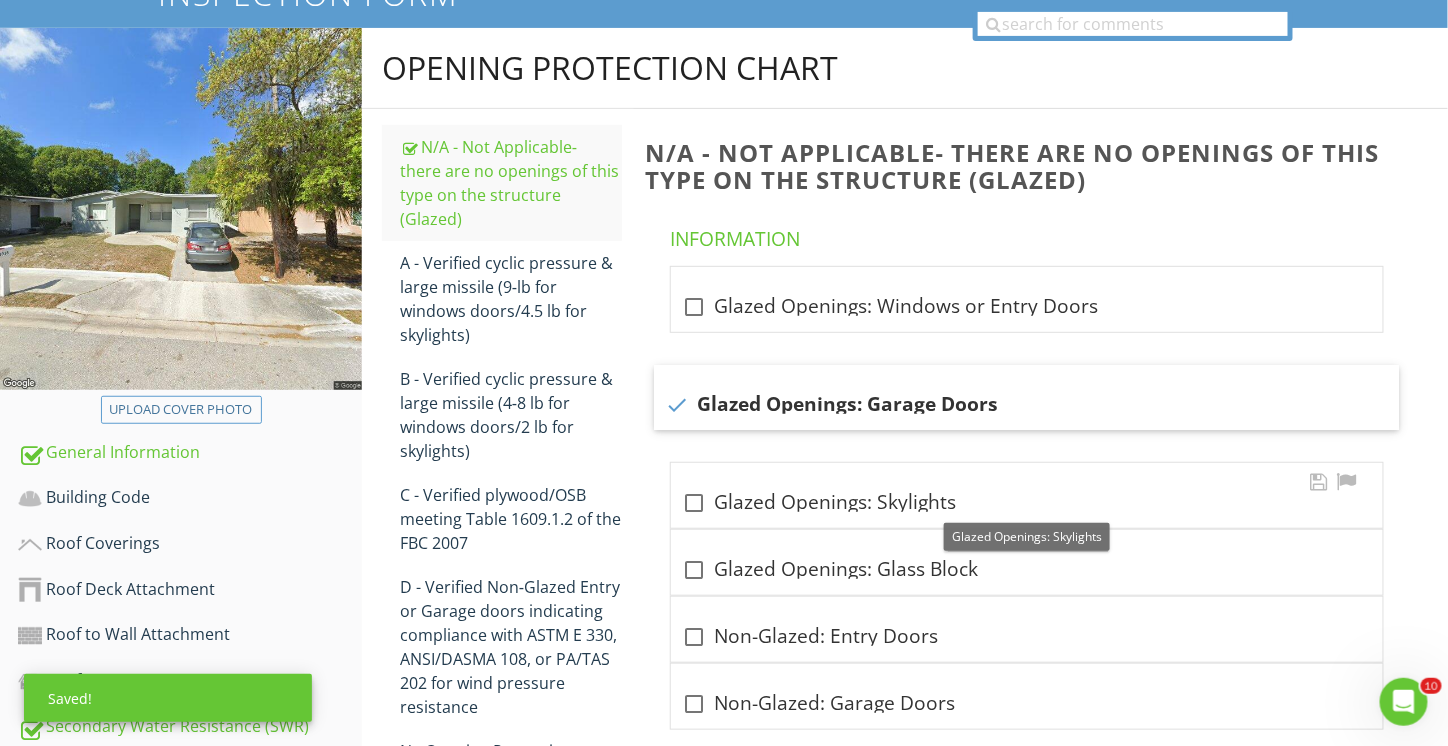 click at bounding box center [695, 503] 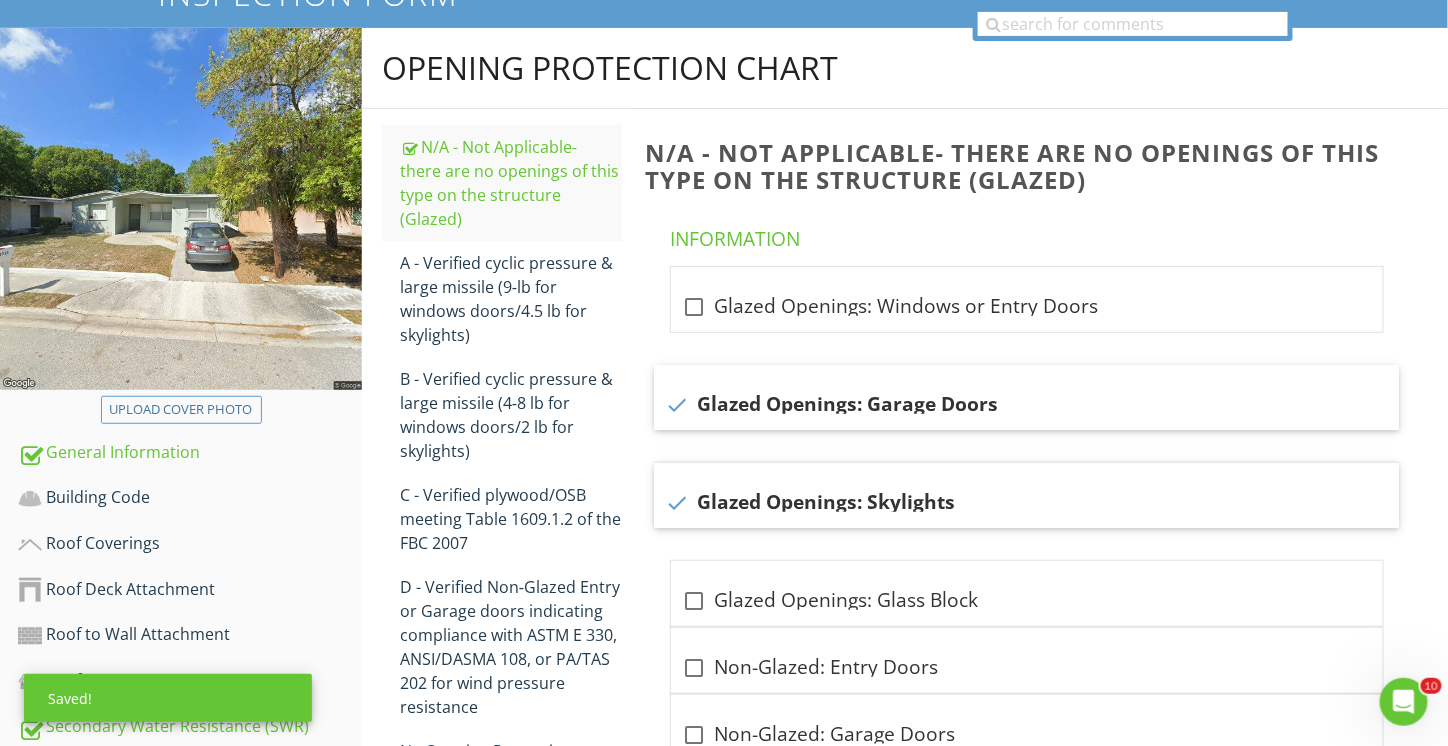 scroll, scrollTop: 408, scrollLeft: 0, axis: vertical 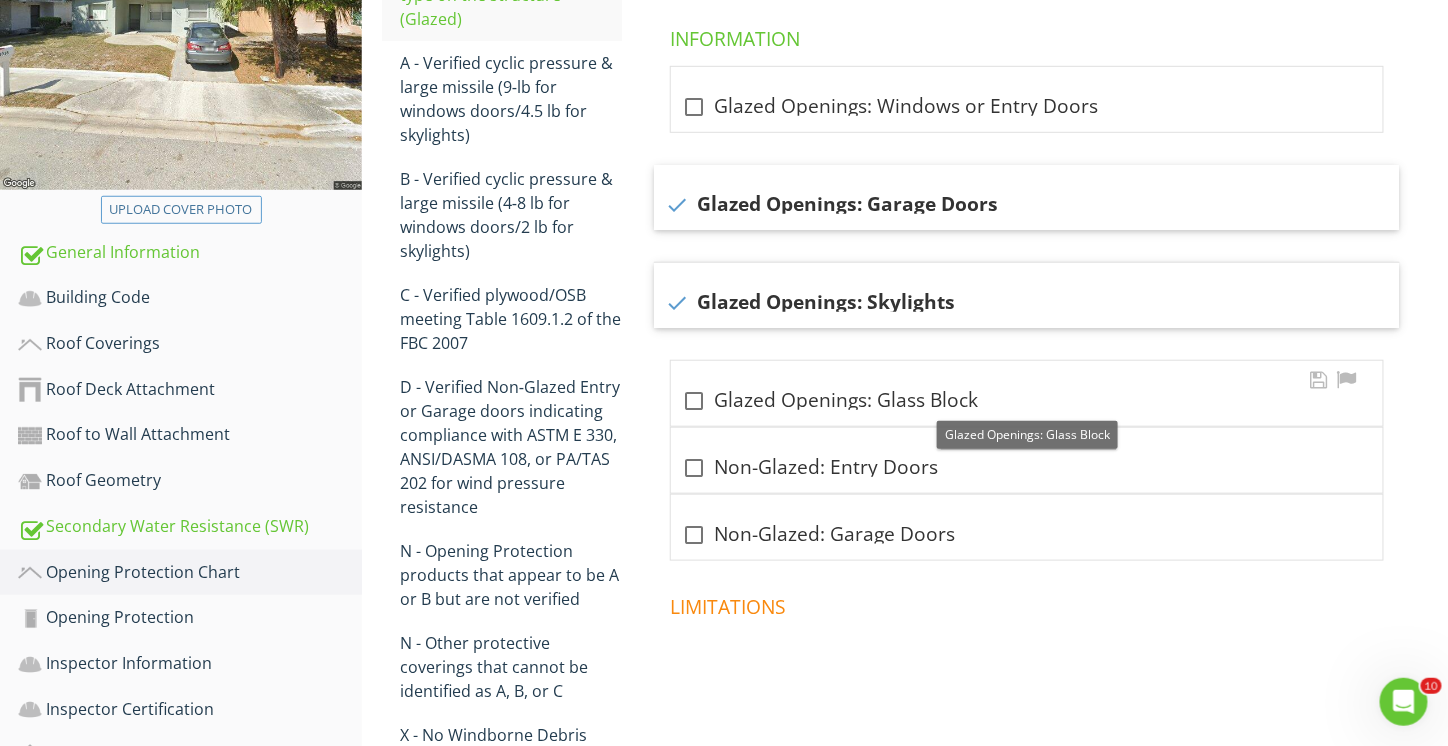click at bounding box center [695, 401] 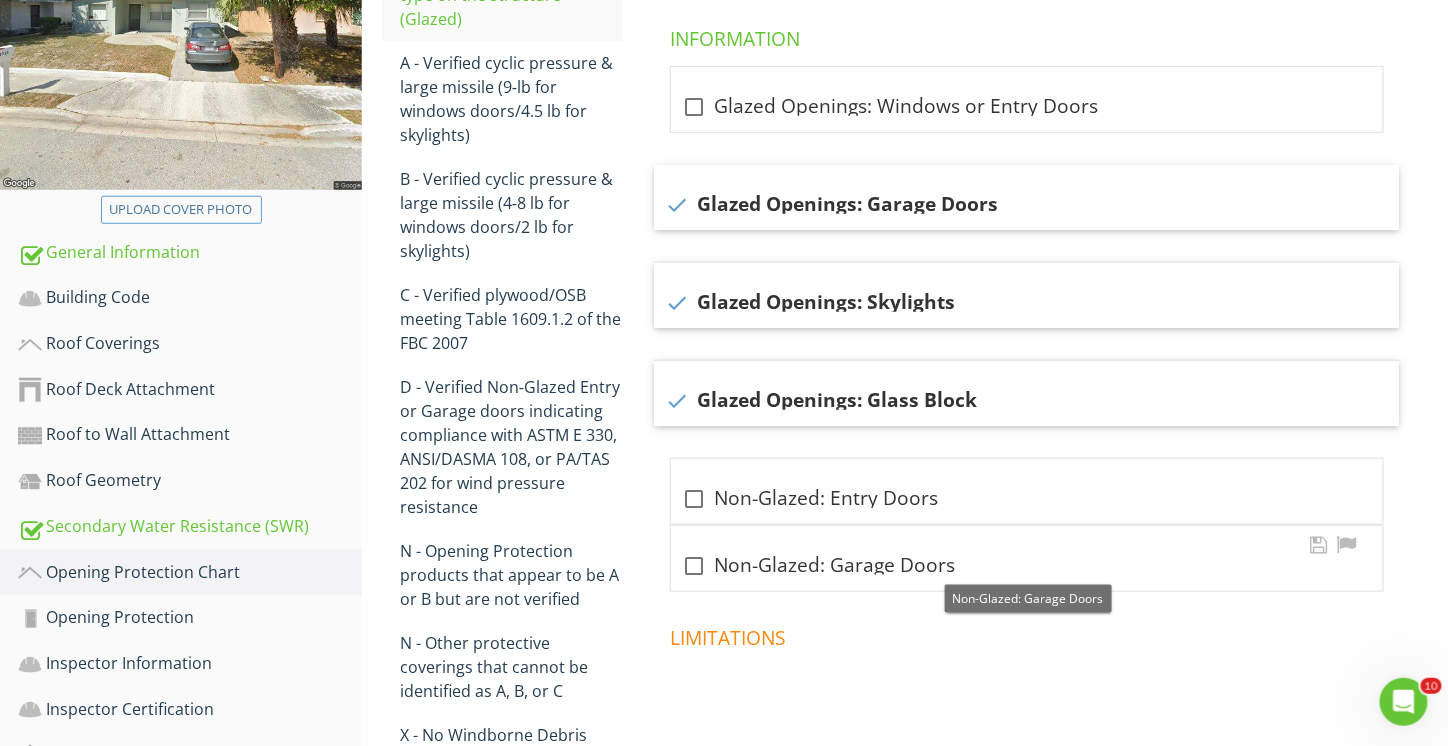 click at bounding box center (695, 566) 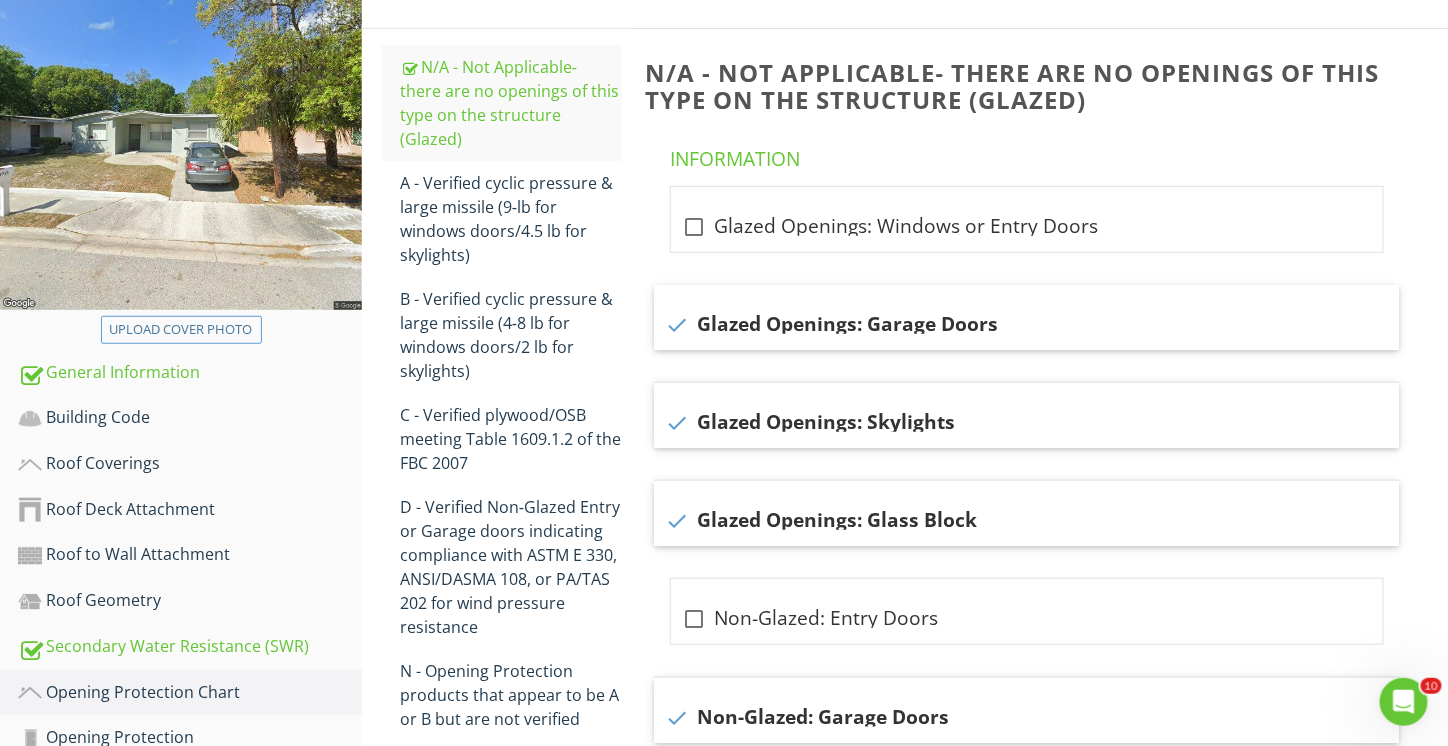 scroll, scrollTop: 308, scrollLeft: 0, axis: vertical 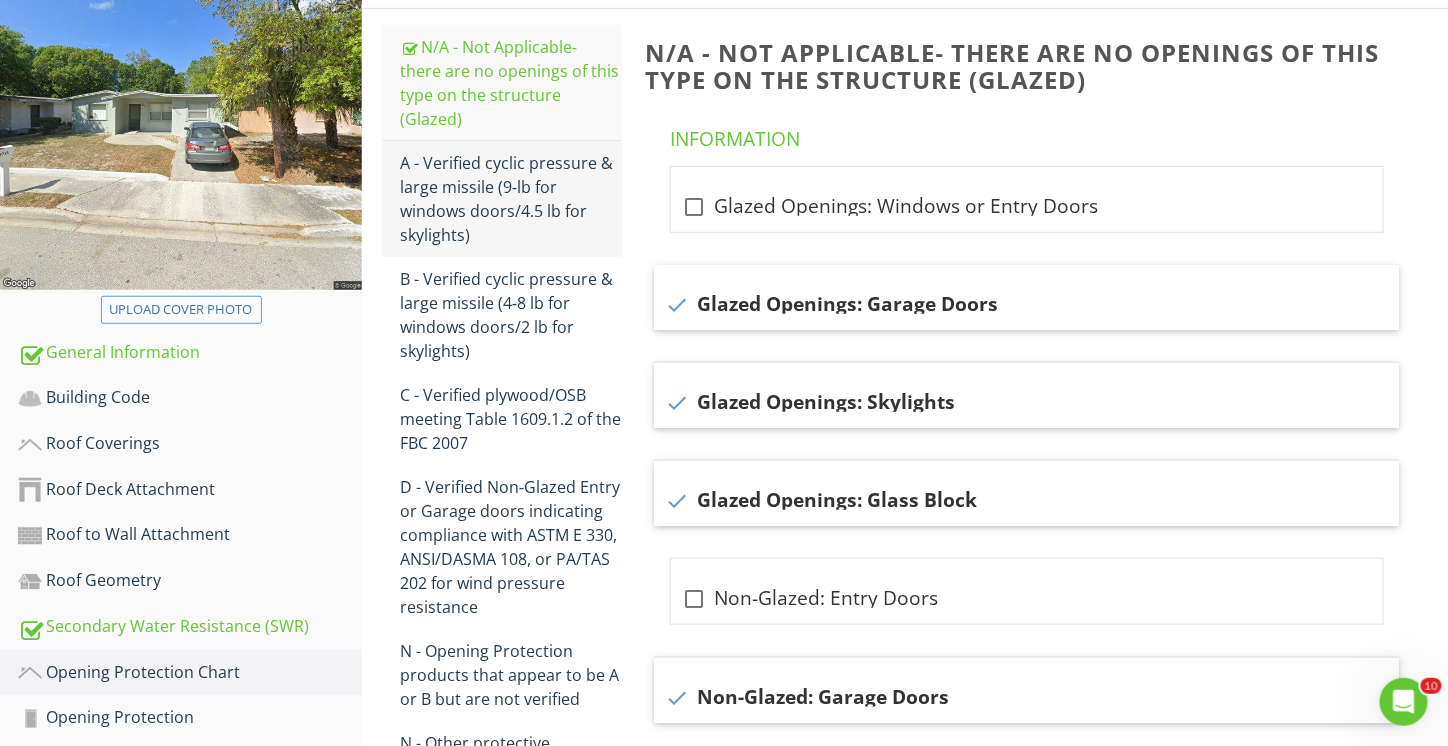 click on "A - Verified cyclic pressure & large missile (9‐lb for windows doors/4.5 lb for skylights)" at bounding box center (511, 199) 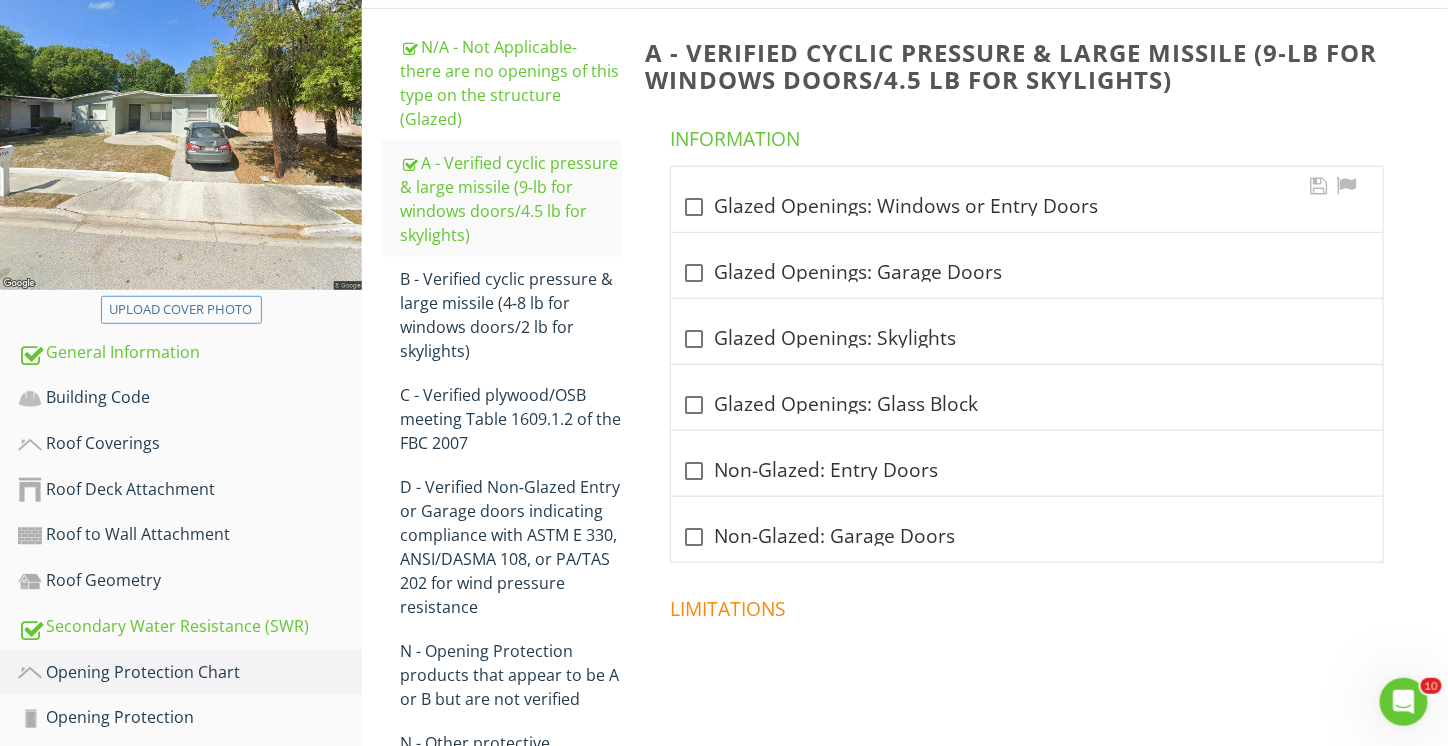 click at bounding box center [695, 207] 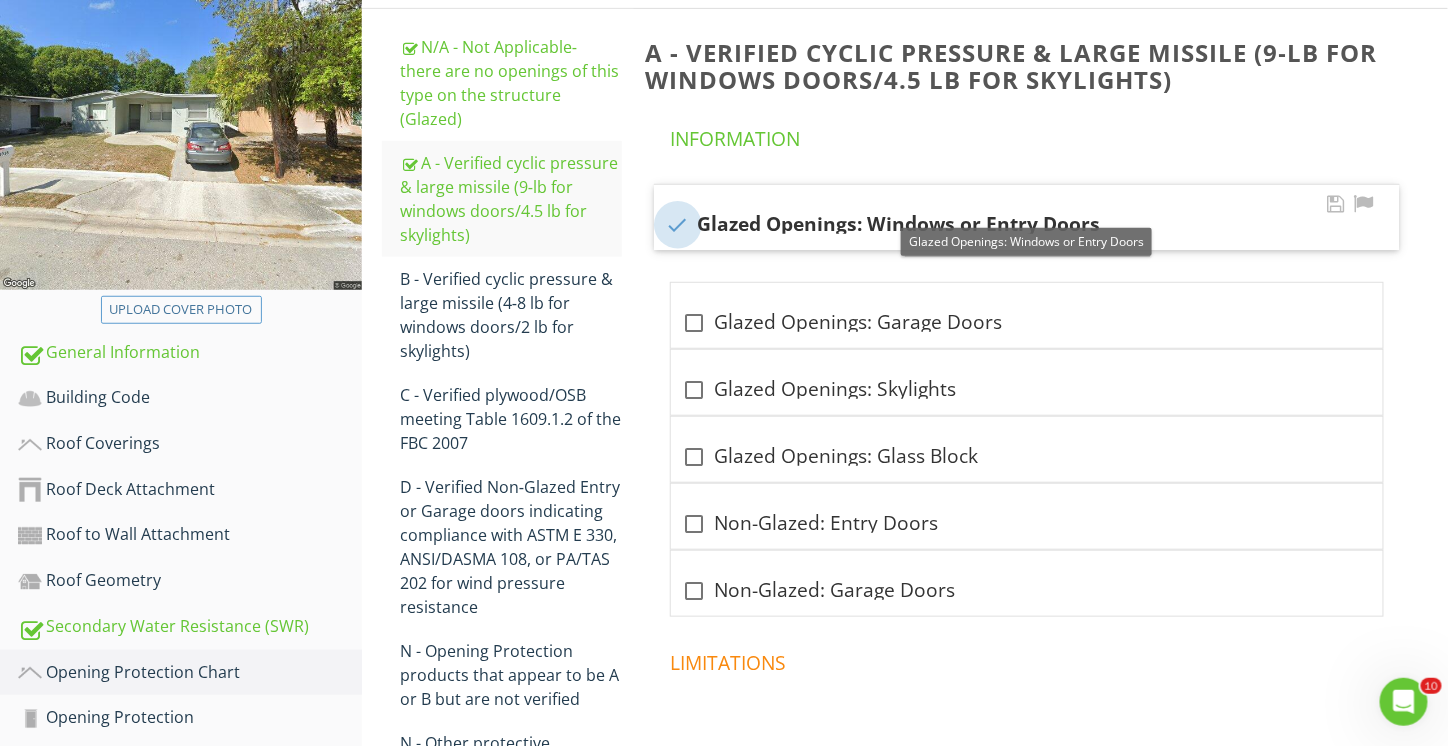 checkbox on "true" 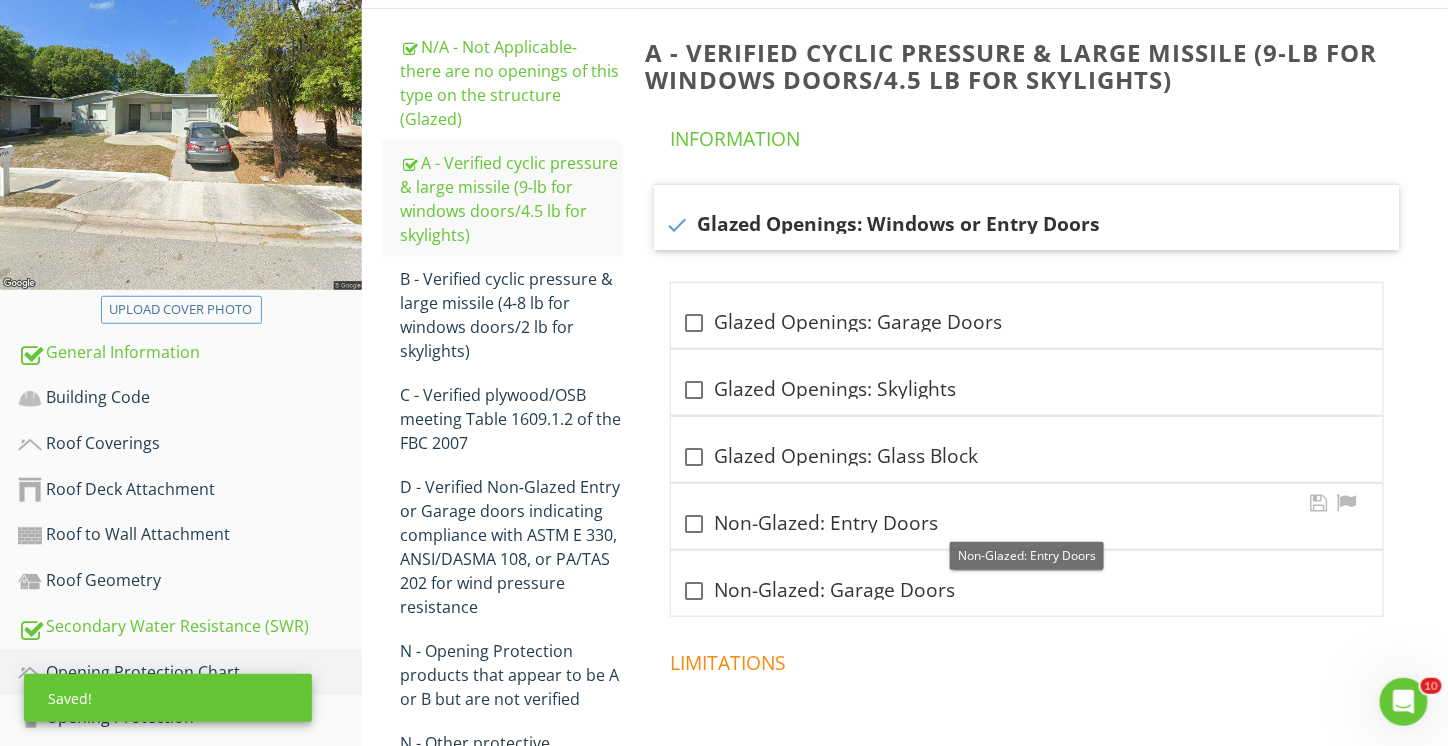 click at bounding box center (695, 524) 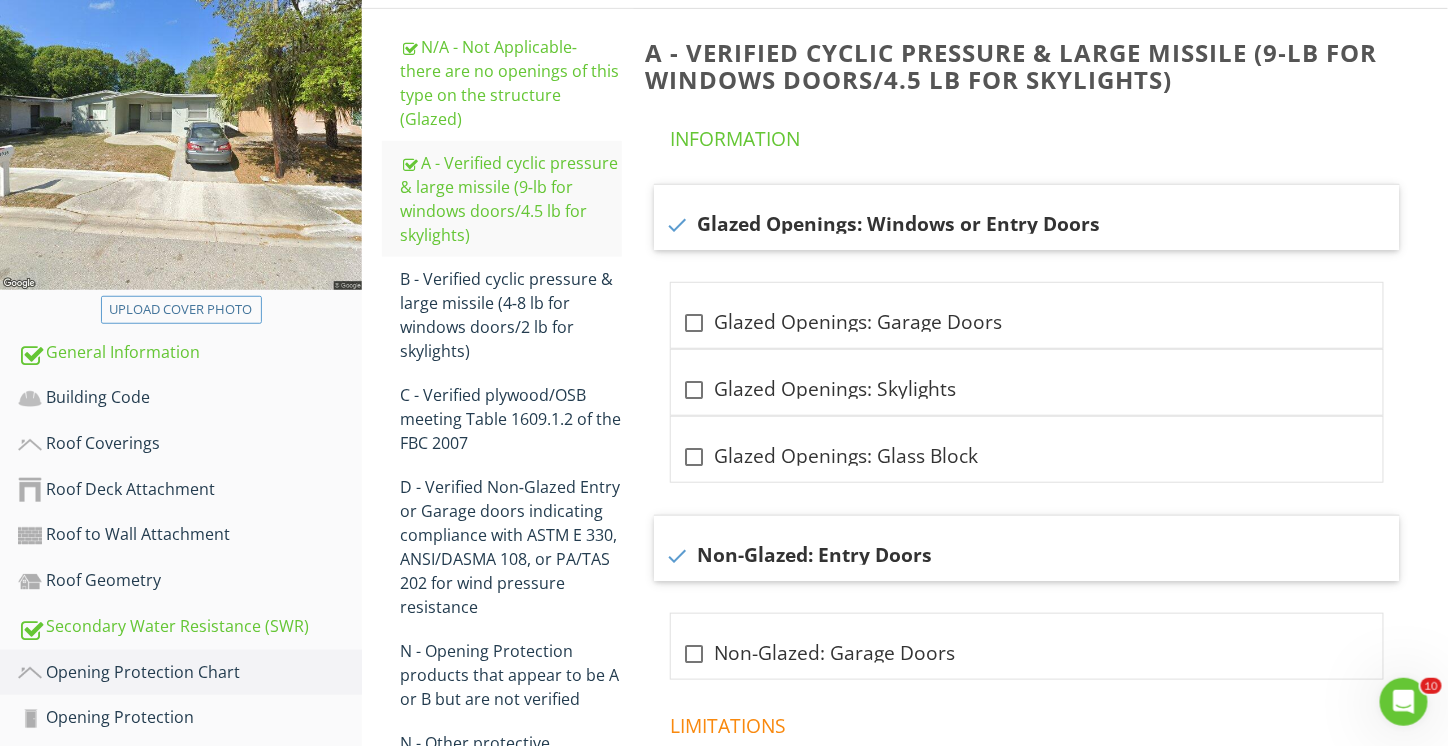 scroll, scrollTop: 508, scrollLeft: 0, axis: vertical 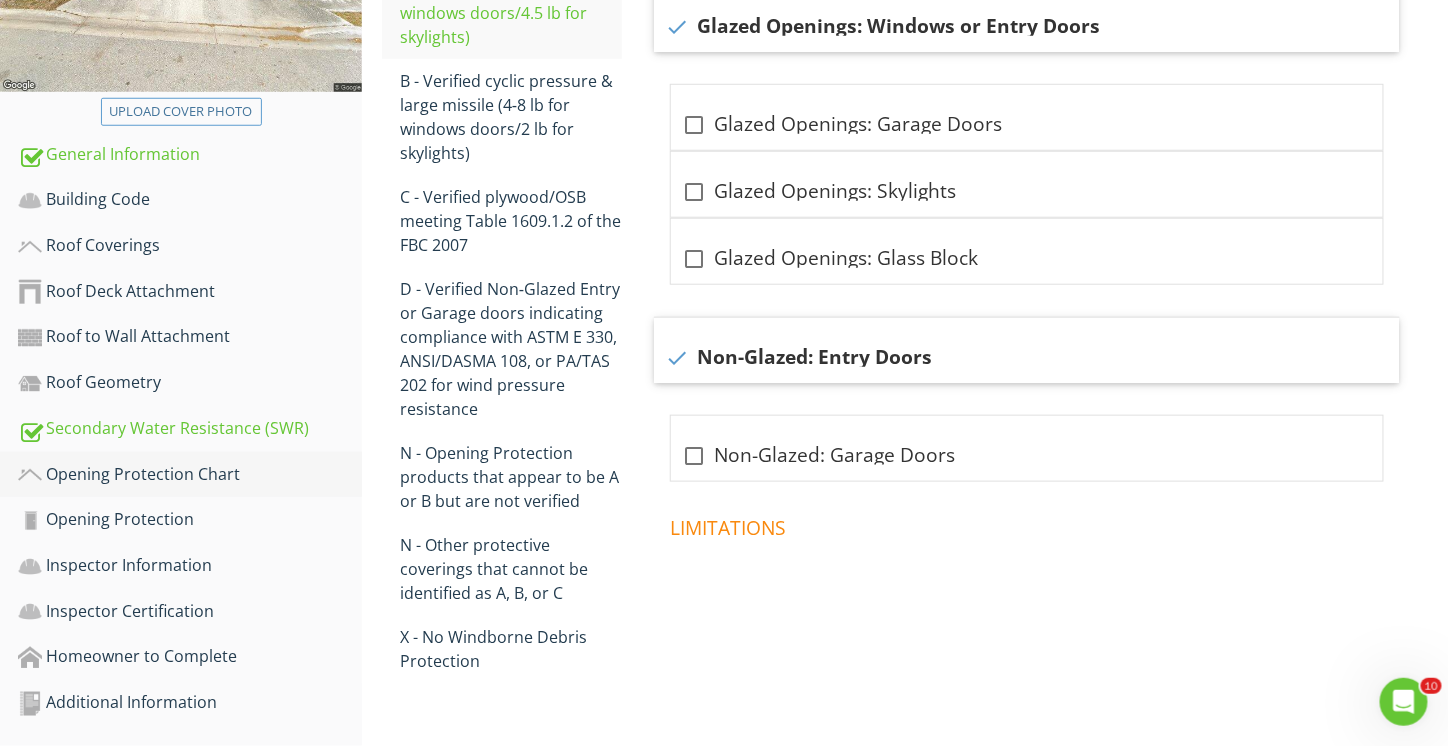 click on "Opening Protection Chart" at bounding box center [190, 475] 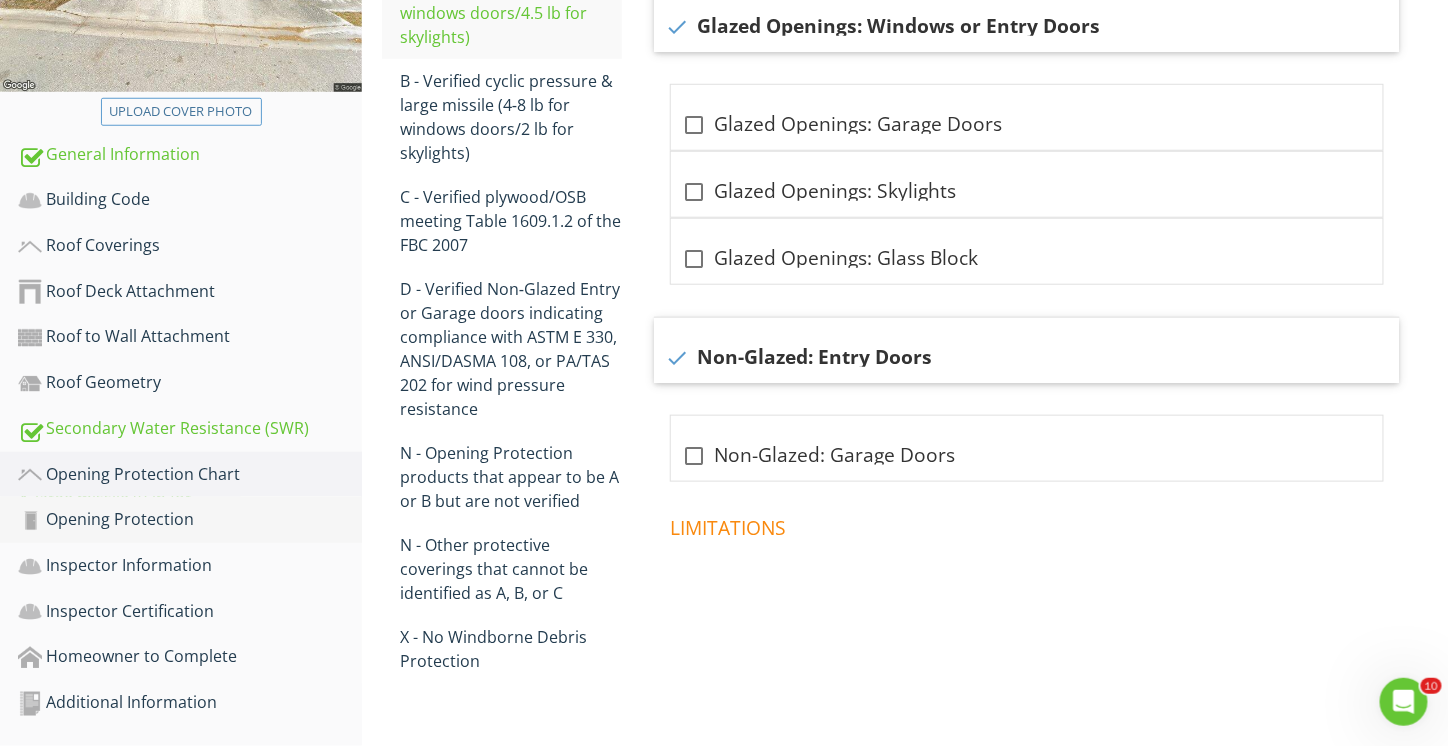click on "Opening Protection" at bounding box center (190, 520) 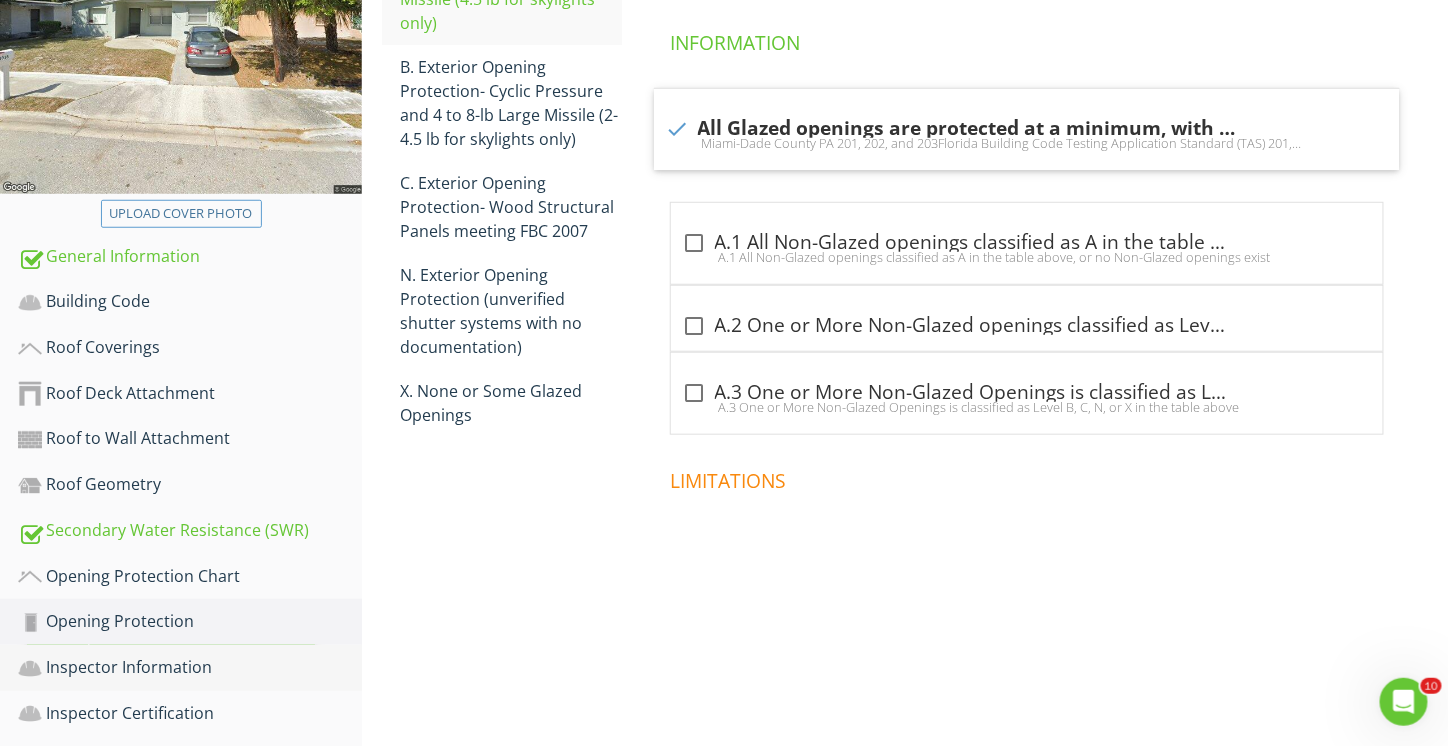 scroll, scrollTop: 308, scrollLeft: 0, axis: vertical 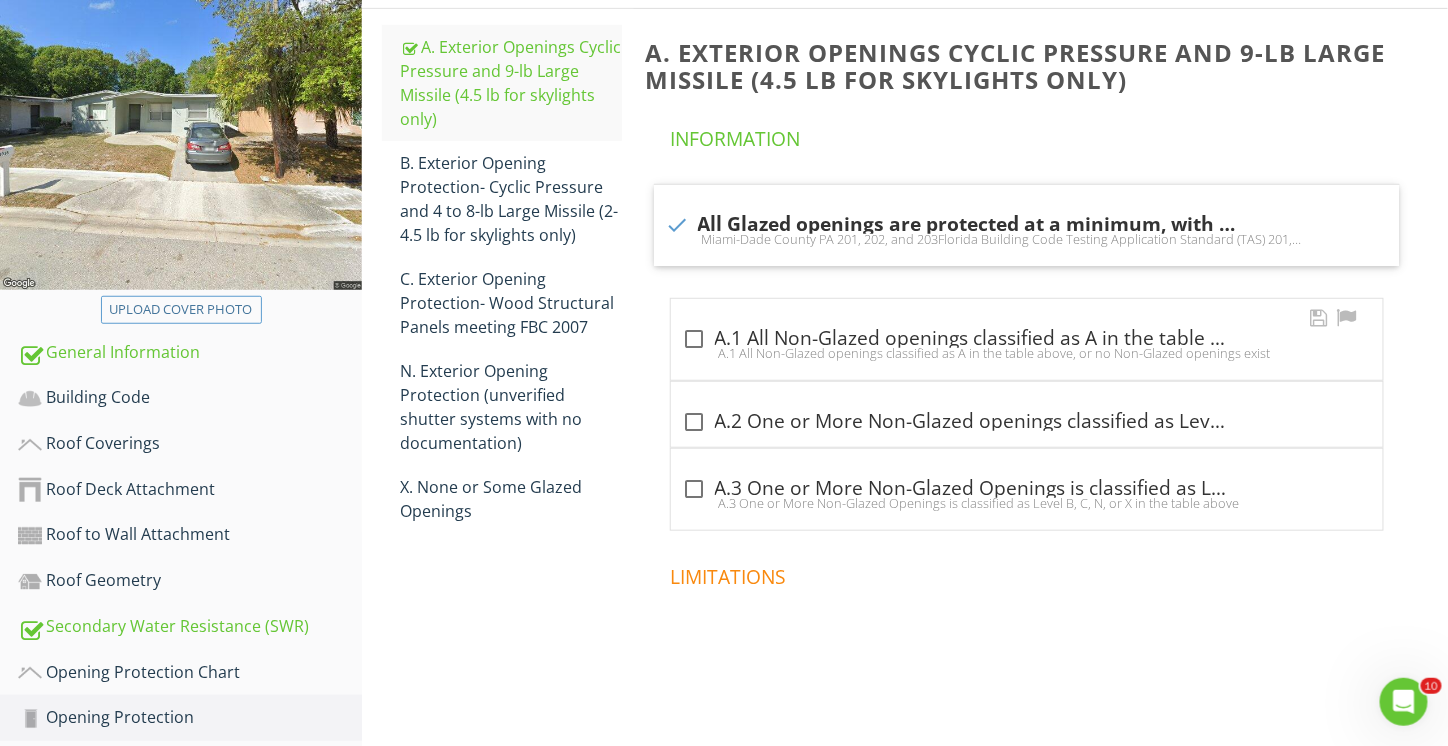 click at bounding box center [695, 339] 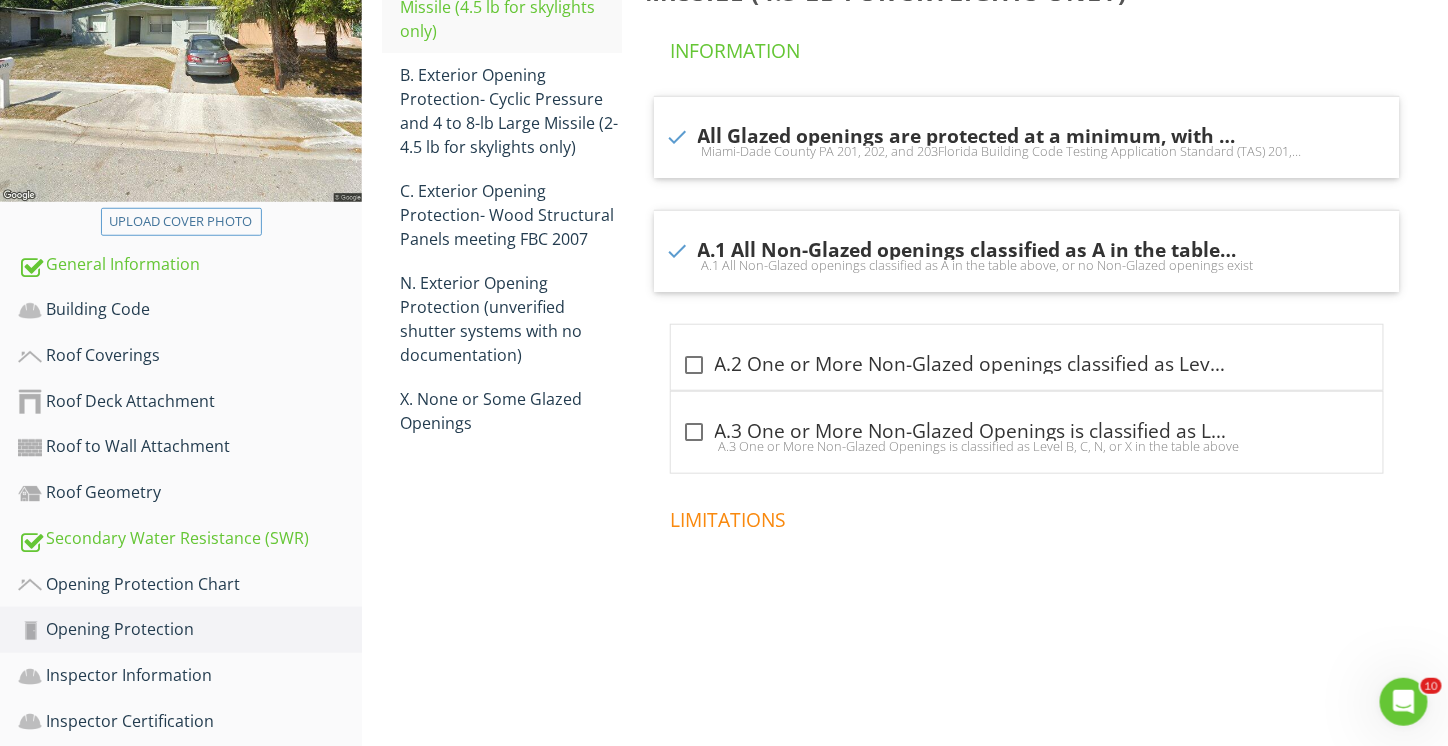 scroll, scrollTop: 408, scrollLeft: 0, axis: vertical 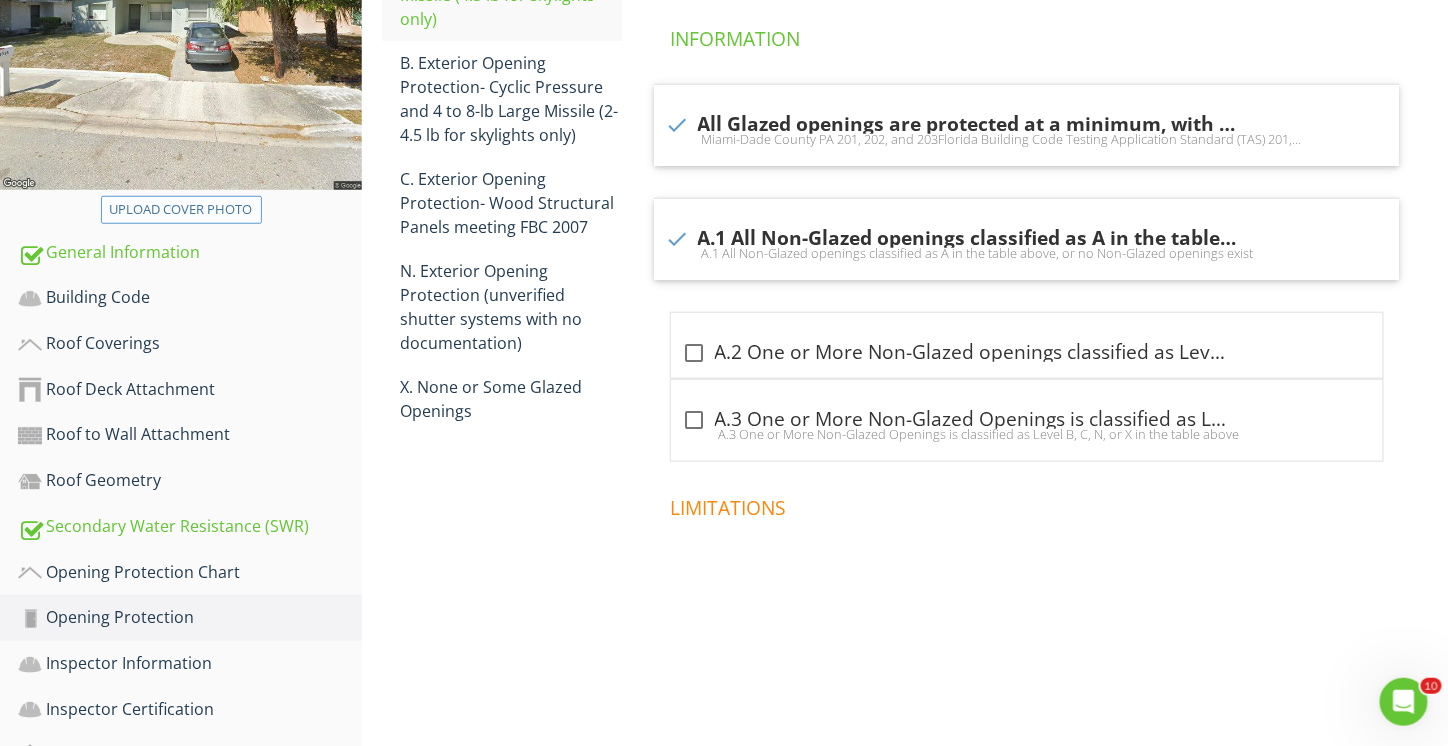 click on "Upload cover photo" at bounding box center [181, 210] 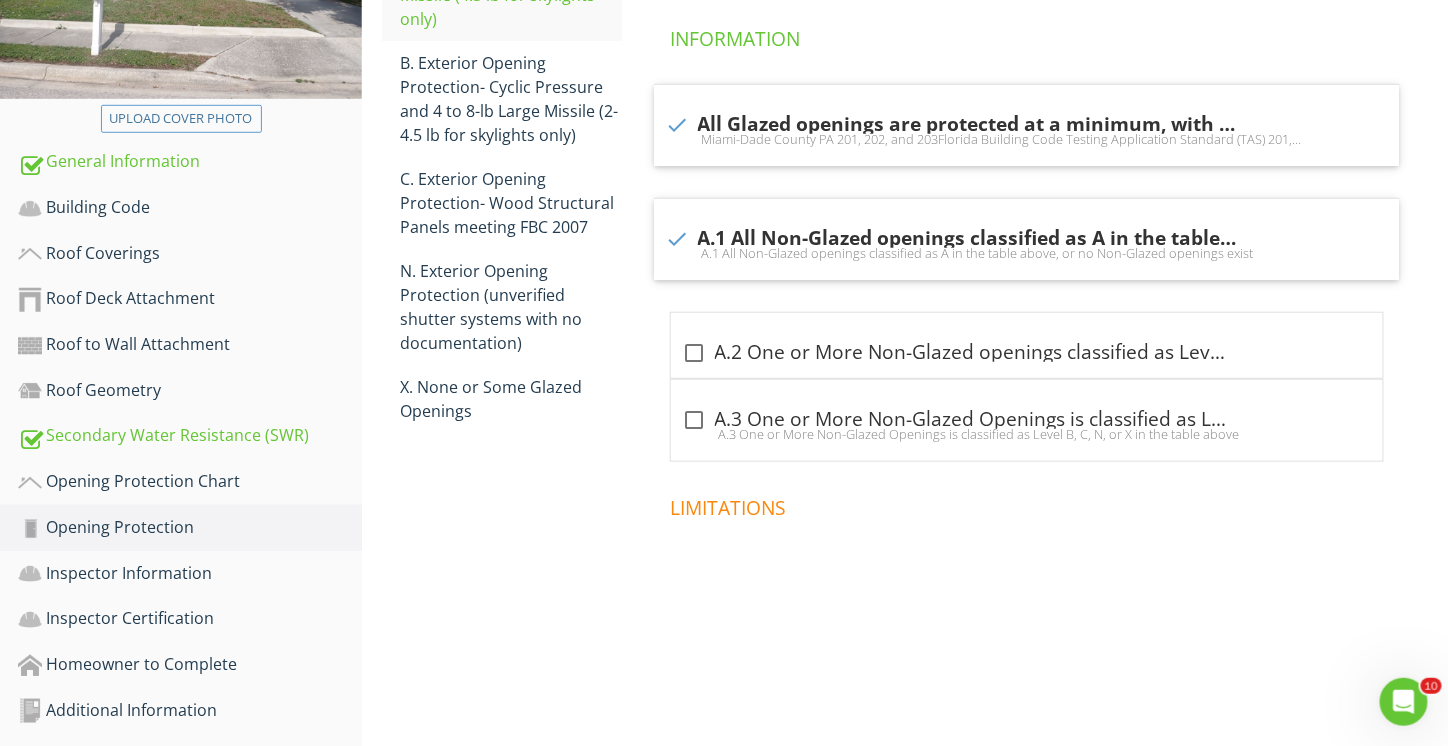scroll, scrollTop: 418, scrollLeft: 0, axis: vertical 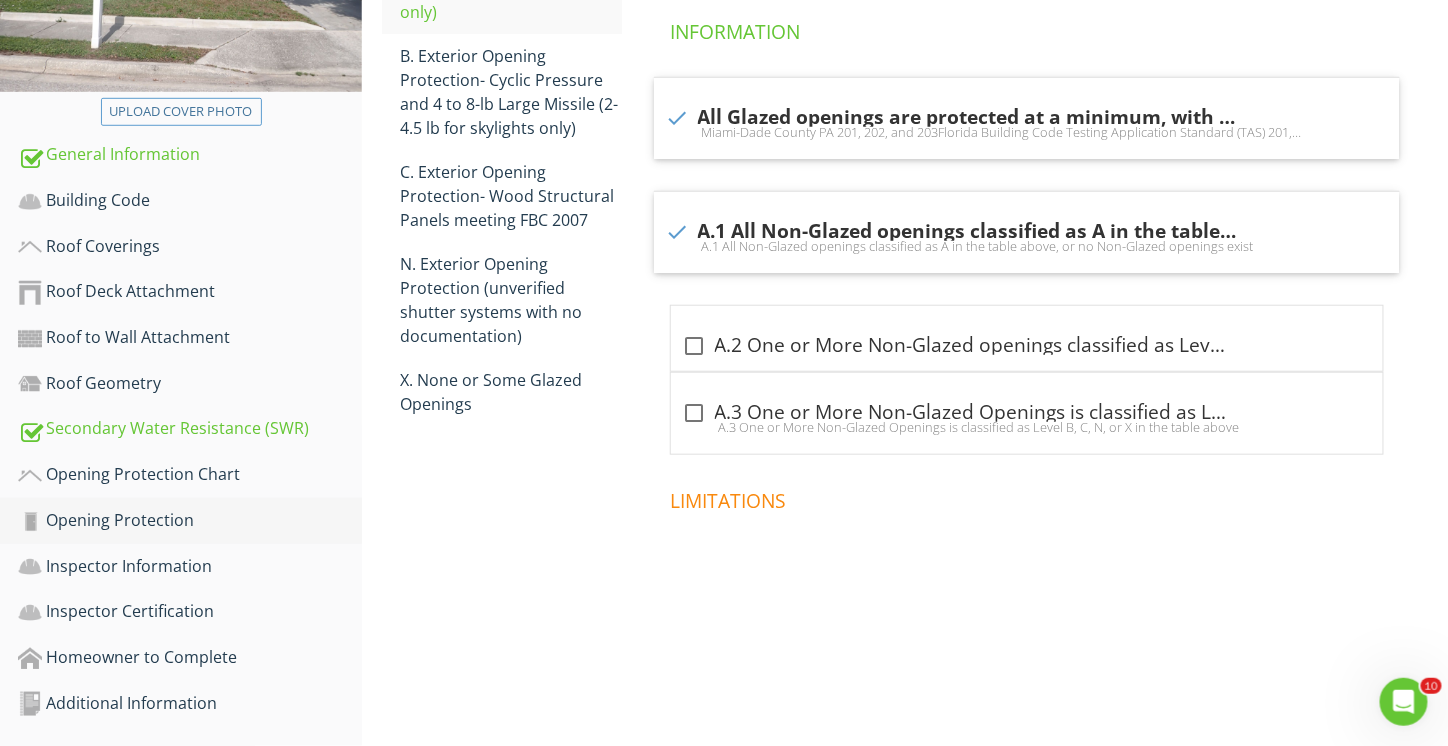 click on "Opening Protection" at bounding box center (190, 521) 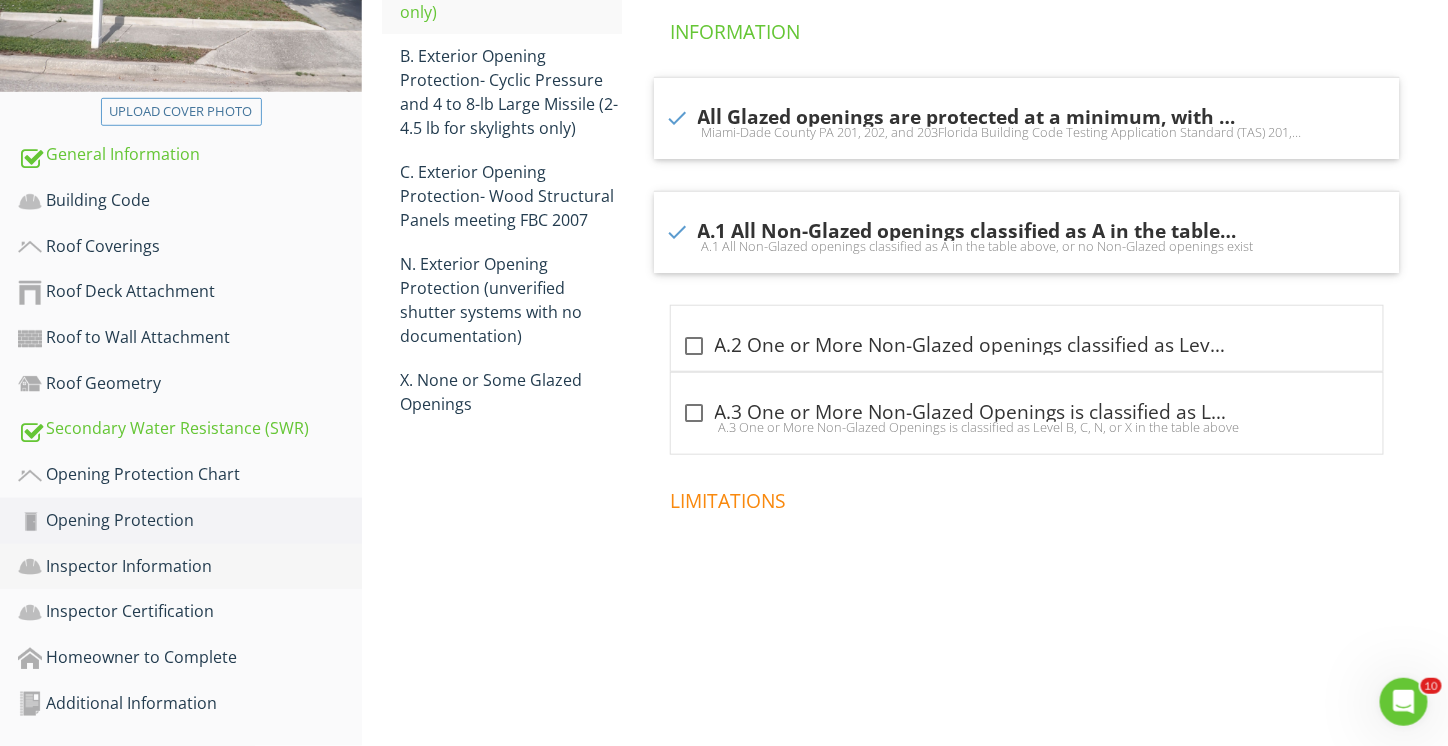 click on "Inspector Information" at bounding box center (190, 567) 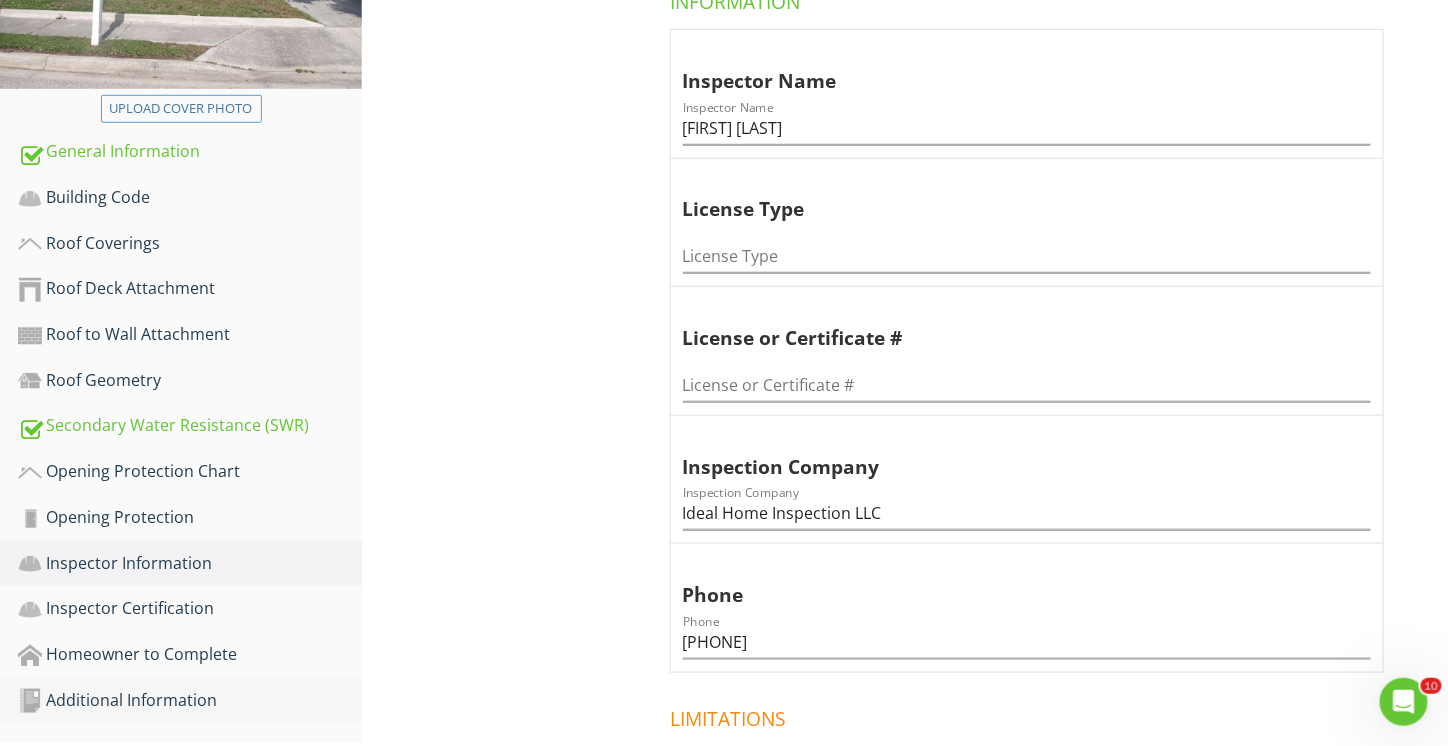 scroll, scrollTop: 218, scrollLeft: 0, axis: vertical 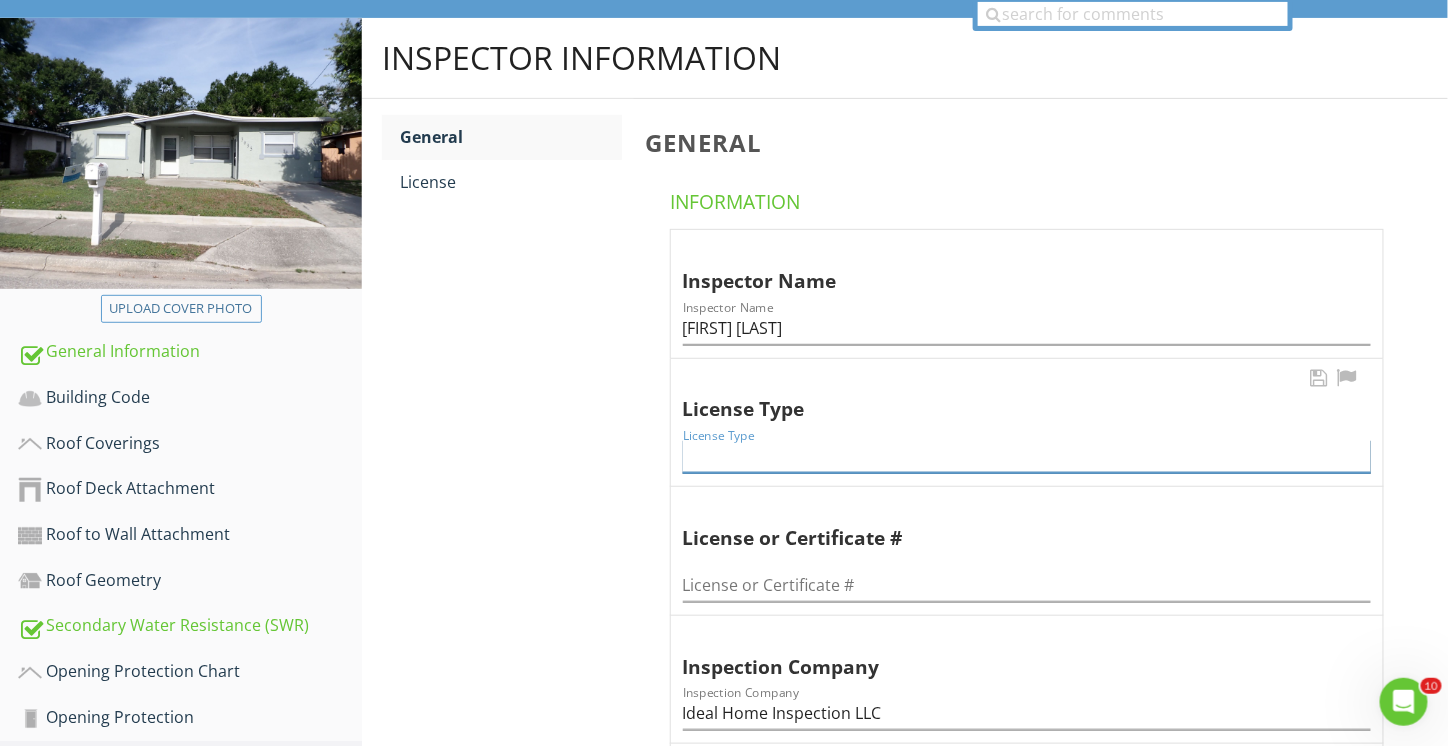 click at bounding box center (1027, 456) 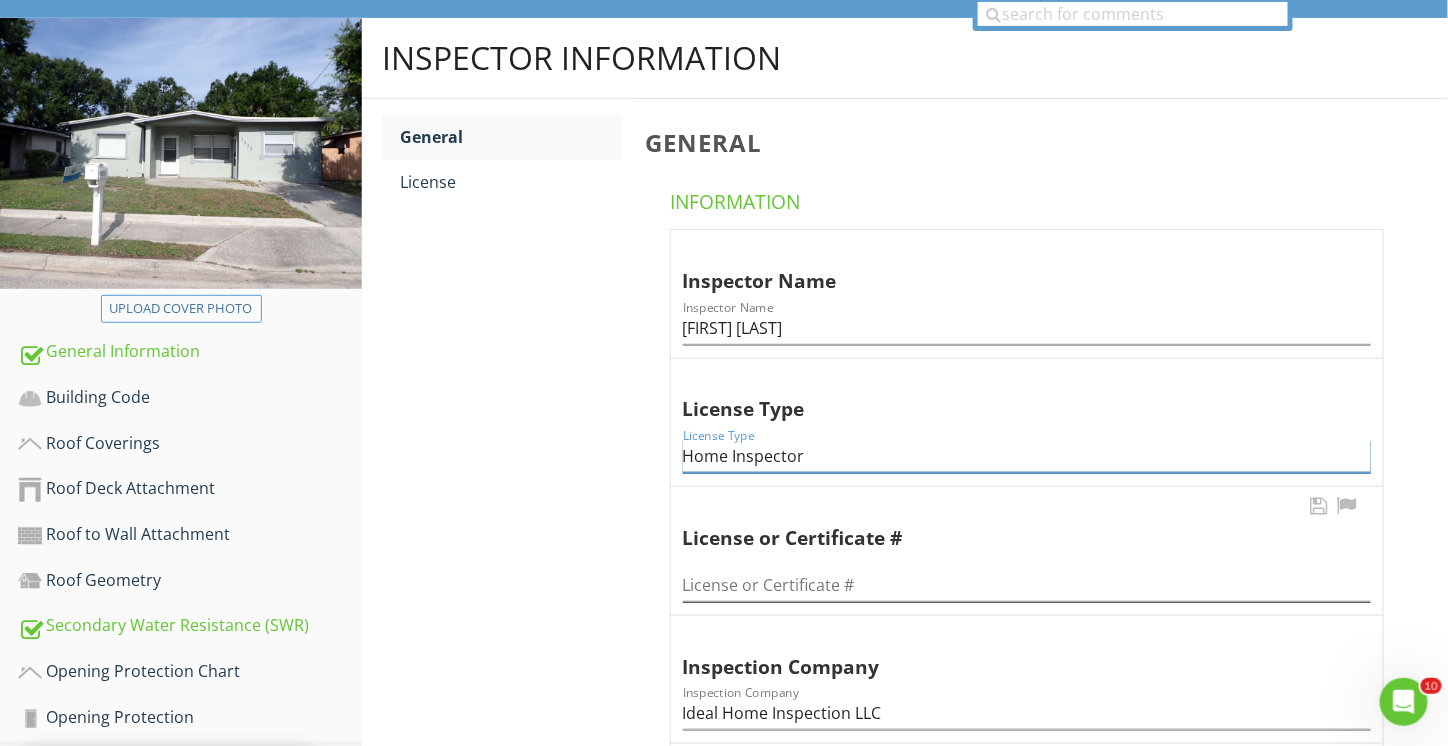 type on "Home Inspector" 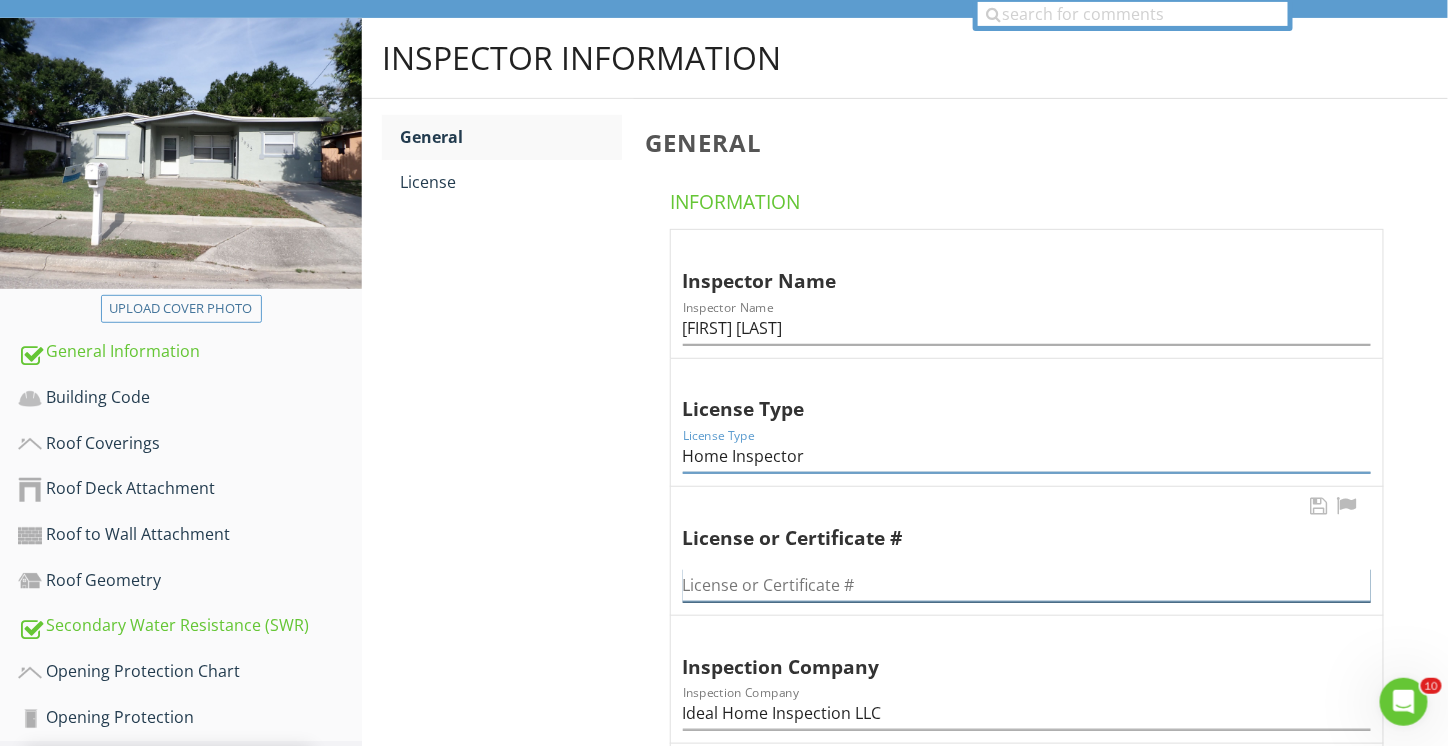 click at bounding box center (1027, 585) 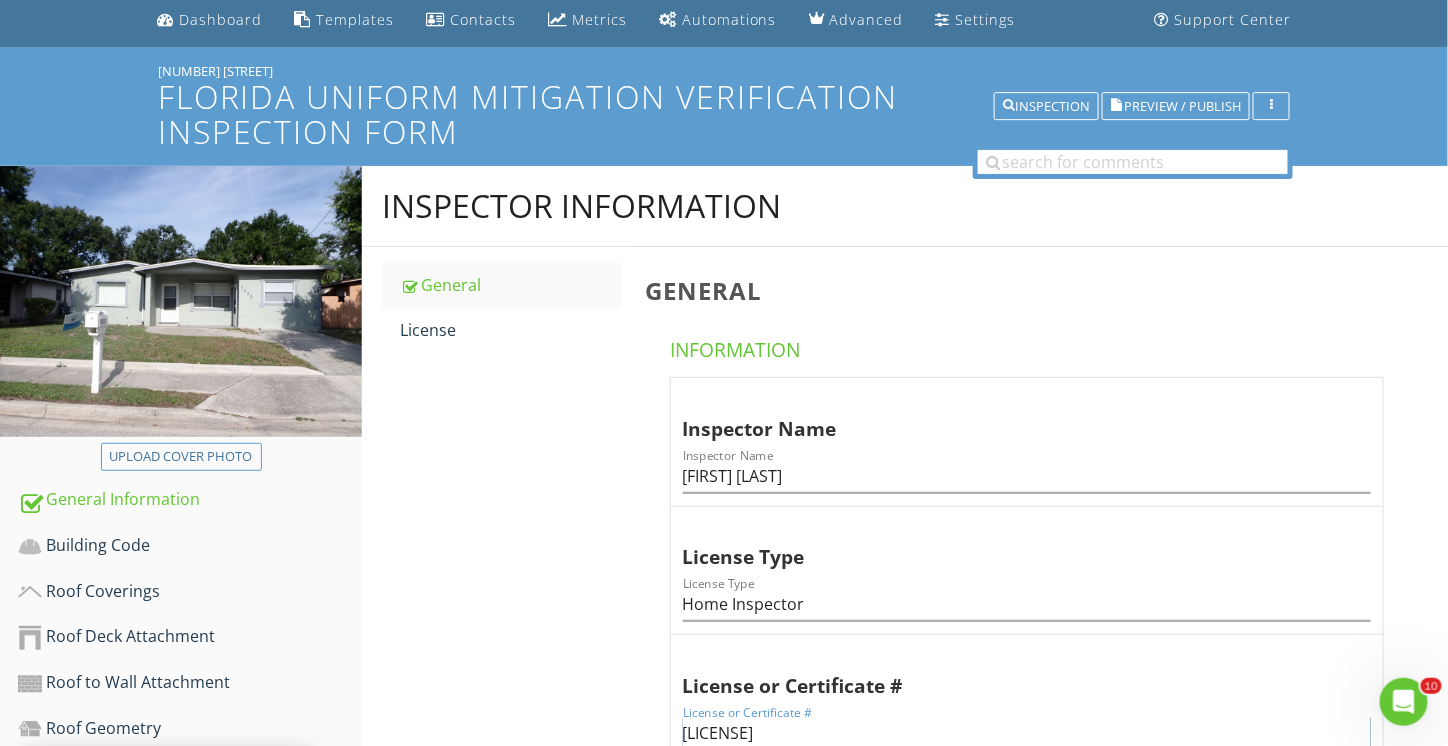 scroll, scrollTop: 62, scrollLeft: 0, axis: vertical 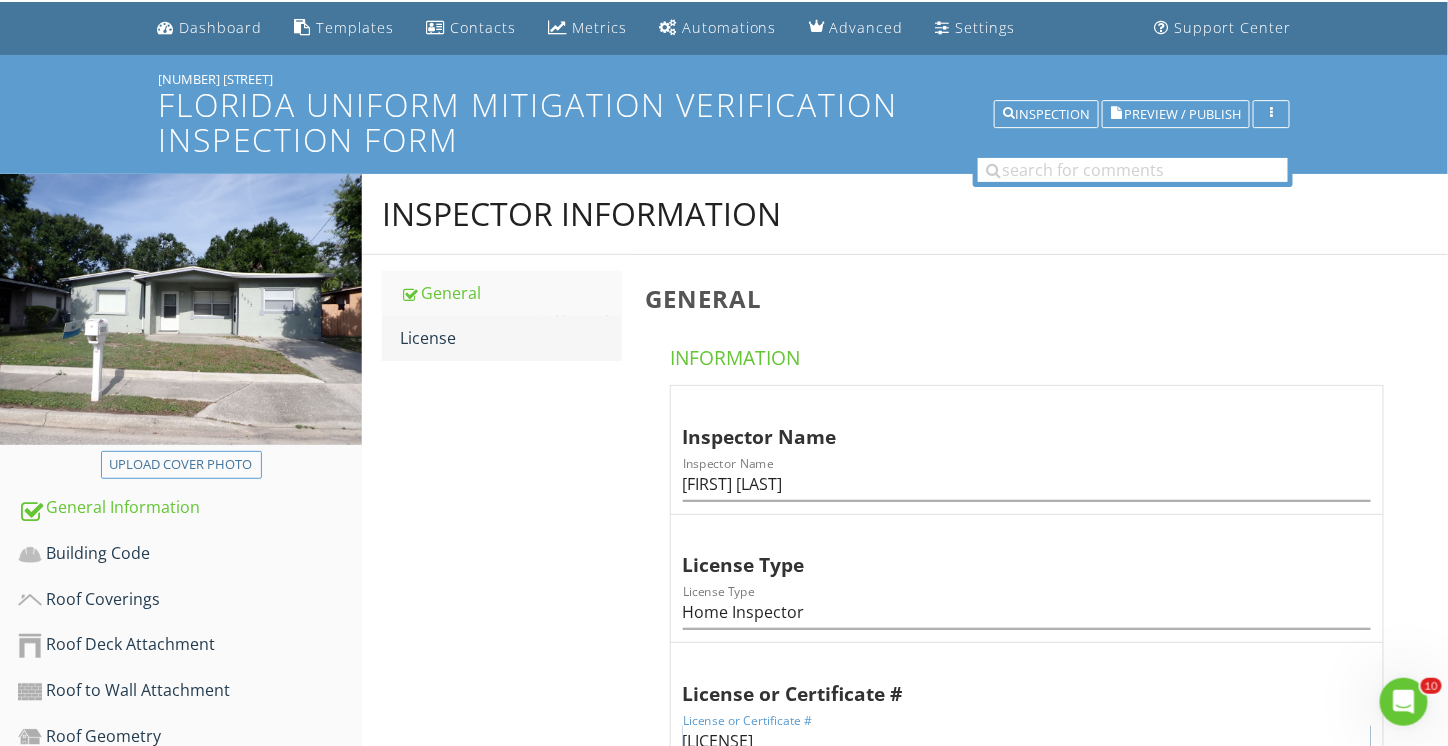 type on "HI11261" 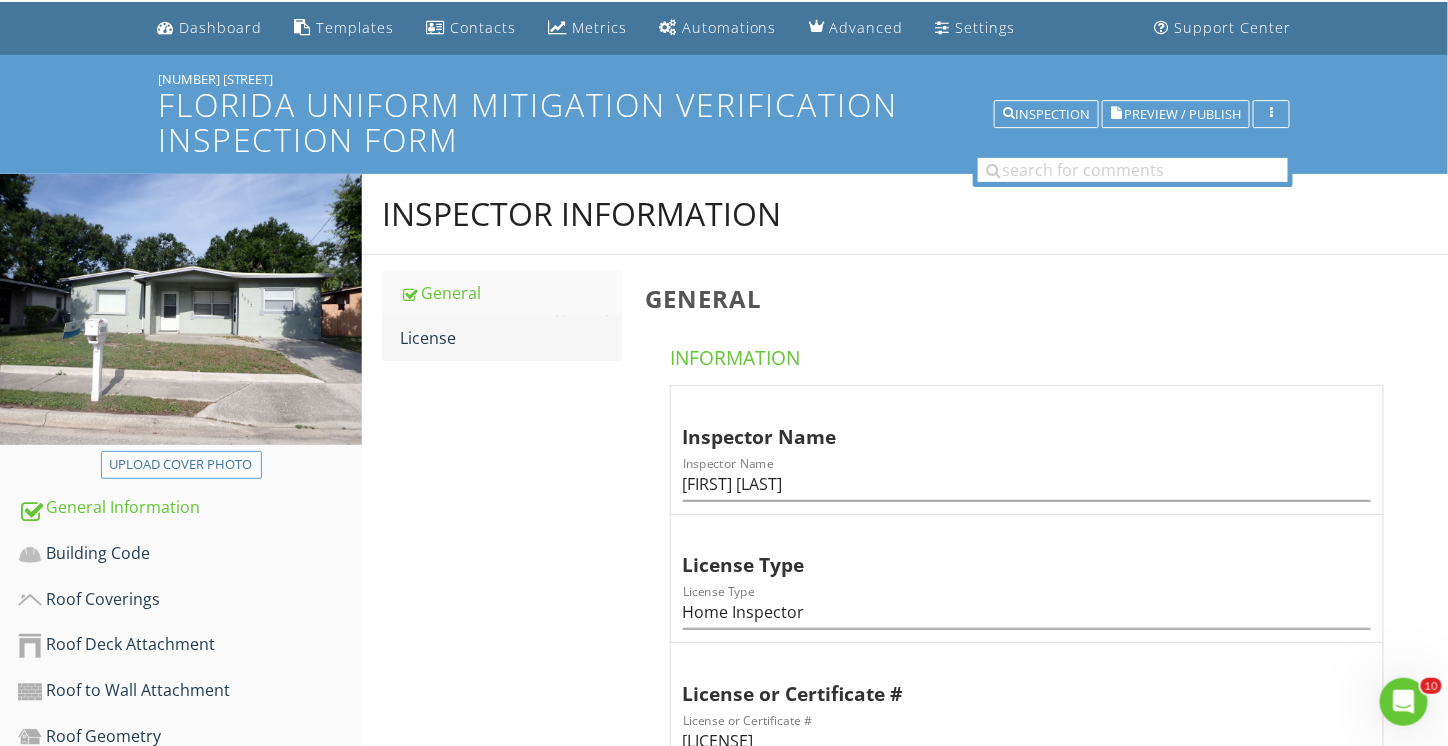 click on "License" at bounding box center (511, 338) 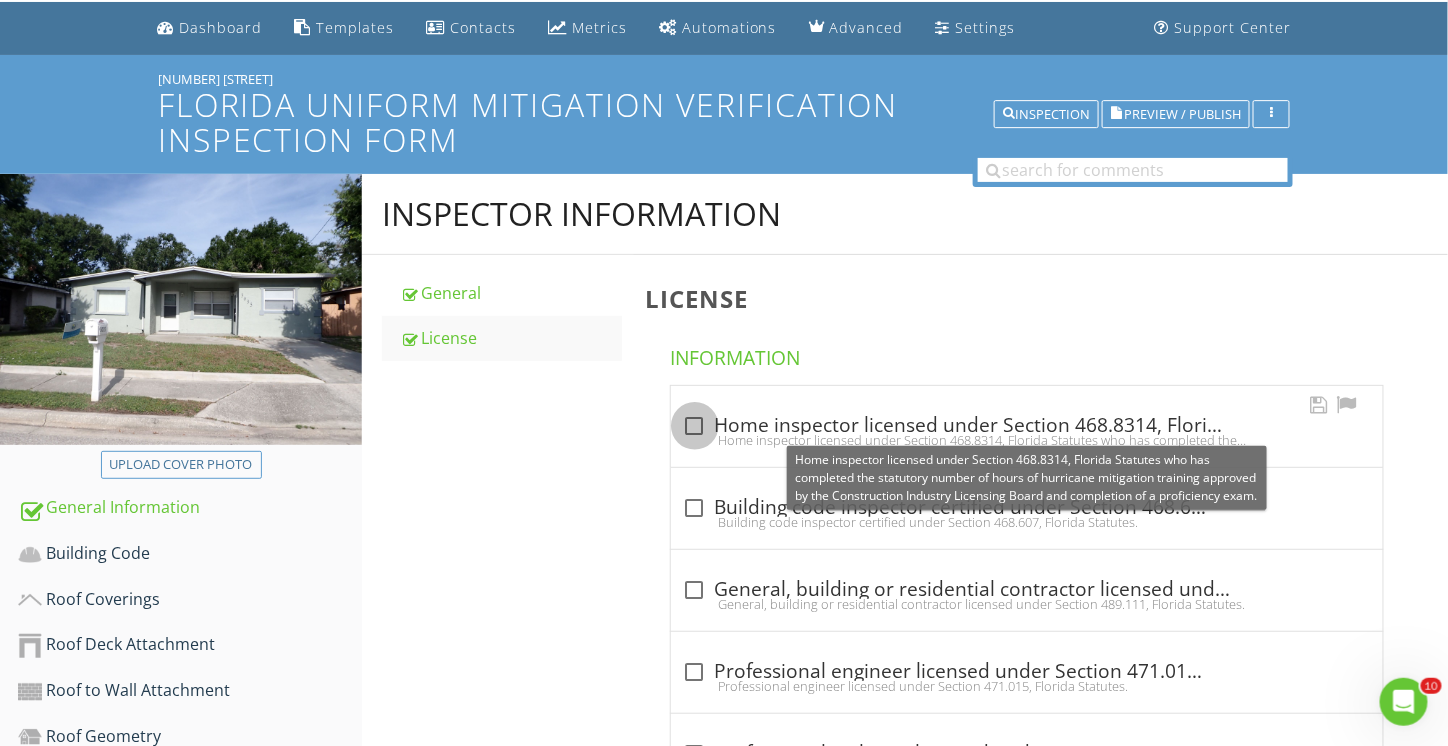 click at bounding box center [695, 426] 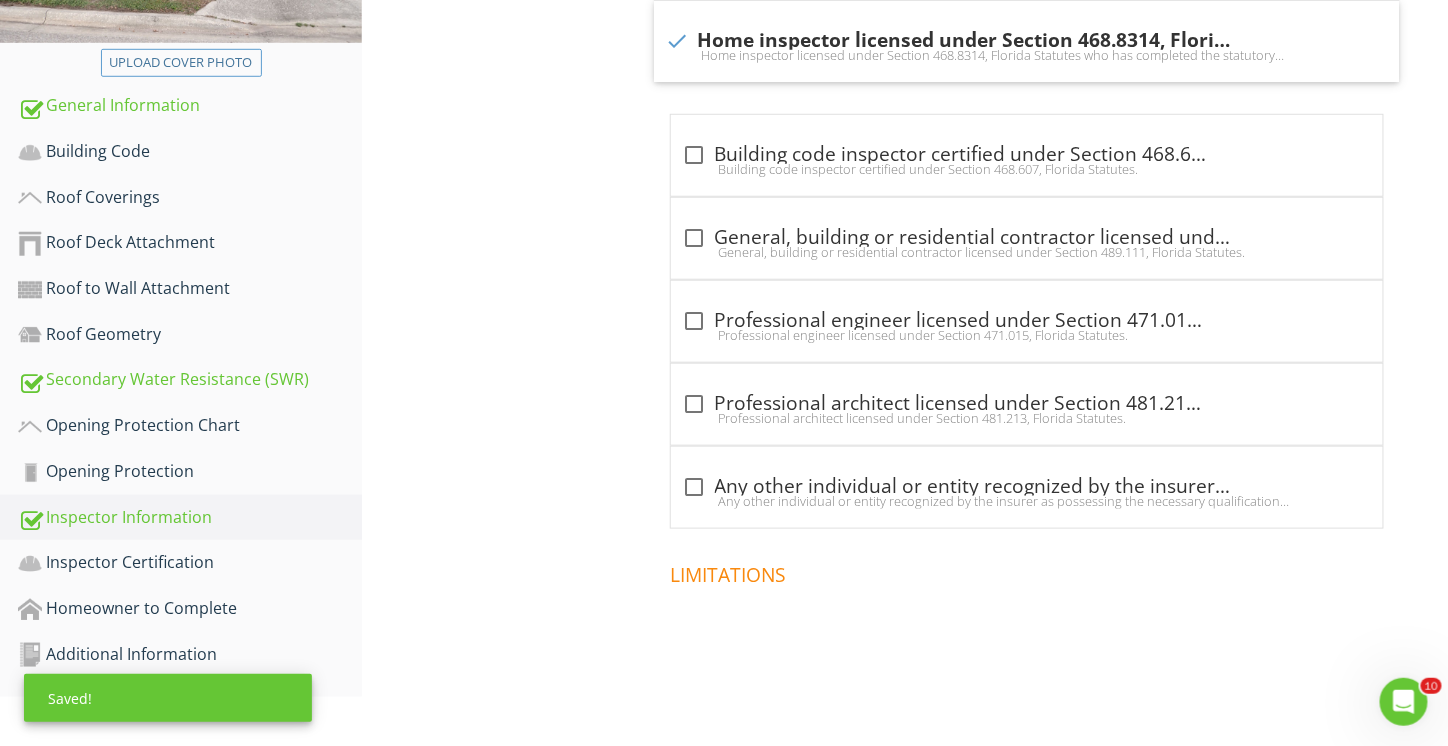 scroll, scrollTop: 464, scrollLeft: 0, axis: vertical 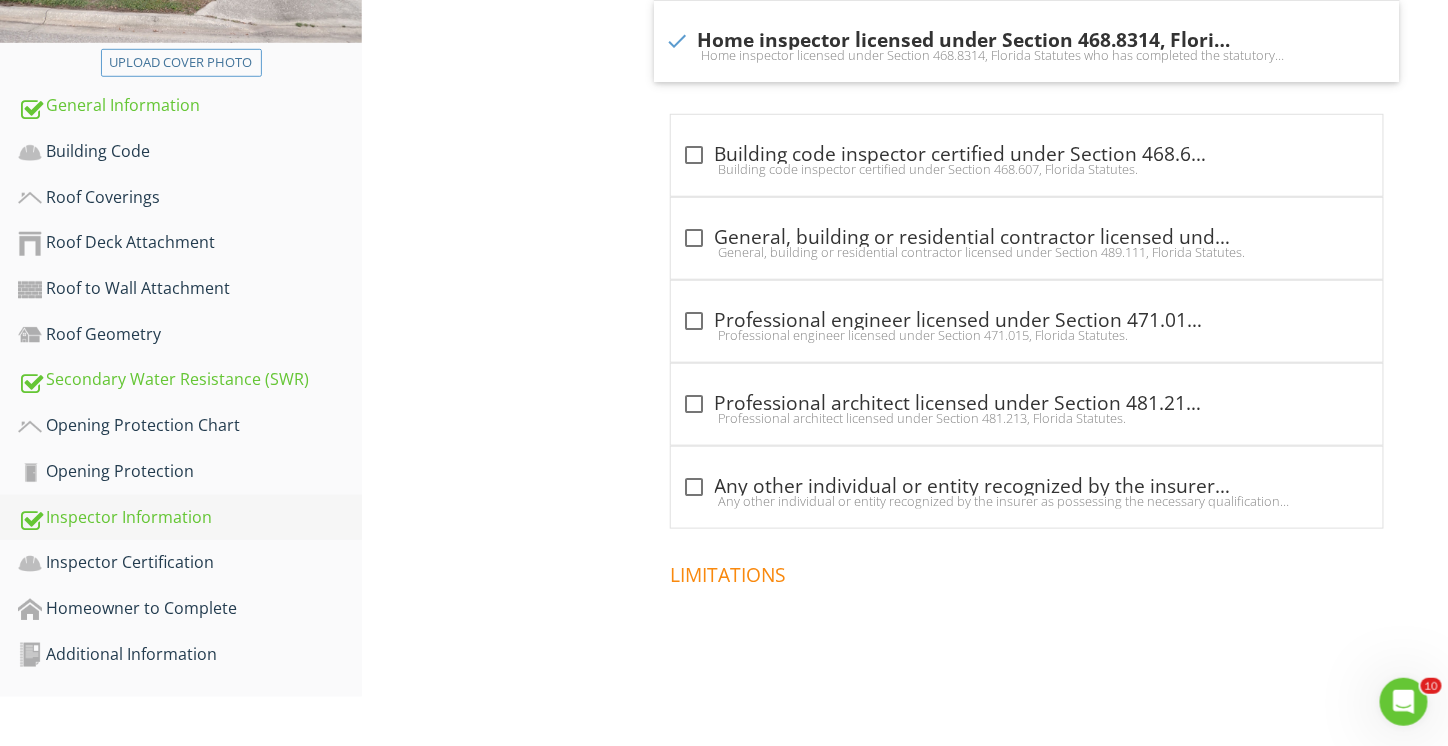 click on "Inspector Information" at bounding box center [190, 518] 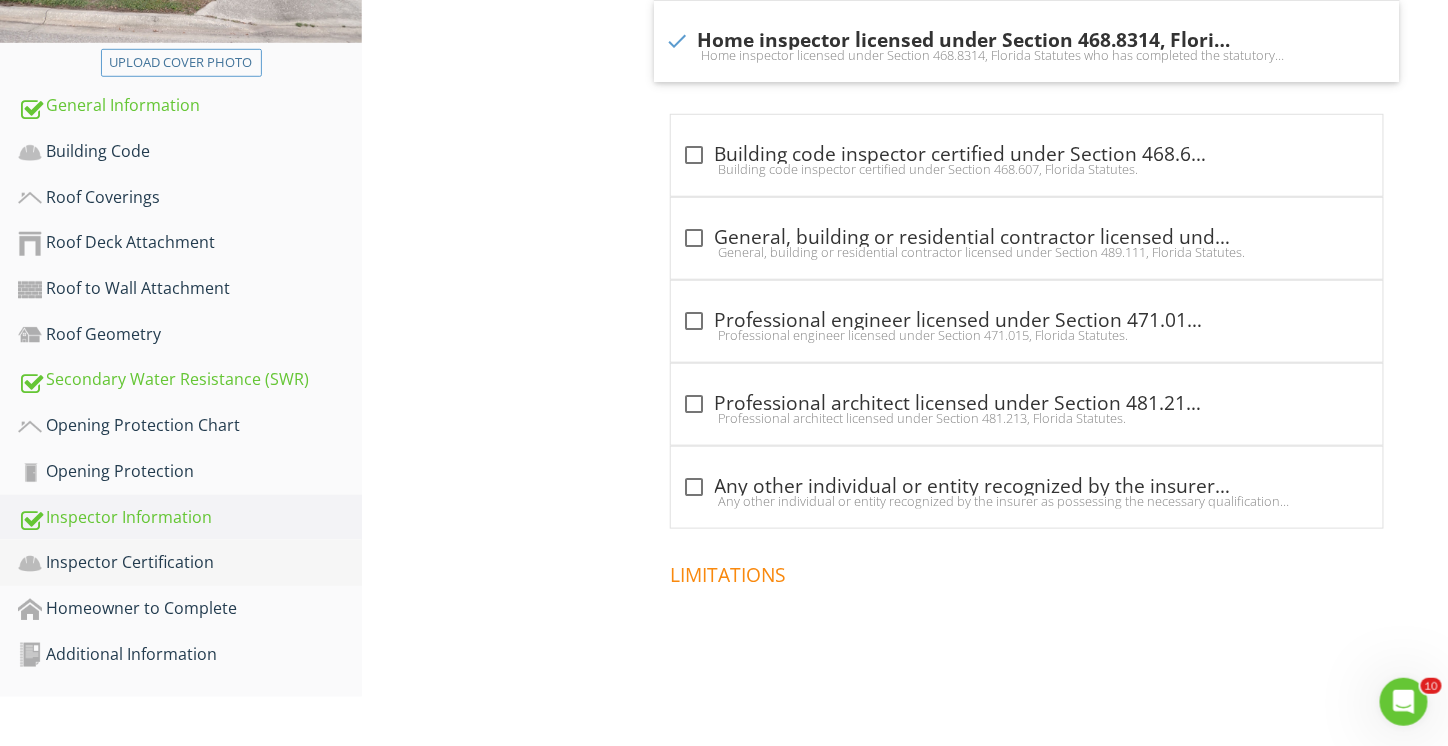 click on "Inspector Certification" at bounding box center [190, 563] 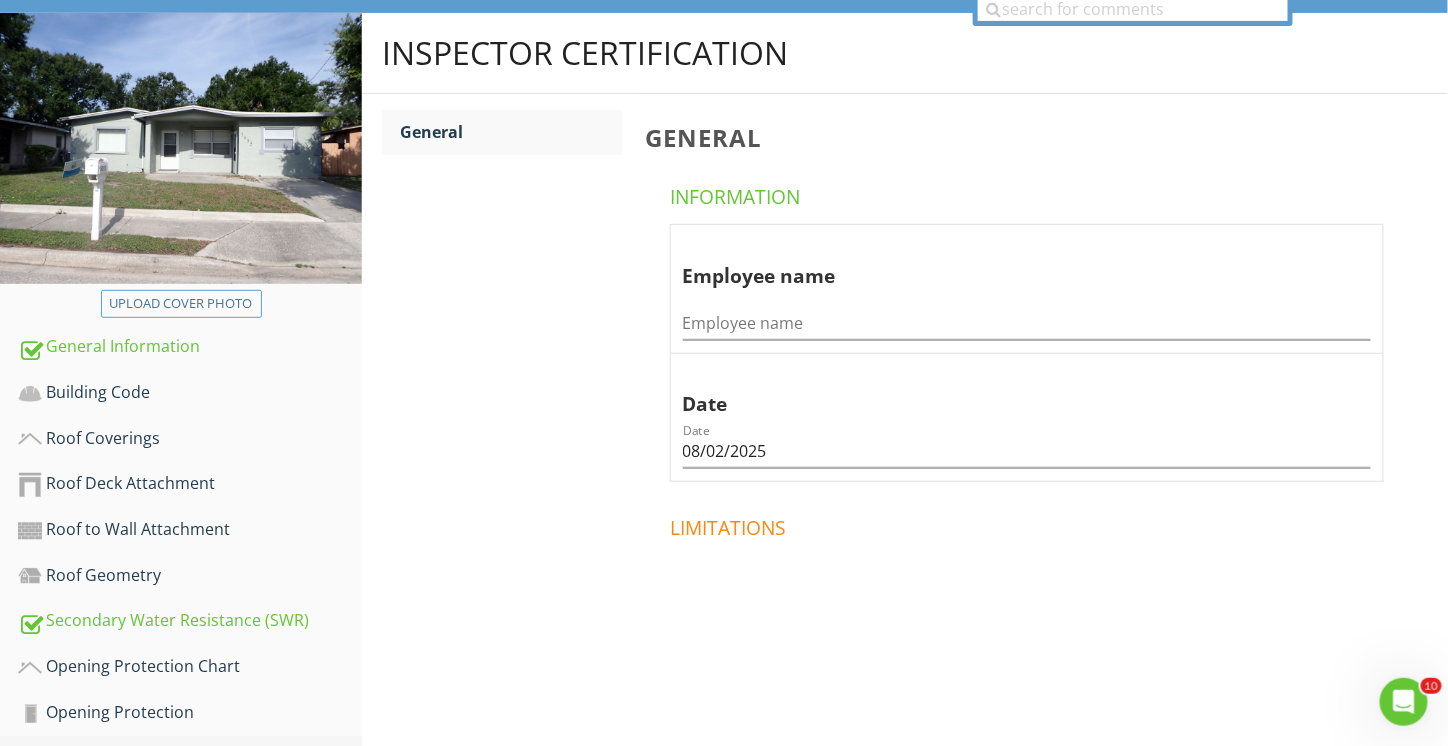 scroll, scrollTop: 218, scrollLeft: 0, axis: vertical 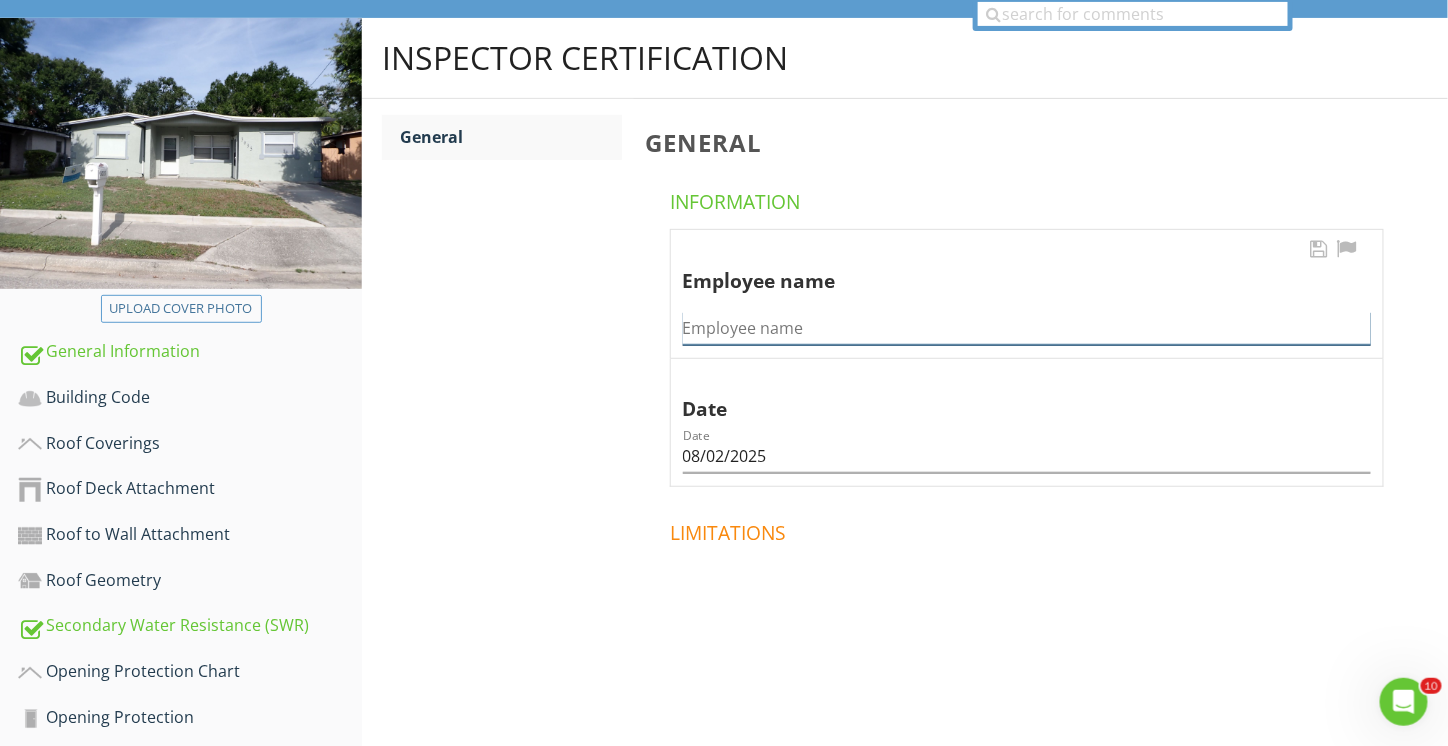 click at bounding box center [1027, 328] 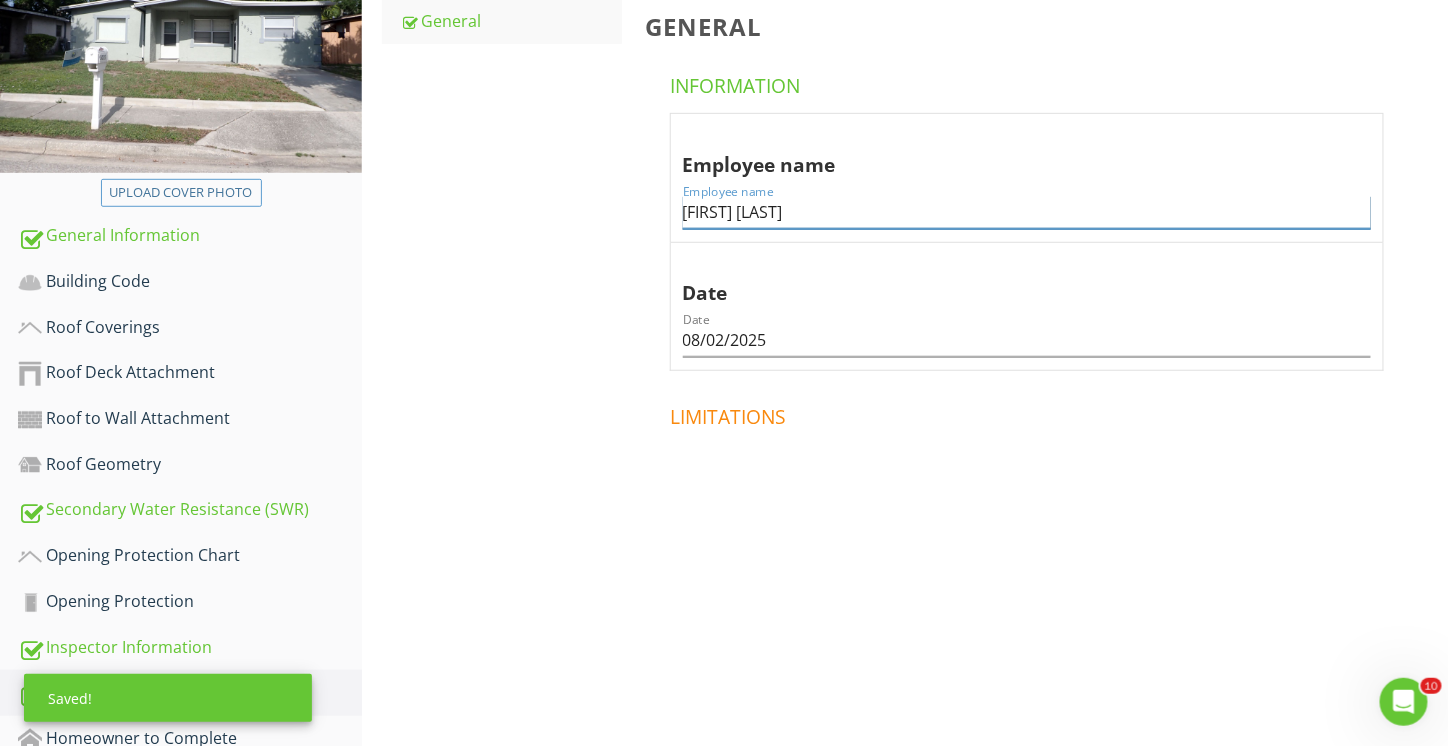 scroll, scrollTop: 418, scrollLeft: 0, axis: vertical 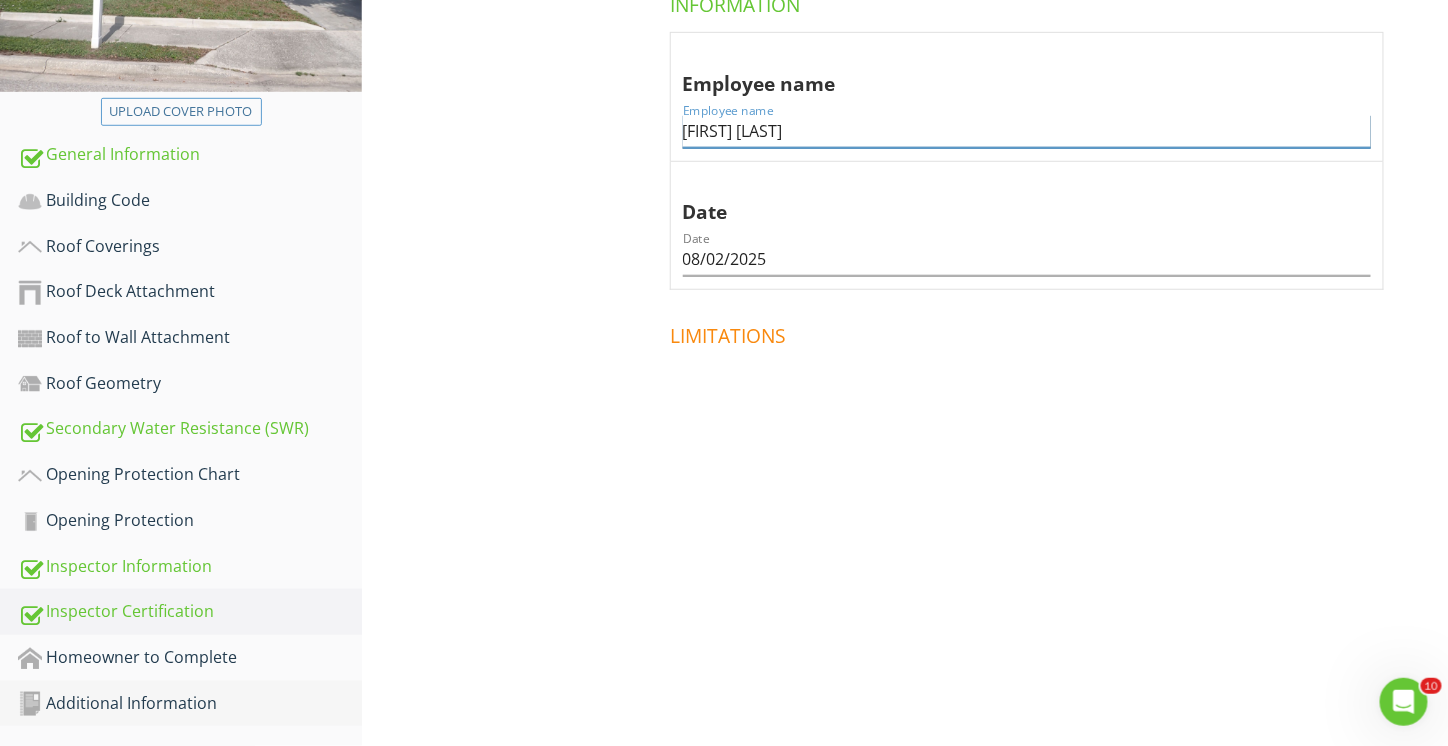 type on "[FIRST] [LAST]" 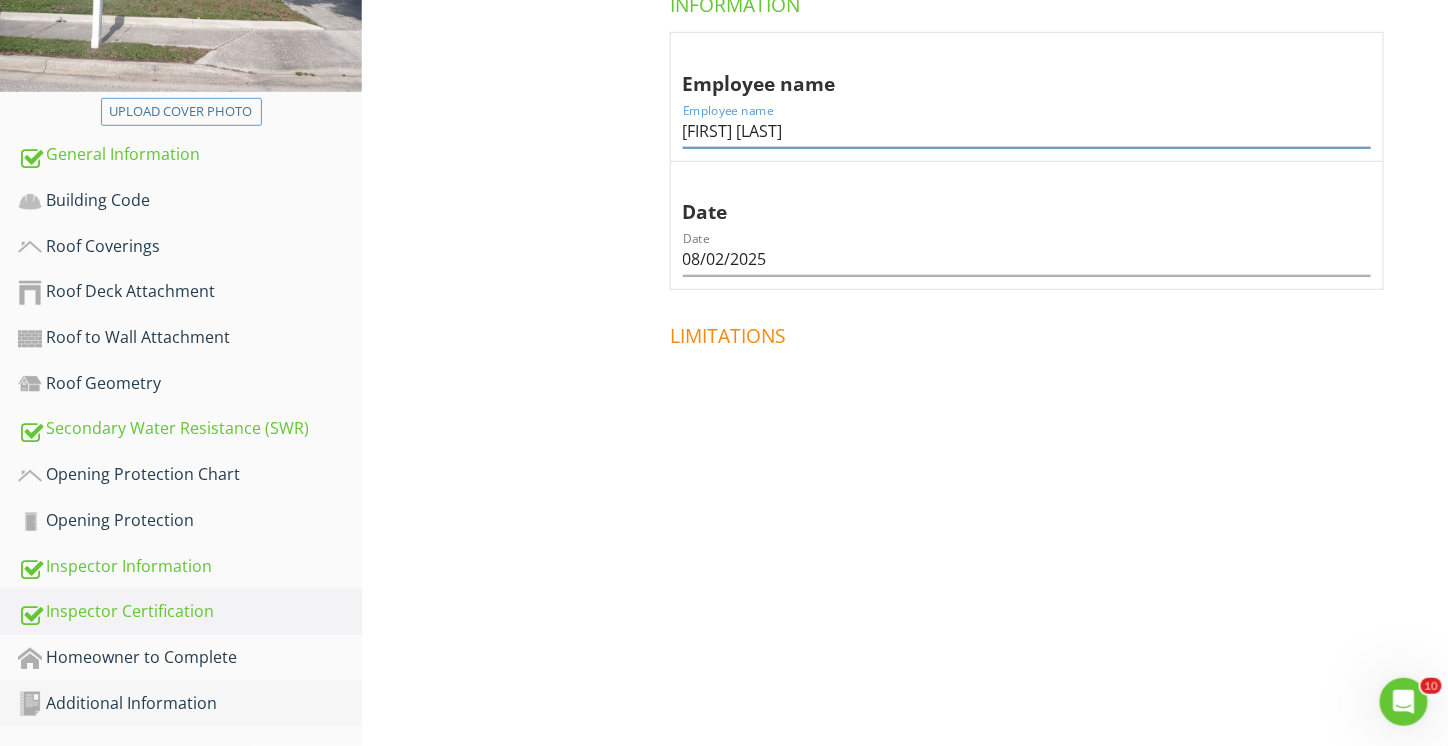 click on "Additional Information" at bounding box center [190, 704] 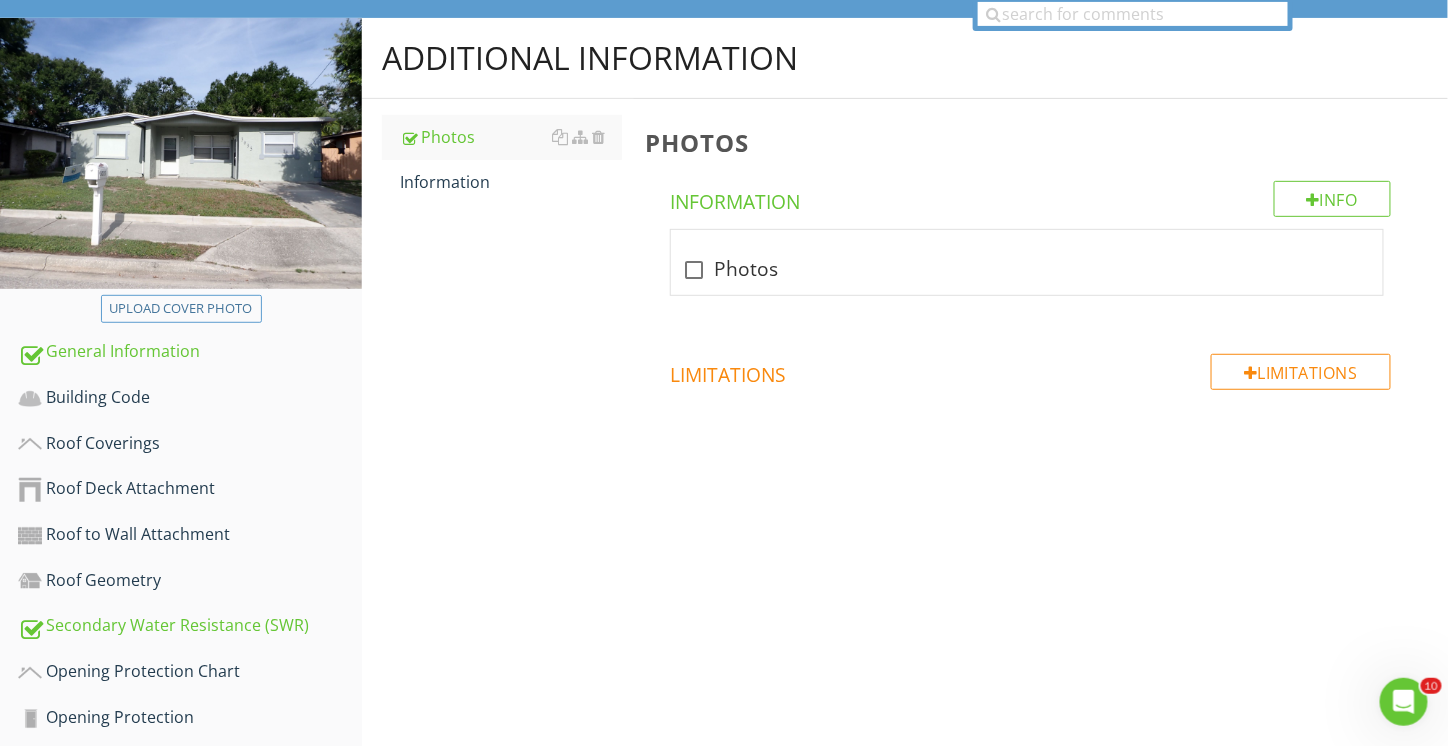 scroll, scrollTop: 118, scrollLeft: 0, axis: vertical 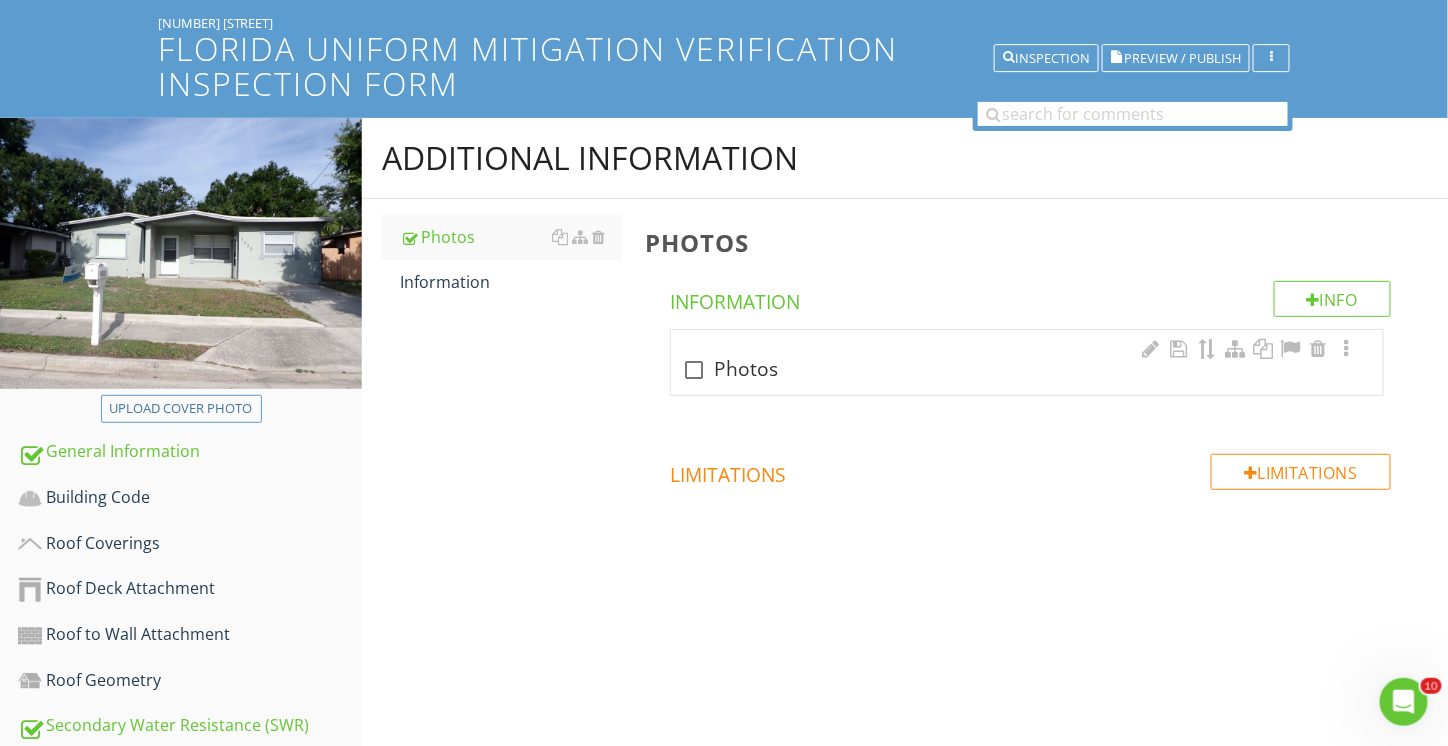 click on "check_box_outline_blank
Photos" at bounding box center [1027, 362] 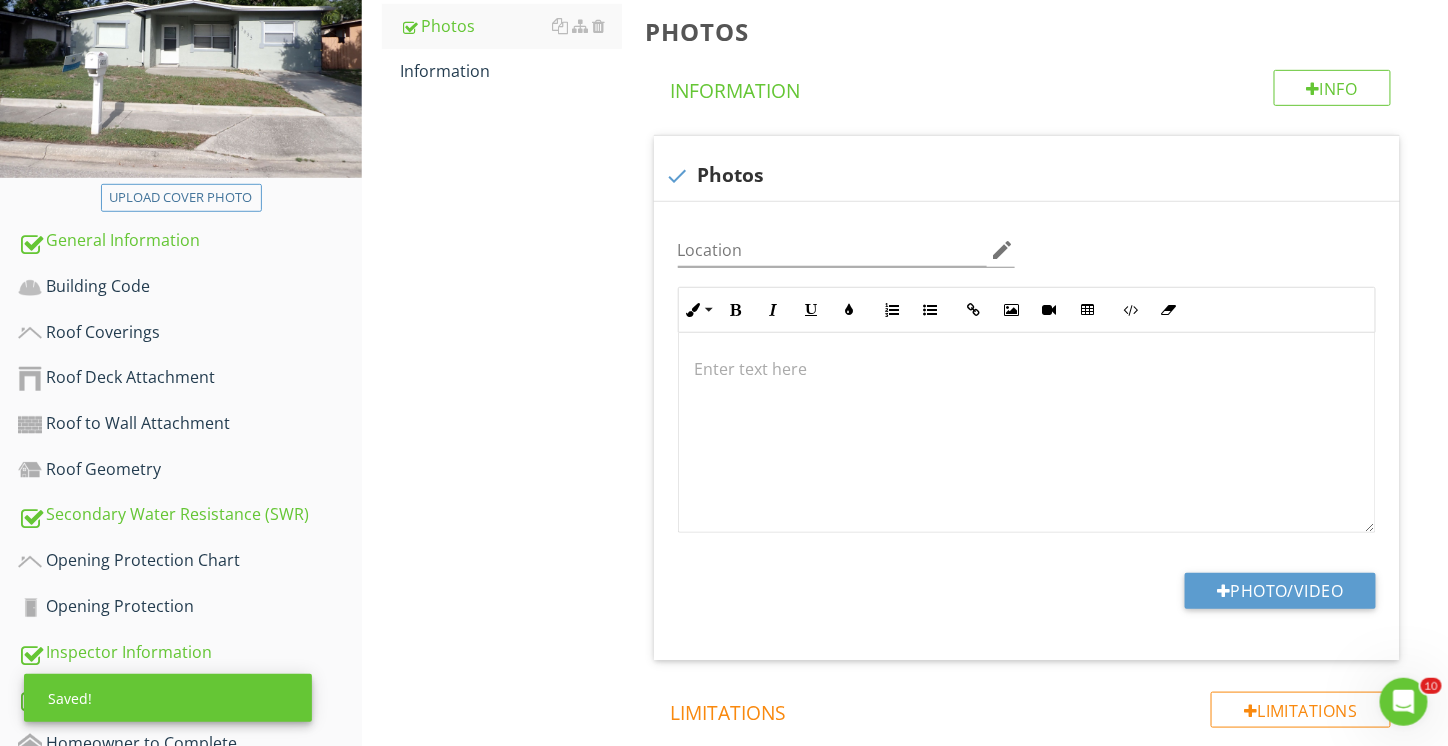 scroll, scrollTop: 418, scrollLeft: 0, axis: vertical 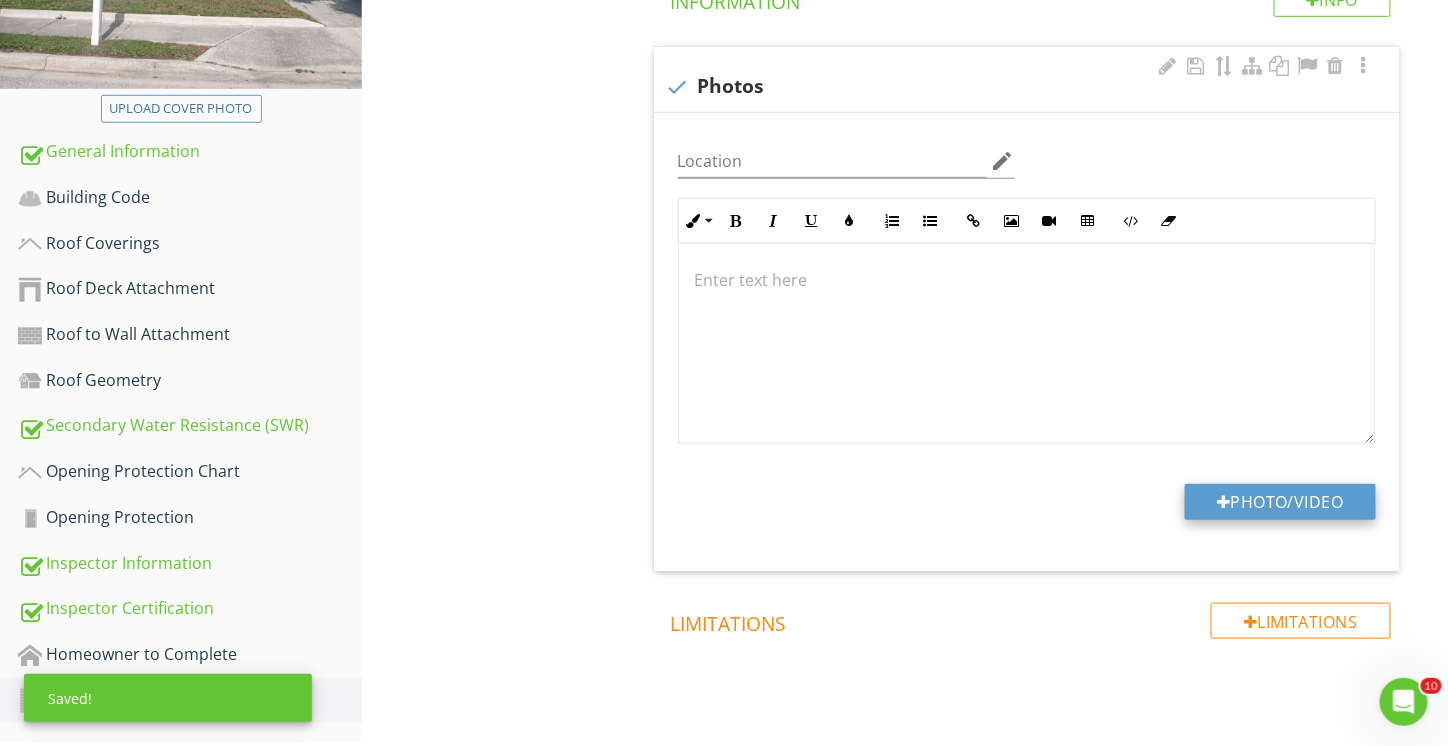 click on "Photo/Video" at bounding box center (1280, 502) 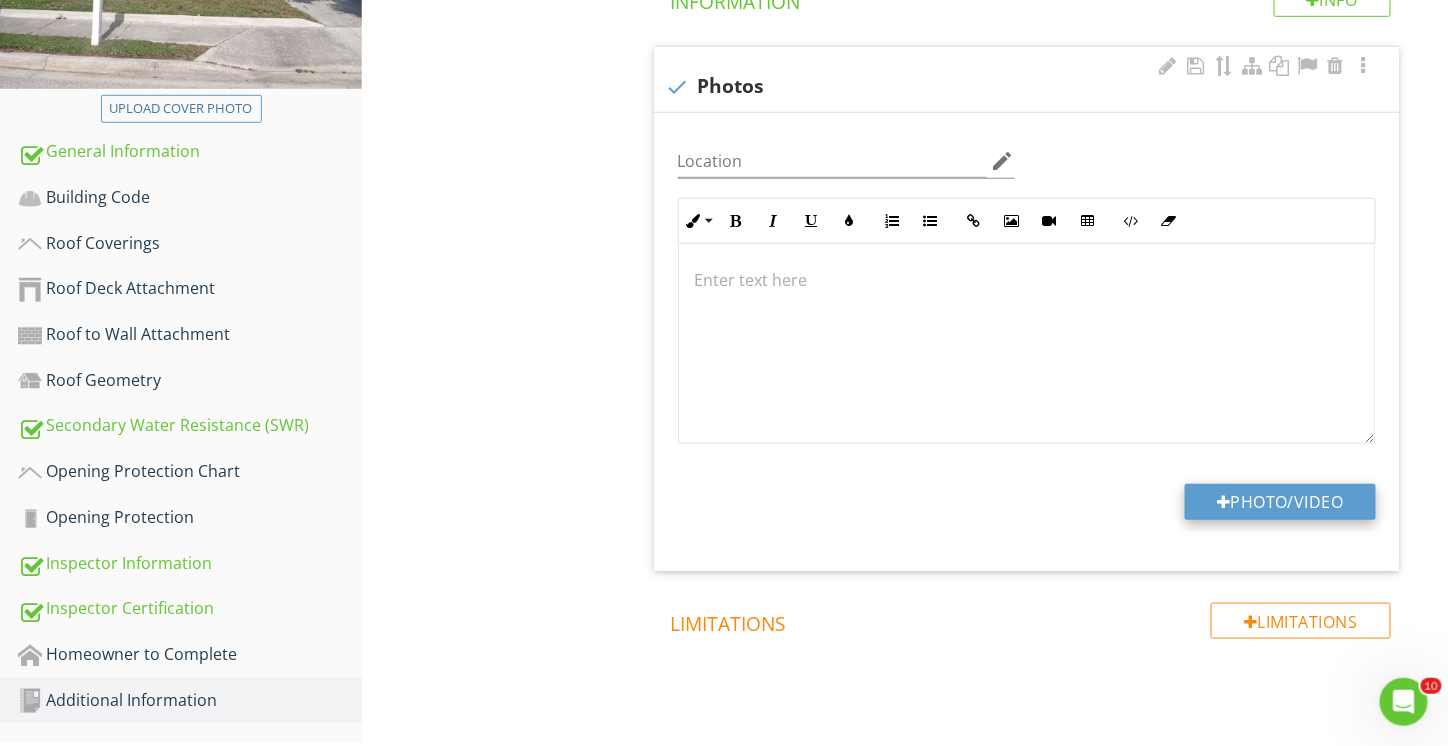 type on "C:\fakepath\2025-08-02 18_03_24-Google Earth.png" 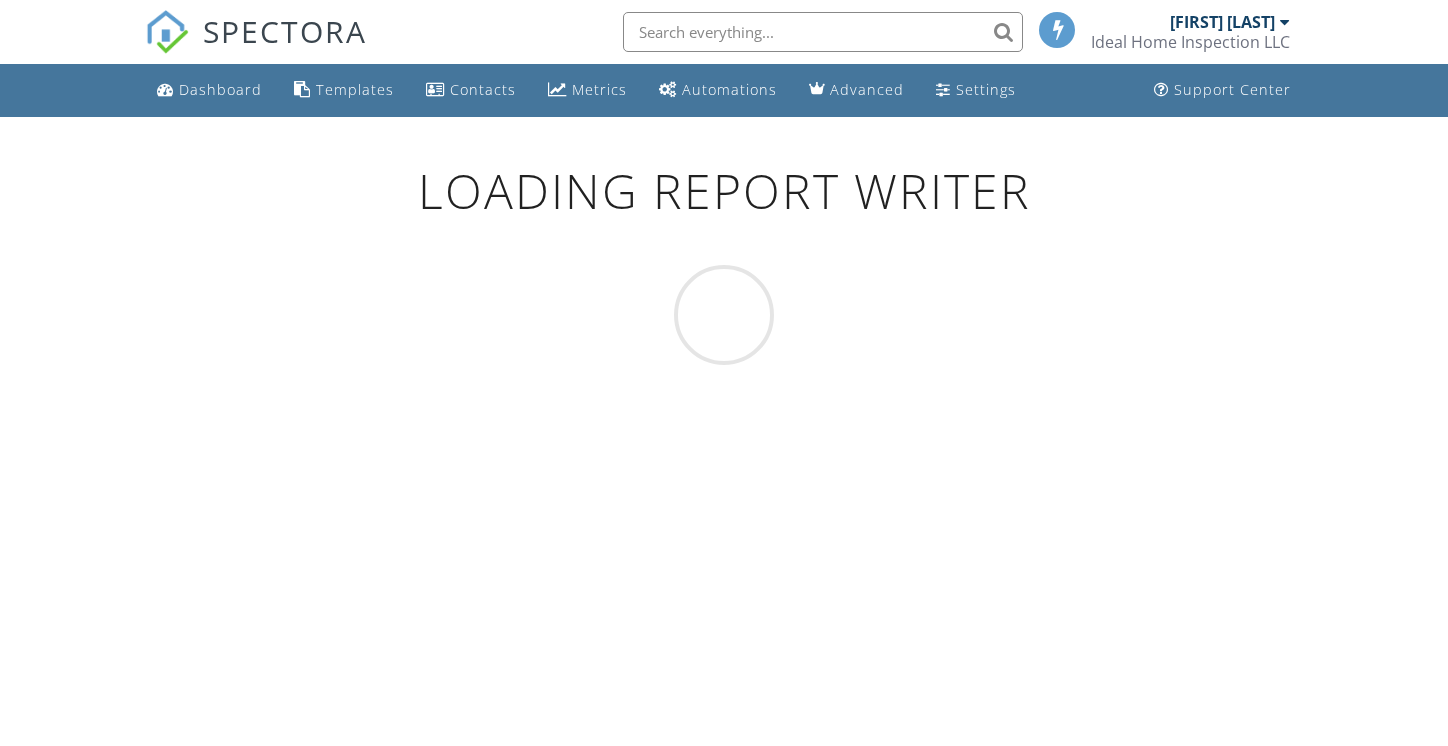 scroll, scrollTop: 0, scrollLeft: 0, axis: both 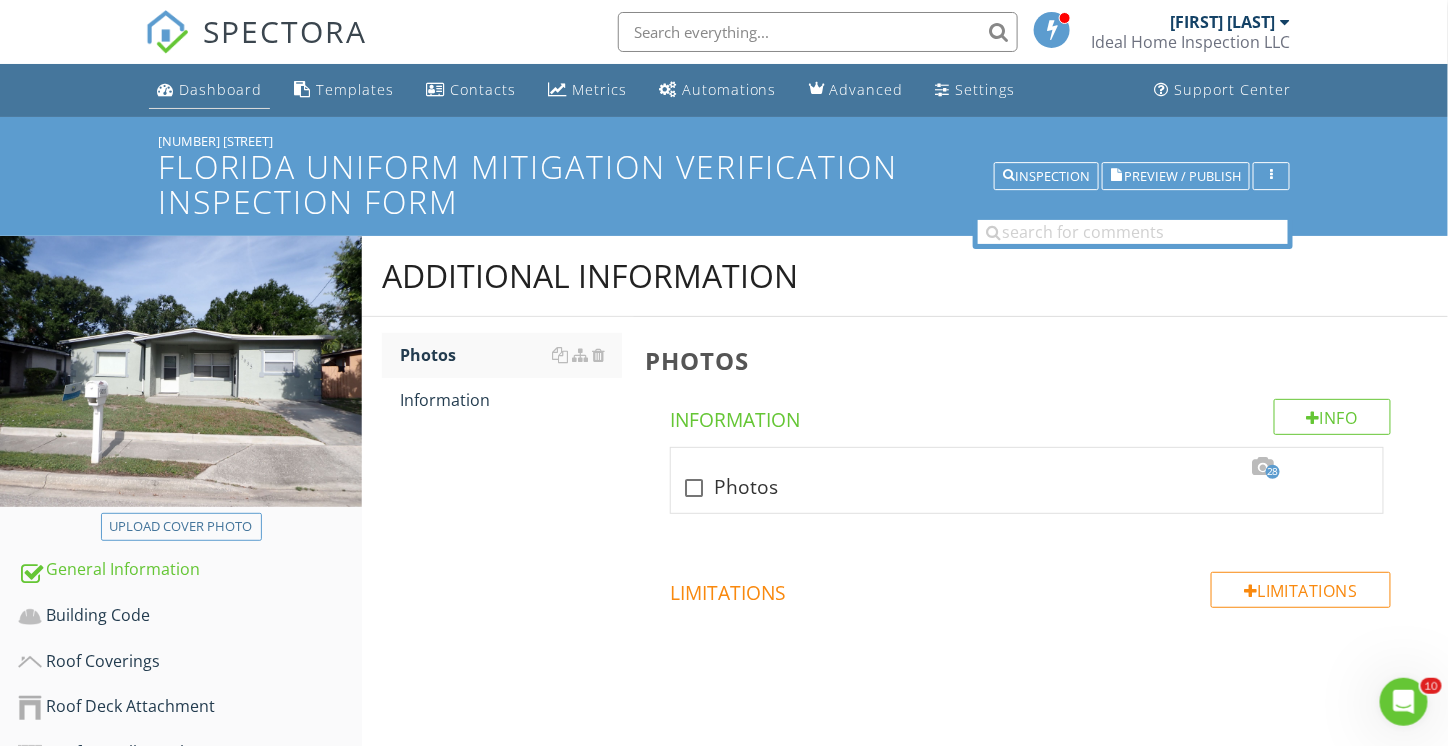 click on "Dashboard" at bounding box center (220, 89) 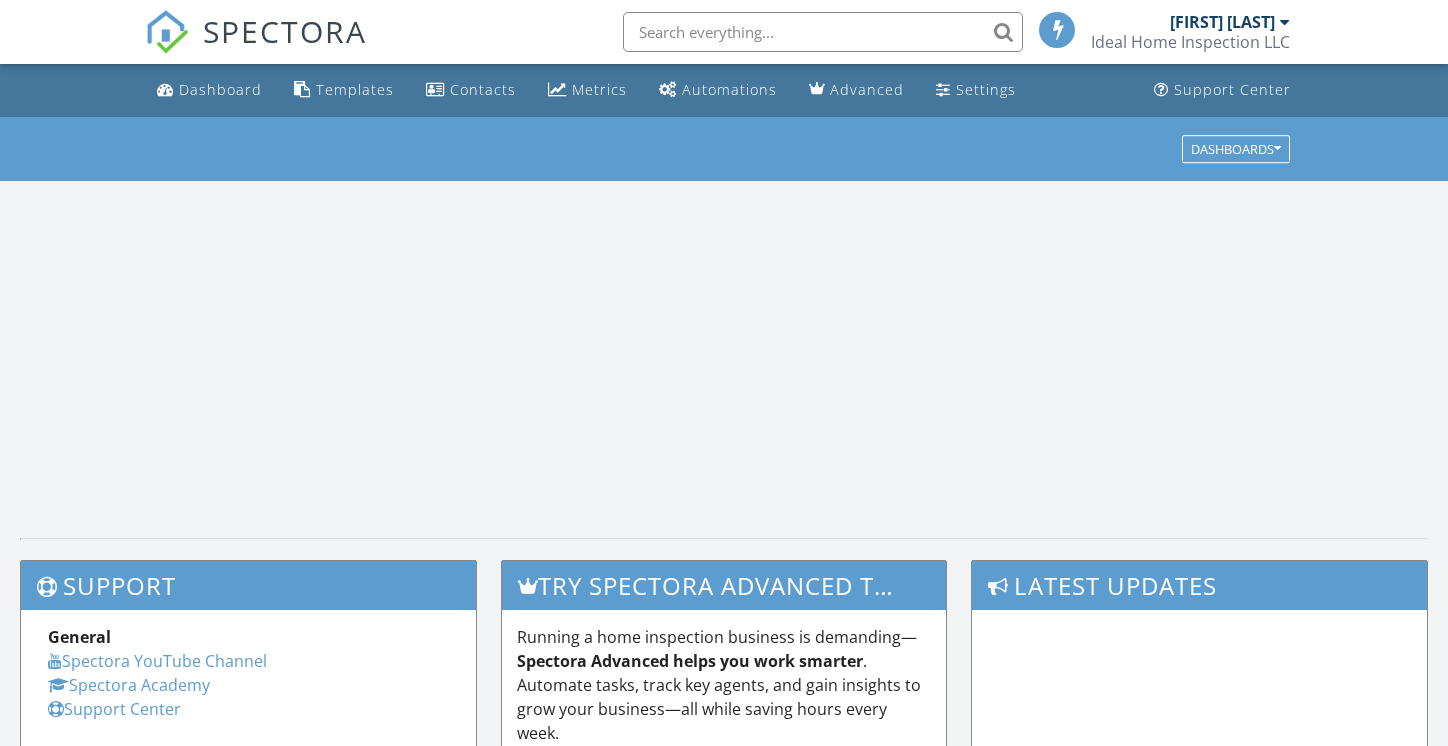 scroll, scrollTop: 0, scrollLeft: 0, axis: both 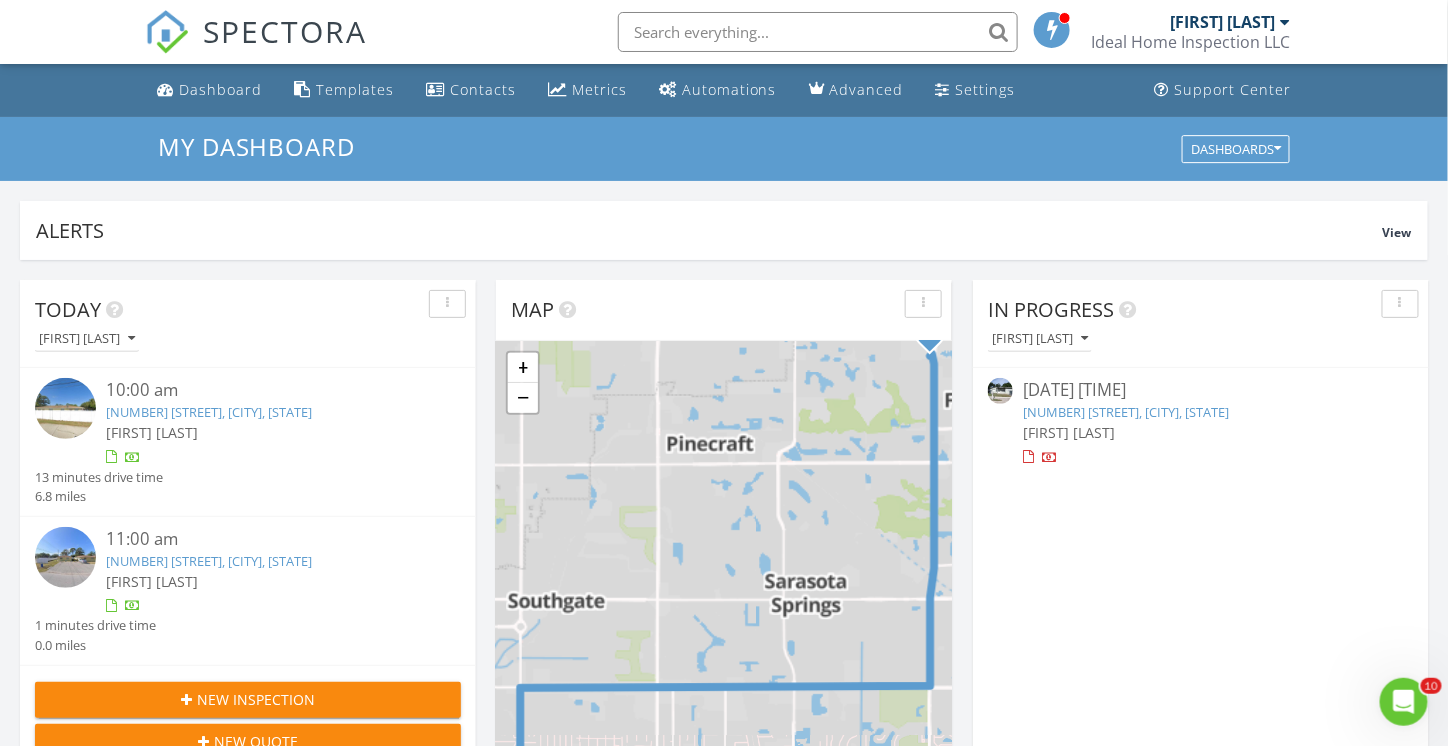 click on "3035 Pershing Ave, Sarasota, FL 34234" at bounding box center (1126, 412) 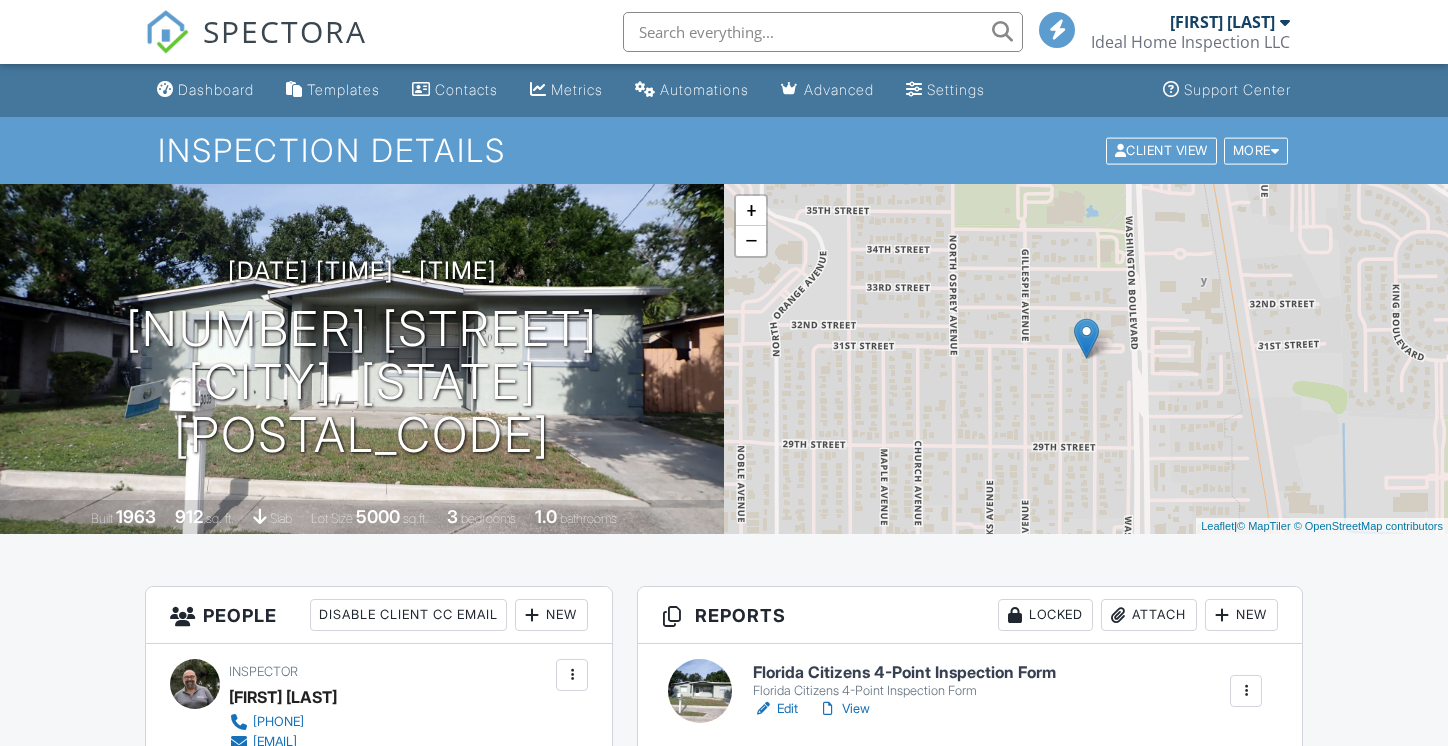 scroll, scrollTop: 0, scrollLeft: 0, axis: both 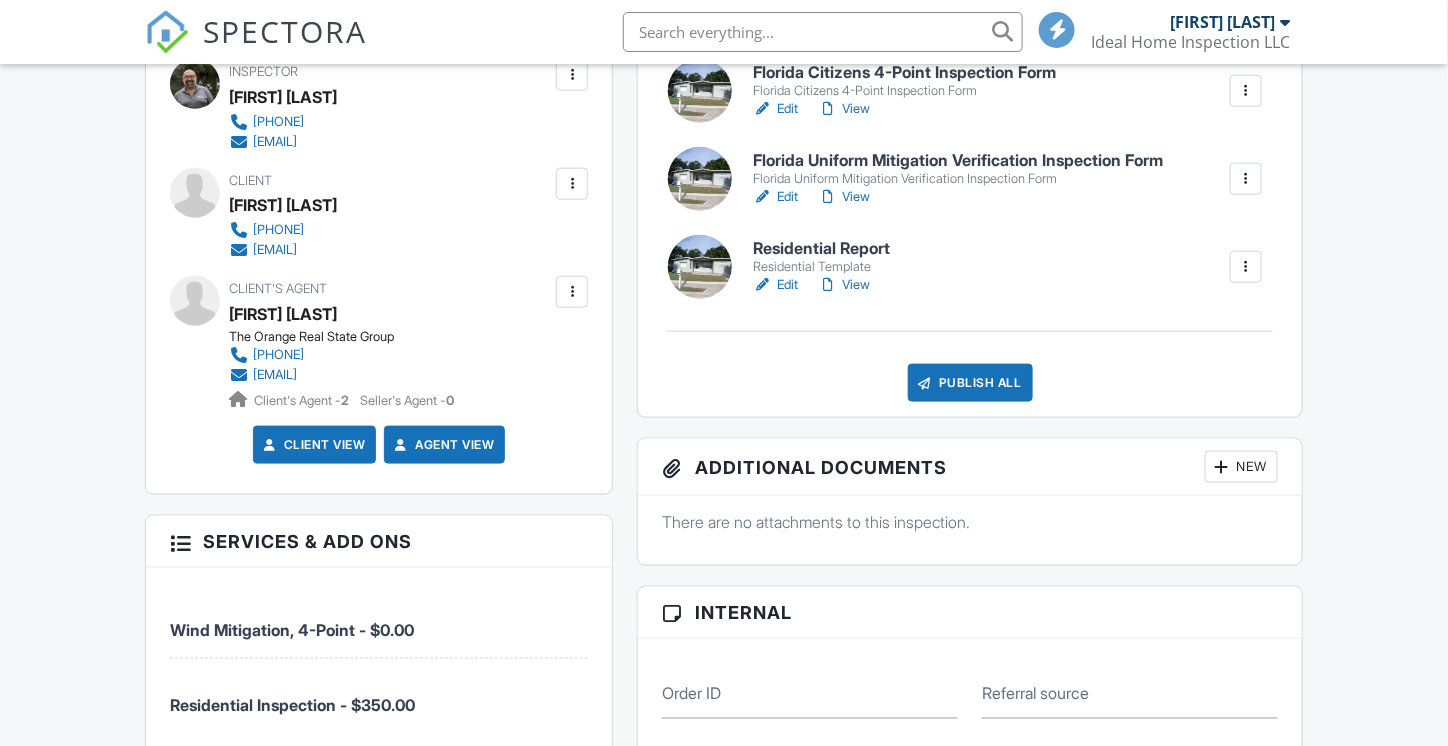 click on "Publish All" at bounding box center (970, 383) 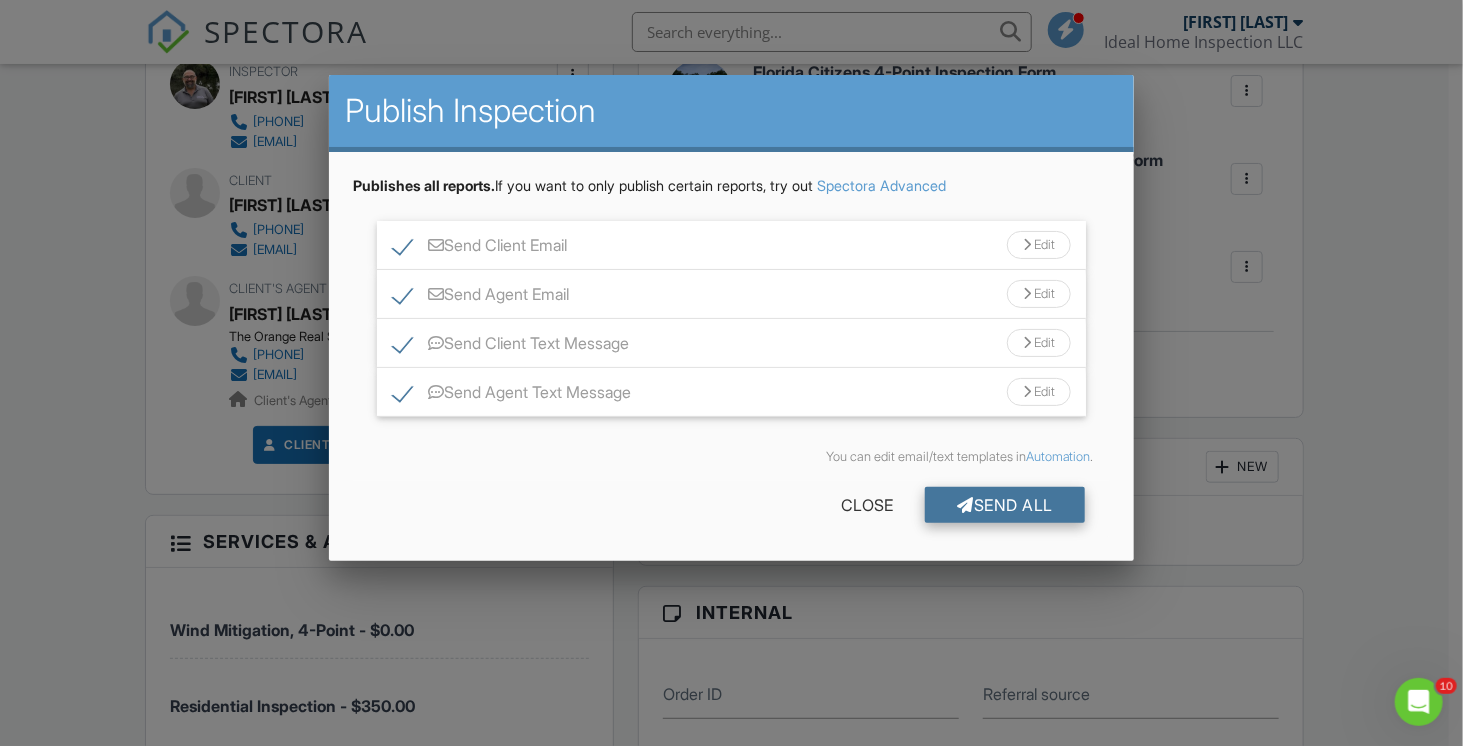 scroll, scrollTop: 0, scrollLeft: 0, axis: both 